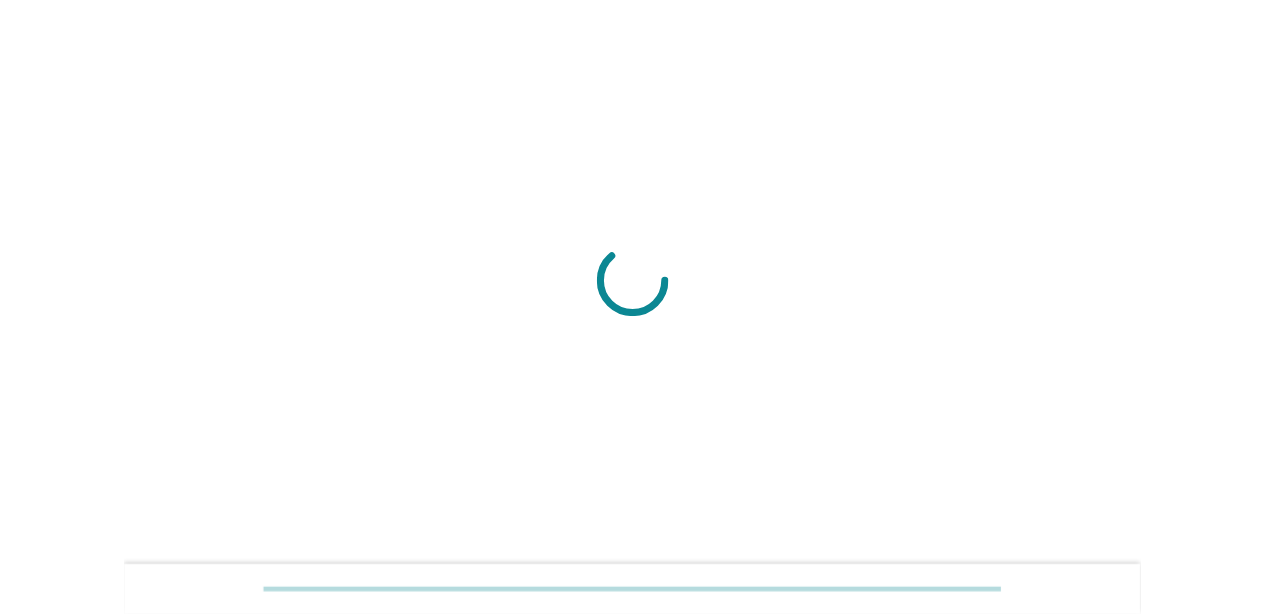 scroll, scrollTop: 0, scrollLeft: 0, axis: both 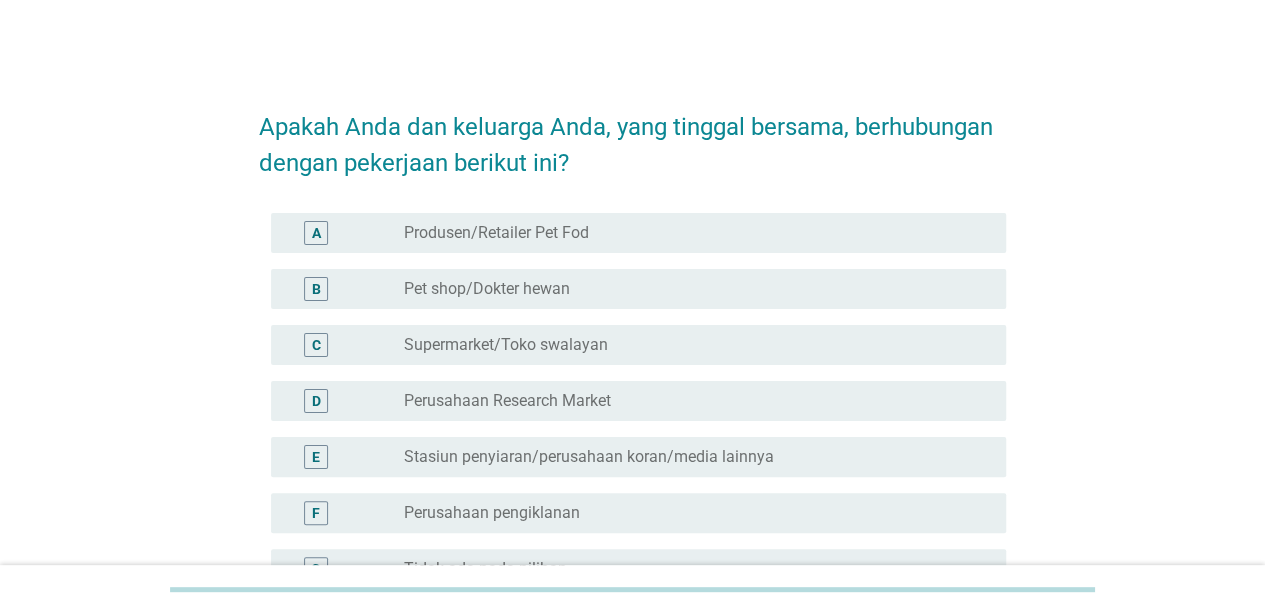 click on "radio_button_unchecked Perusahaan pengiklanan" at bounding box center (689, 513) 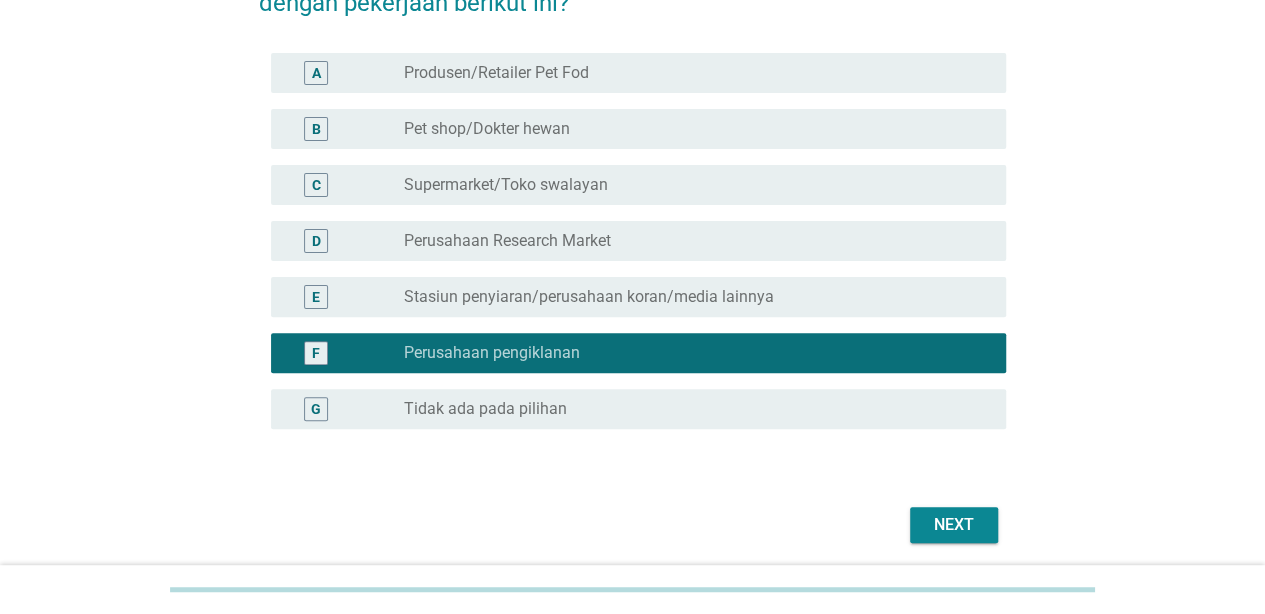scroll, scrollTop: 232, scrollLeft: 0, axis: vertical 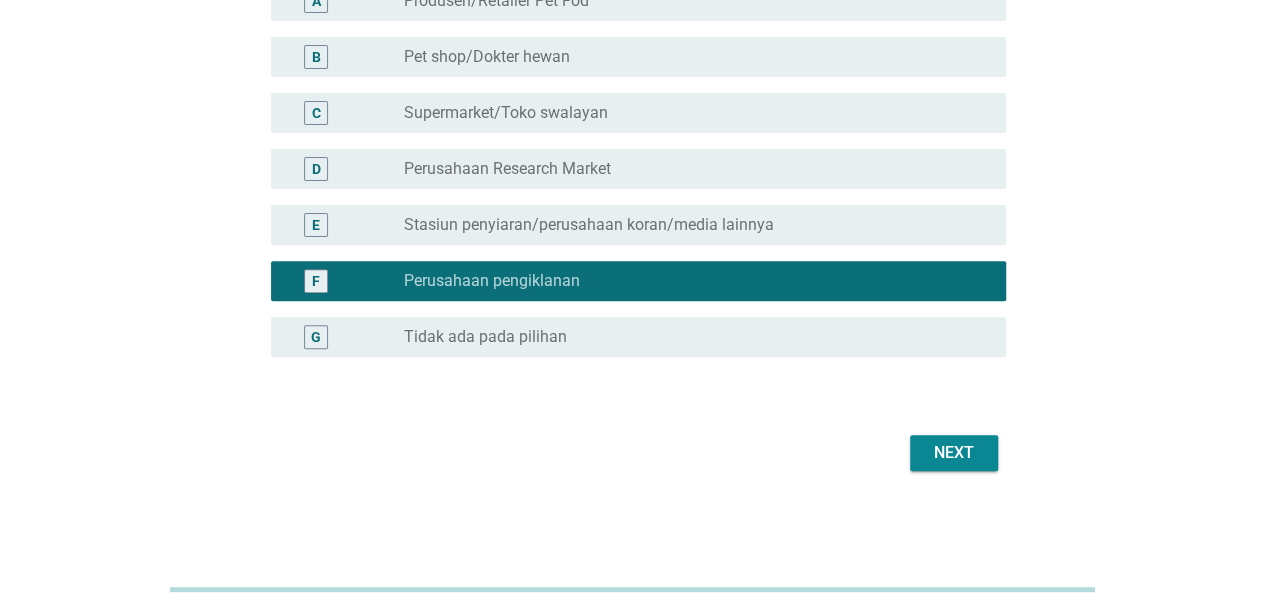 click on "radio_button_unchecked Tidak ada pada pilihan" at bounding box center [689, 337] 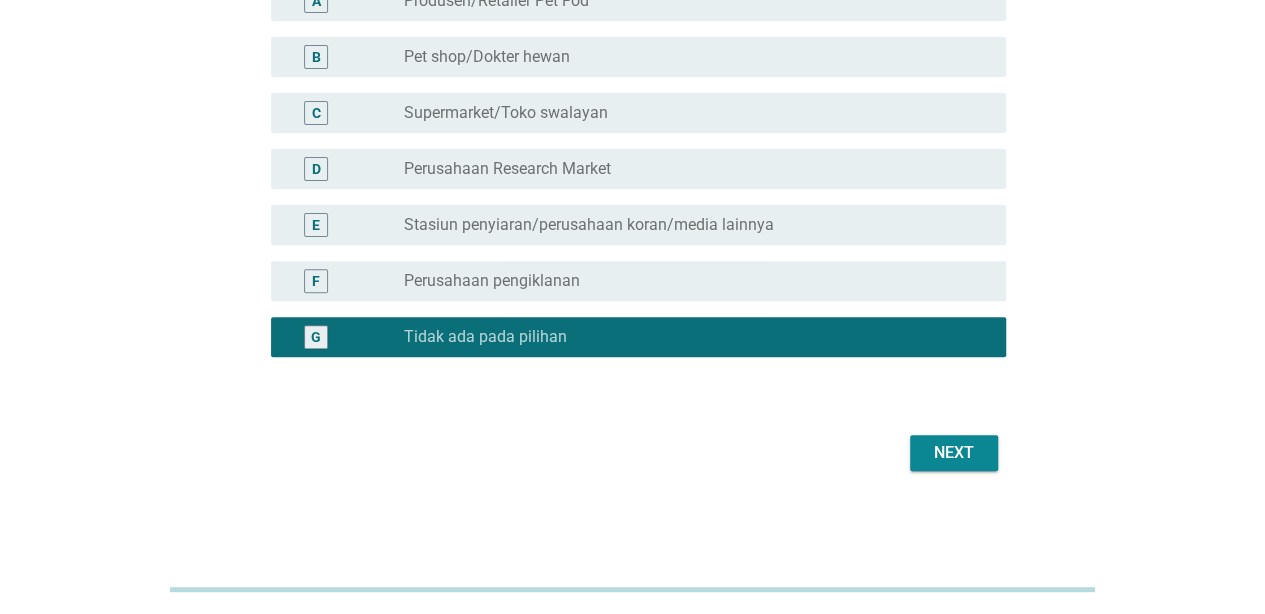 click on "Next" at bounding box center [954, 453] 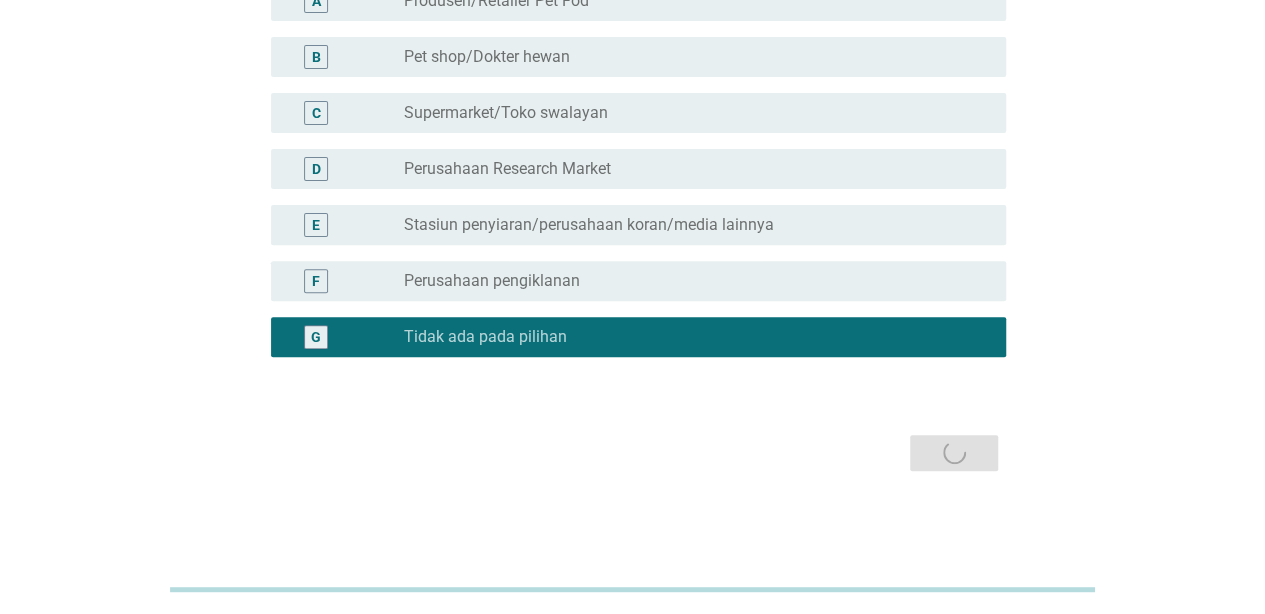 scroll, scrollTop: 0, scrollLeft: 0, axis: both 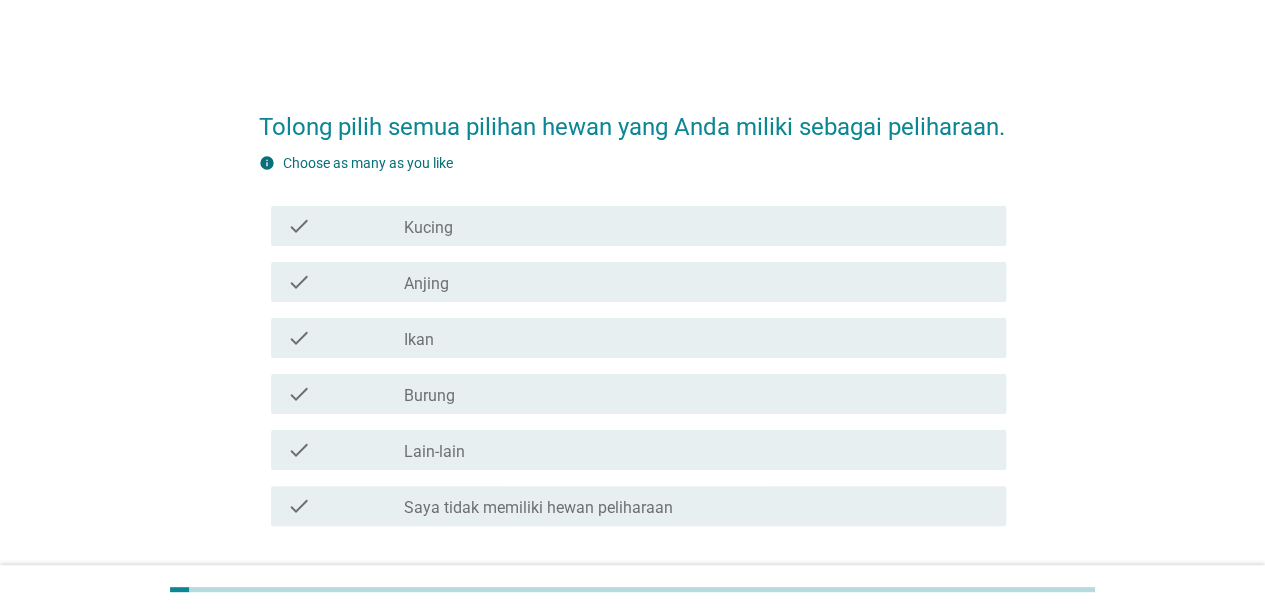 click on "check_box_outline_blank Kucing" at bounding box center (697, 226) 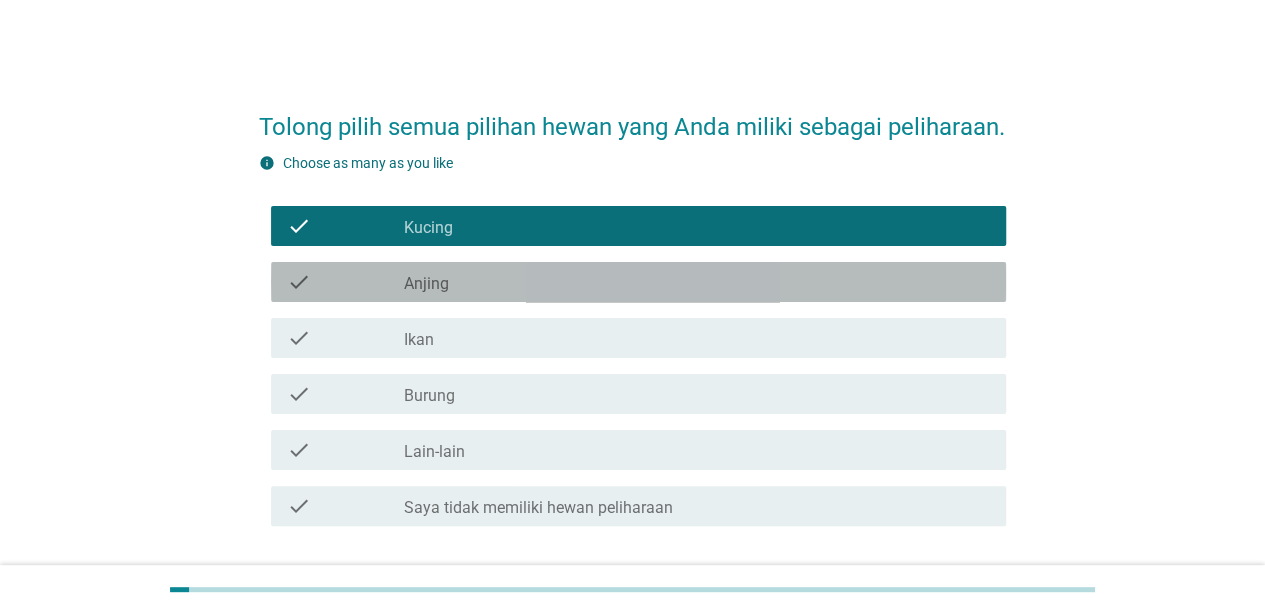 click on "check_box_outline_blank Anjing" at bounding box center (697, 282) 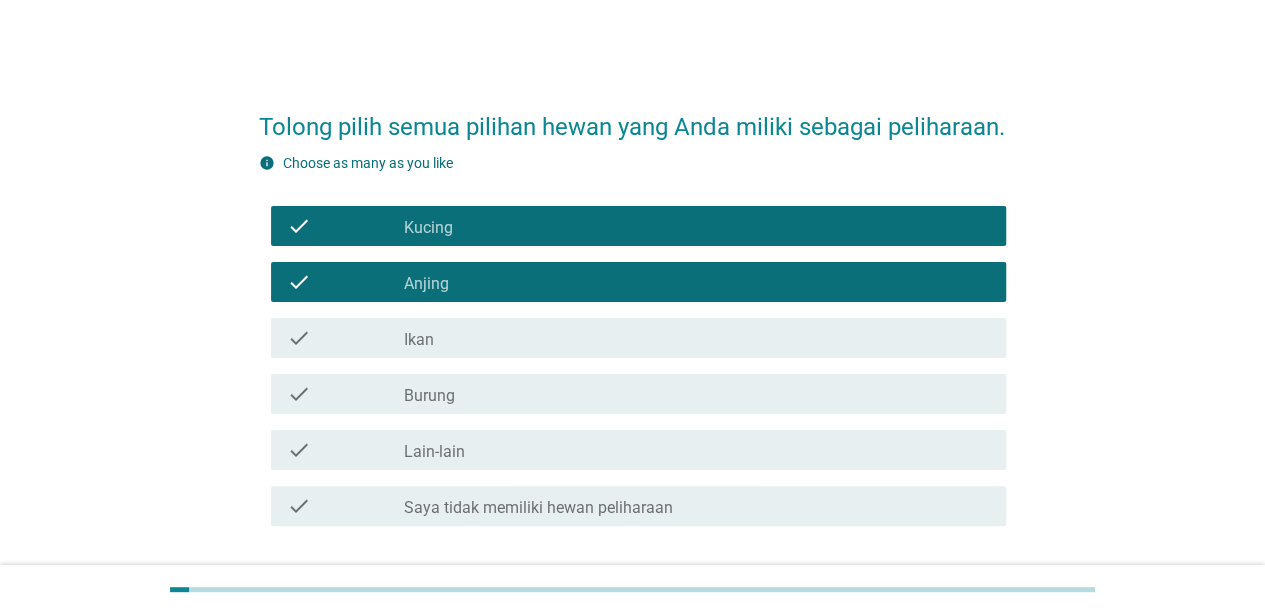 click on "check_box_outline_blank Ikan" at bounding box center (697, 338) 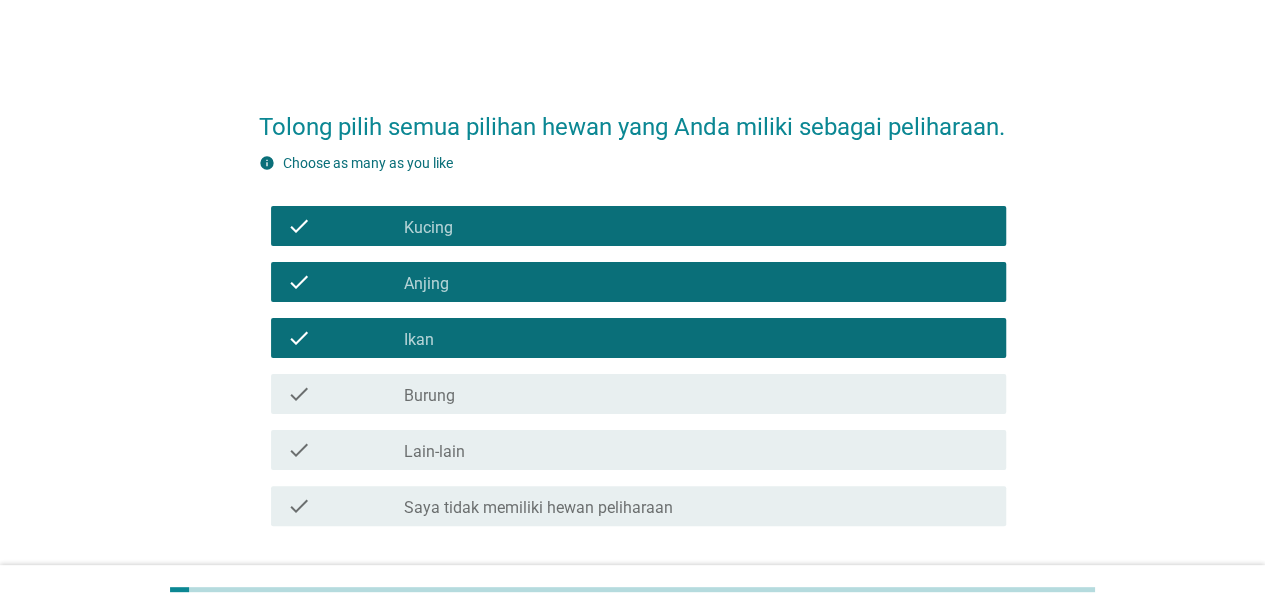 scroll, scrollTop: 181, scrollLeft: 0, axis: vertical 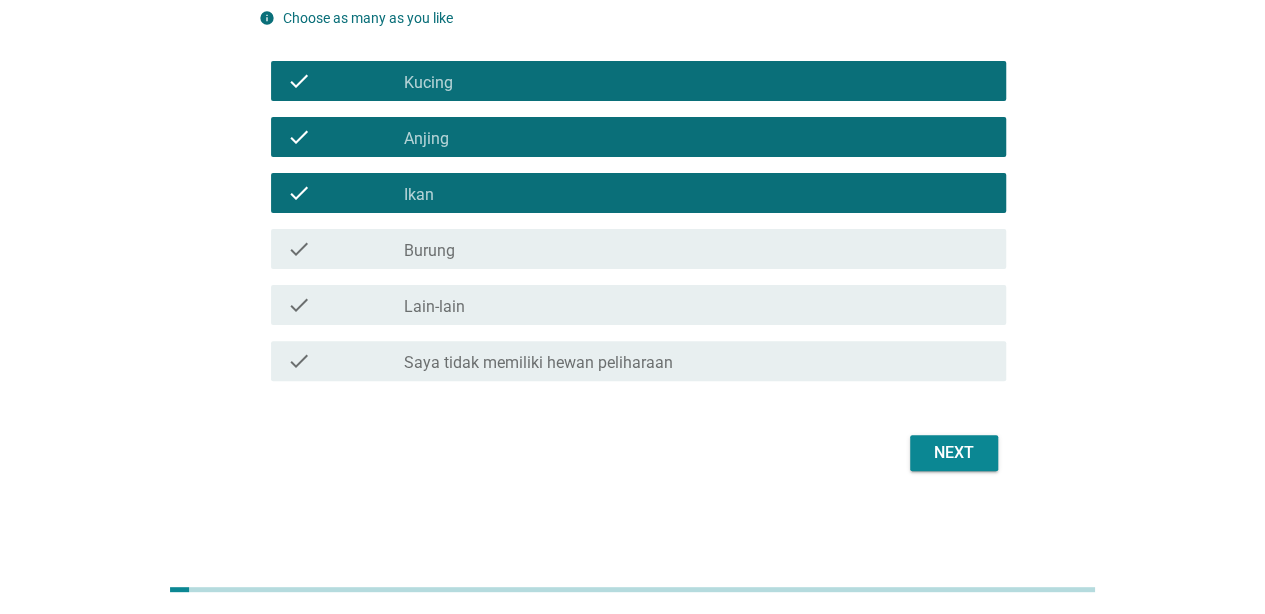 click on "Next" at bounding box center [954, 453] 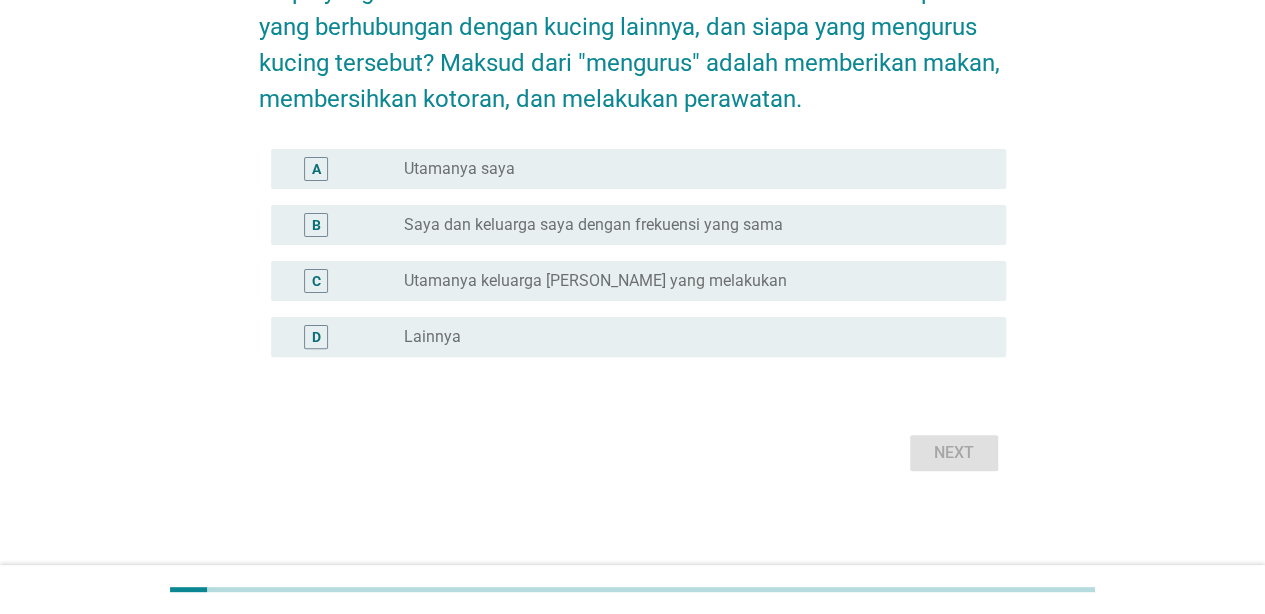 scroll, scrollTop: 0, scrollLeft: 0, axis: both 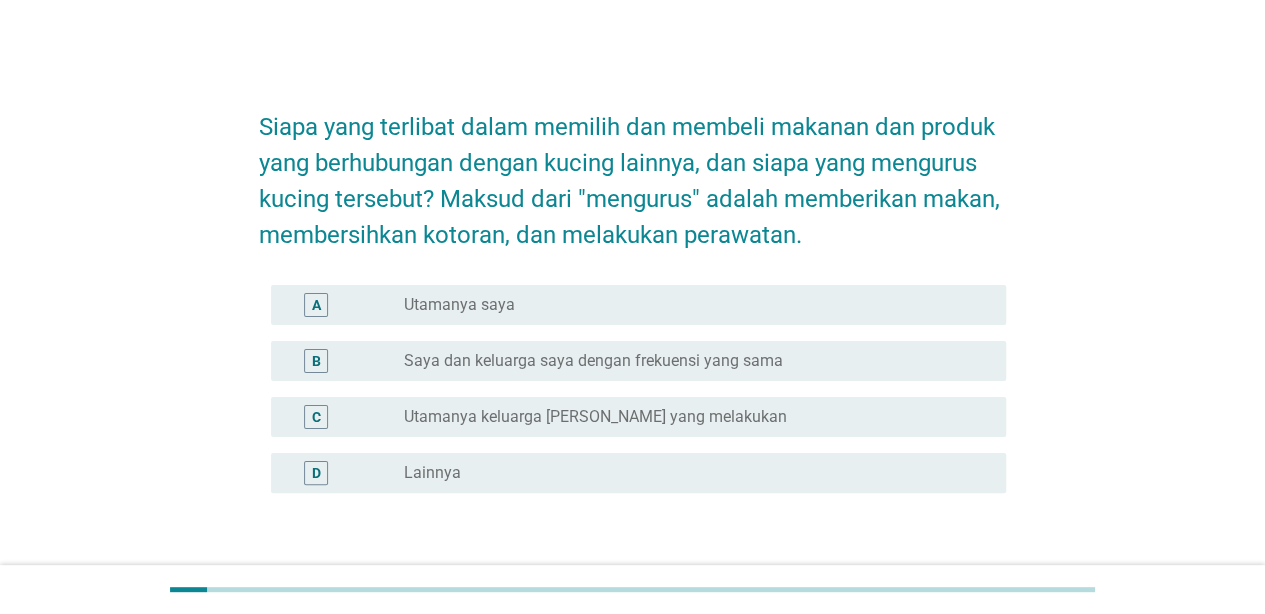 click on "A     radio_button_unchecked Utamanya saya" at bounding box center (632, 305) 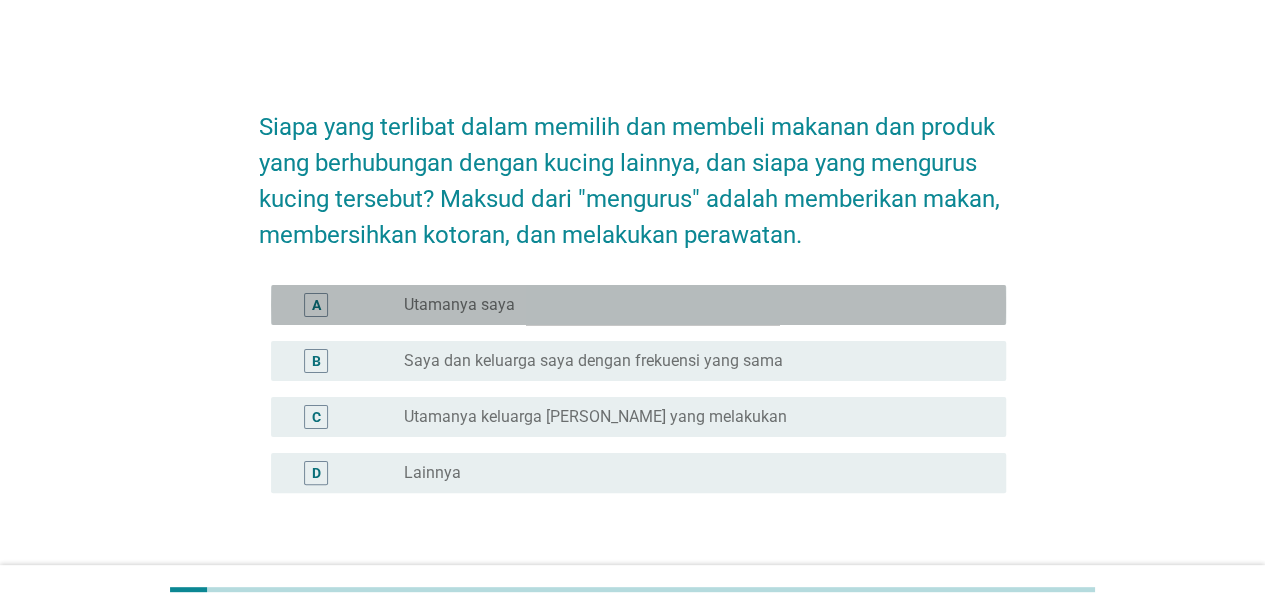 click on "radio_button_unchecked Utamanya saya" at bounding box center (697, 305) 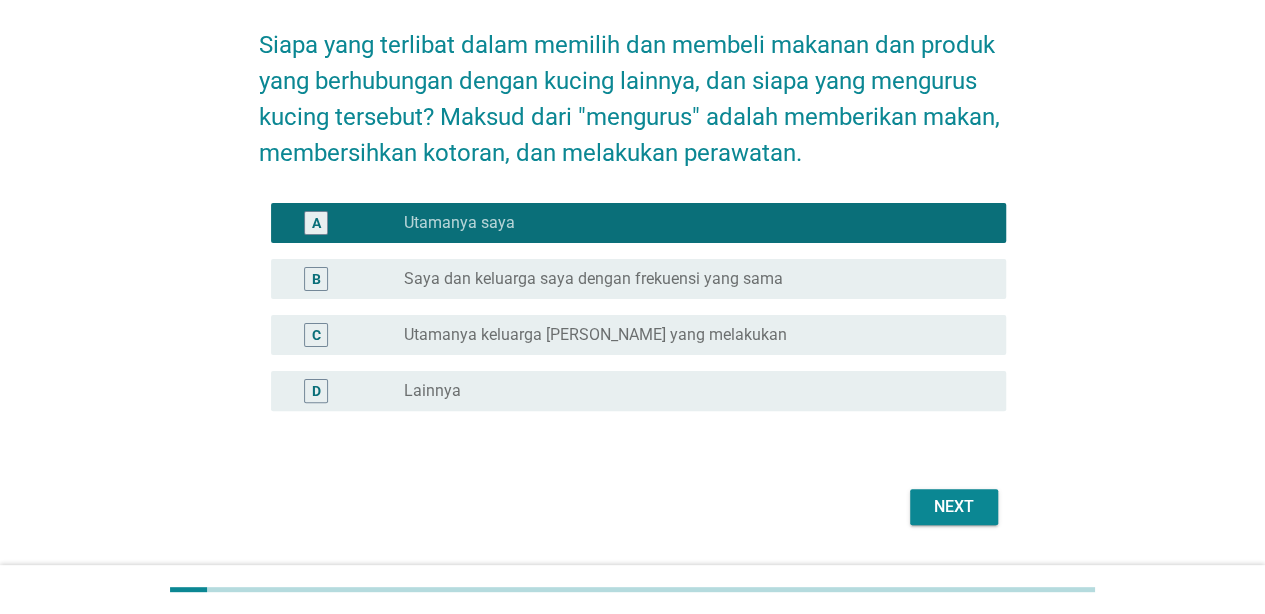 scroll, scrollTop: 84, scrollLeft: 0, axis: vertical 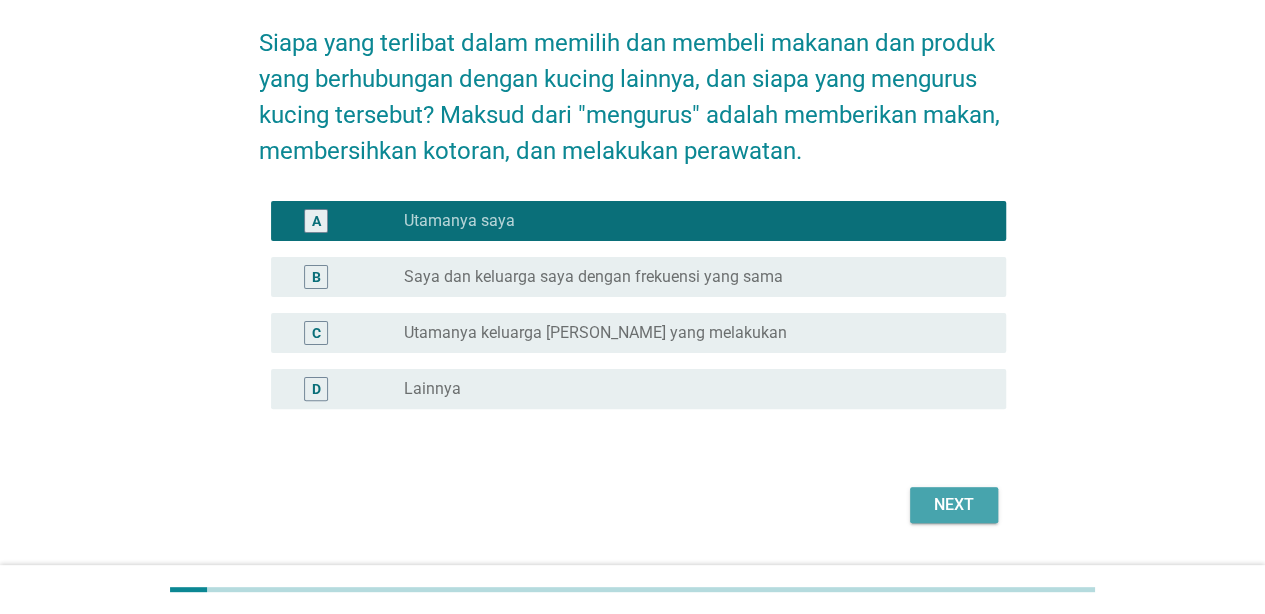 click on "Next" at bounding box center [954, 505] 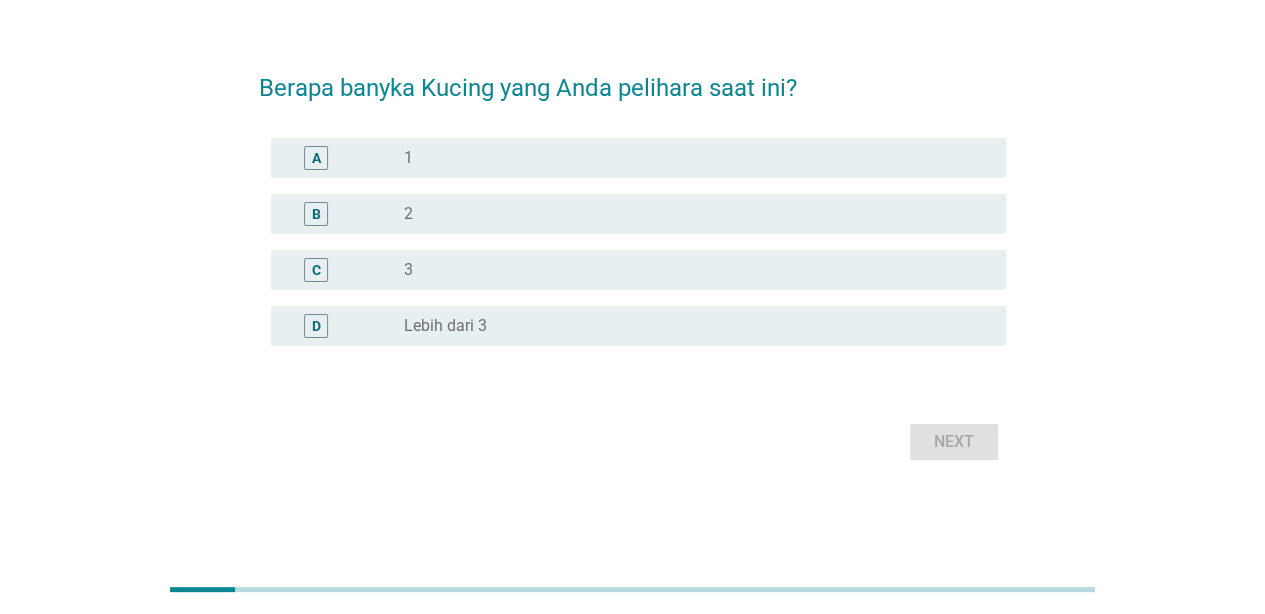 scroll, scrollTop: 0, scrollLeft: 0, axis: both 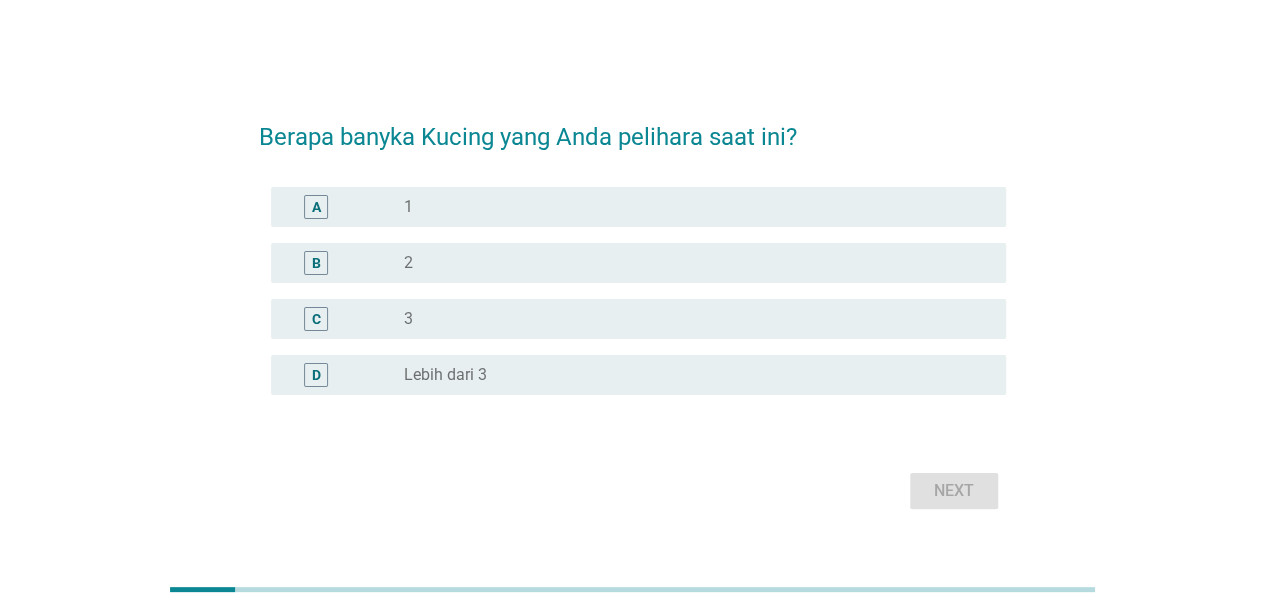 click on "B     radio_button_unchecked 2" at bounding box center (632, 263) 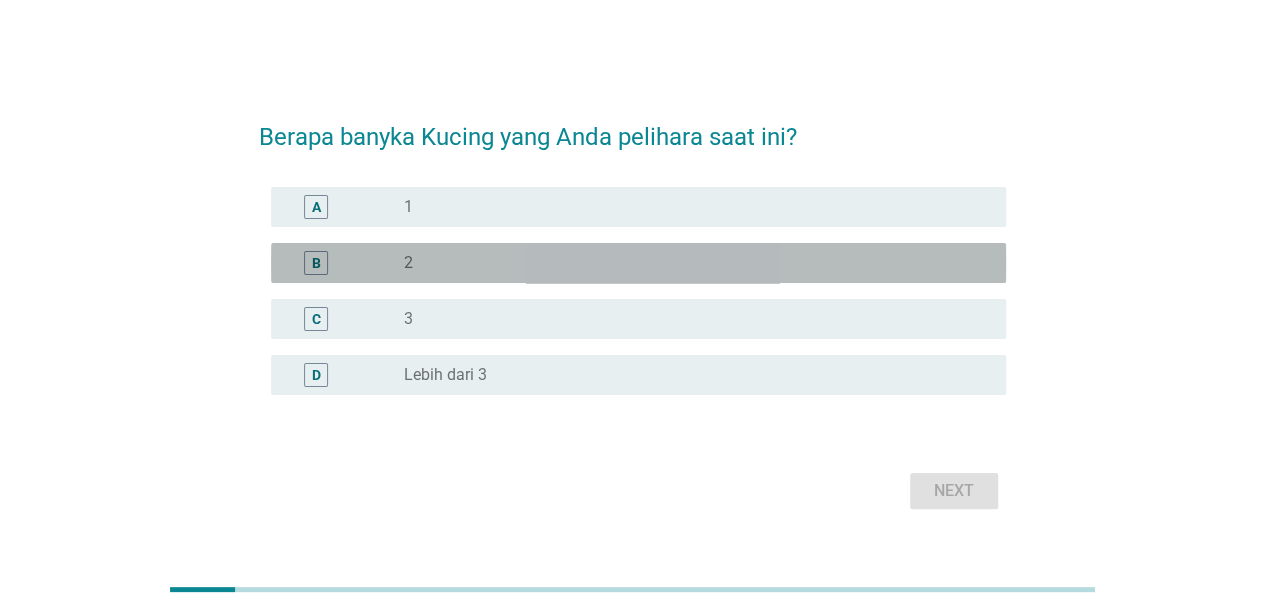 click on "B     radio_button_unchecked 2" at bounding box center [638, 263] 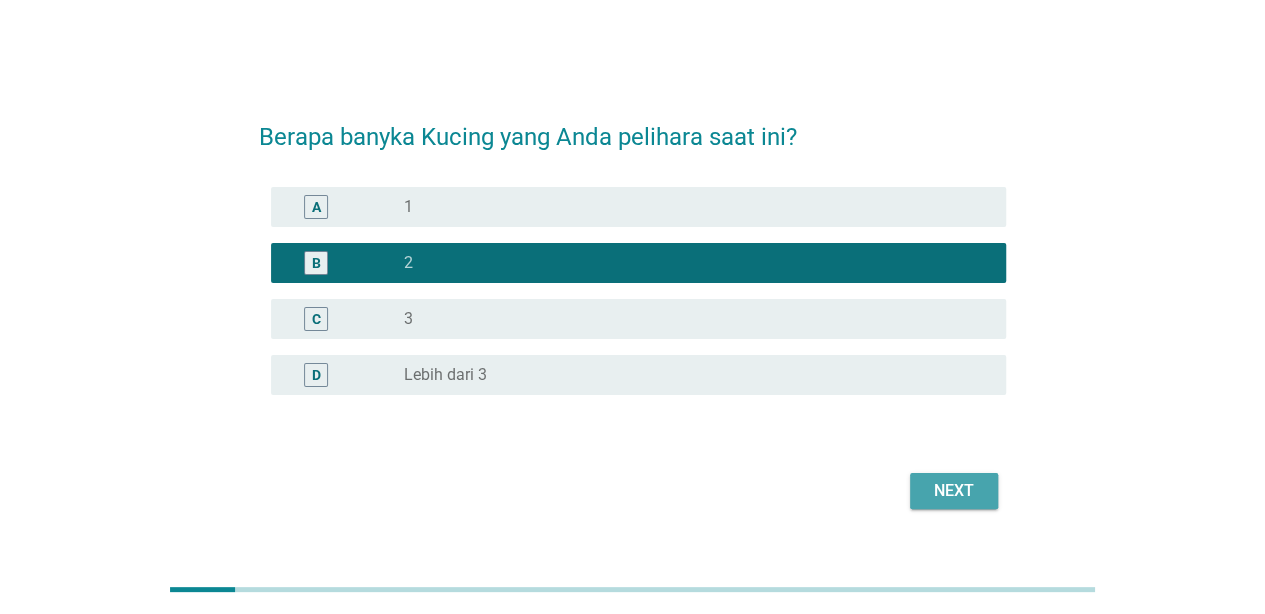click on "Next" at bounding box center (954, 491) 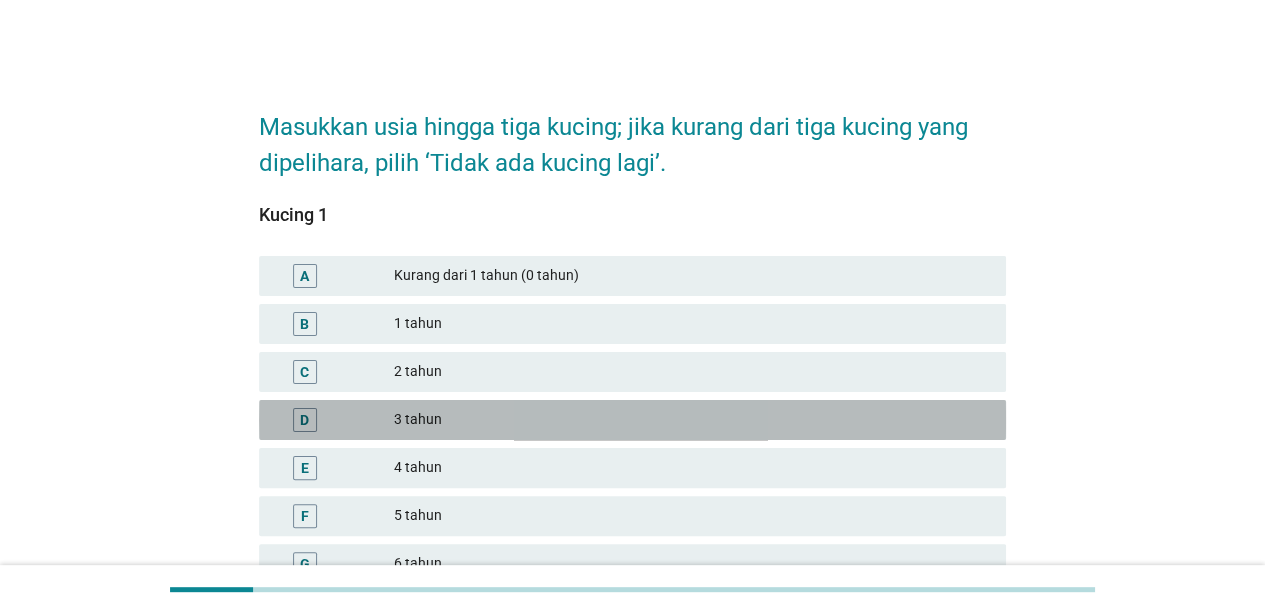 click on "D   3 tahun" at bounding box center (632, 420) 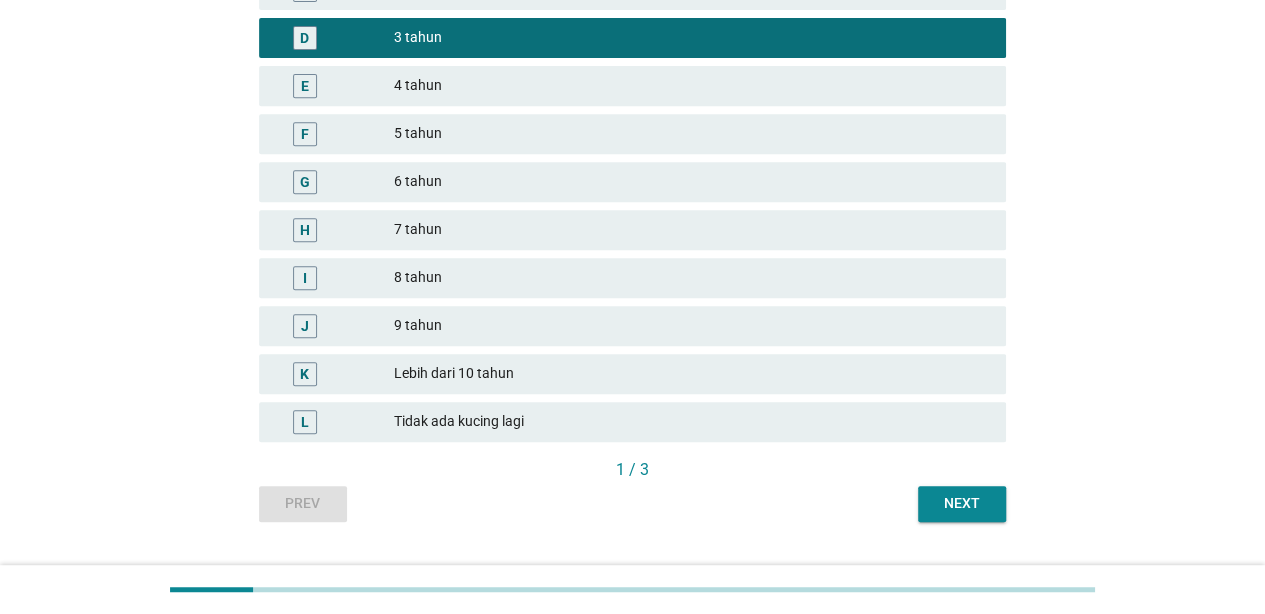 scroll, scrollTop: 427, scrollLeft: 0, axis: vertical 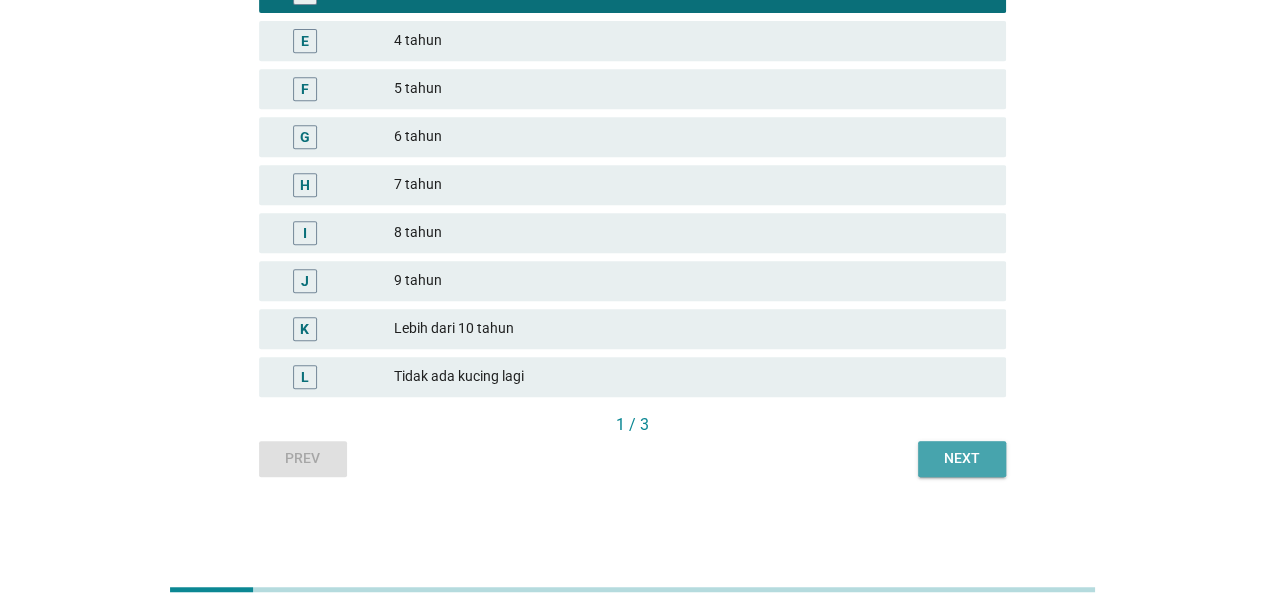 click on "Next" at bounding box center [962, 459] 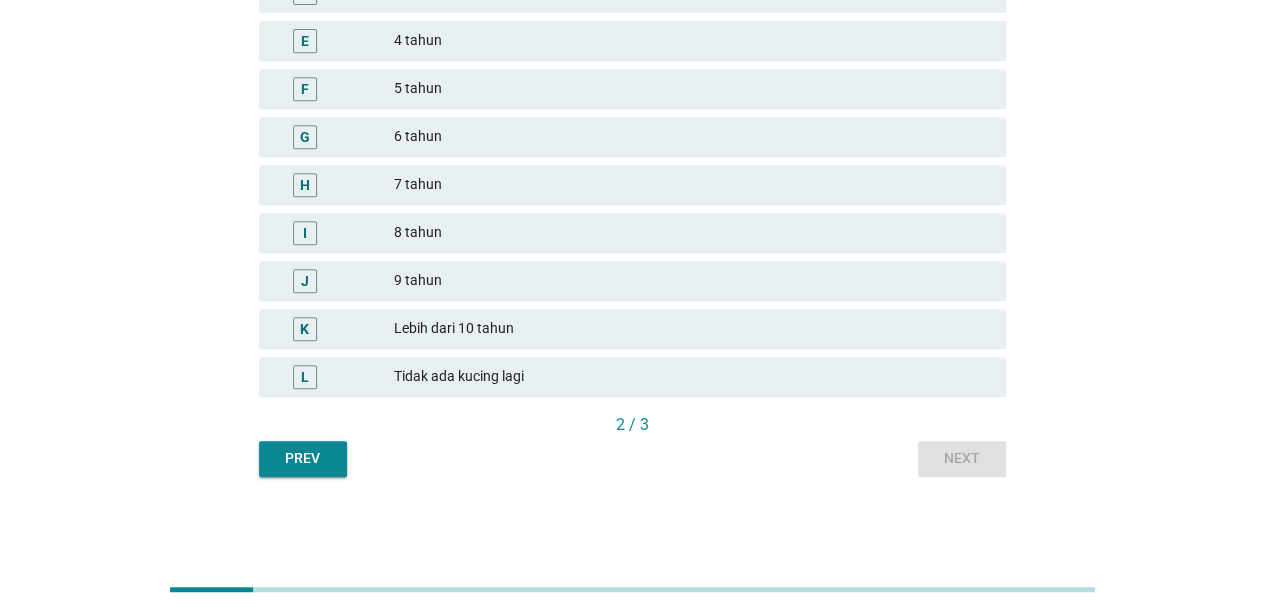 scroll, scrollTop: 0, scrollLeft: 0, axis: both 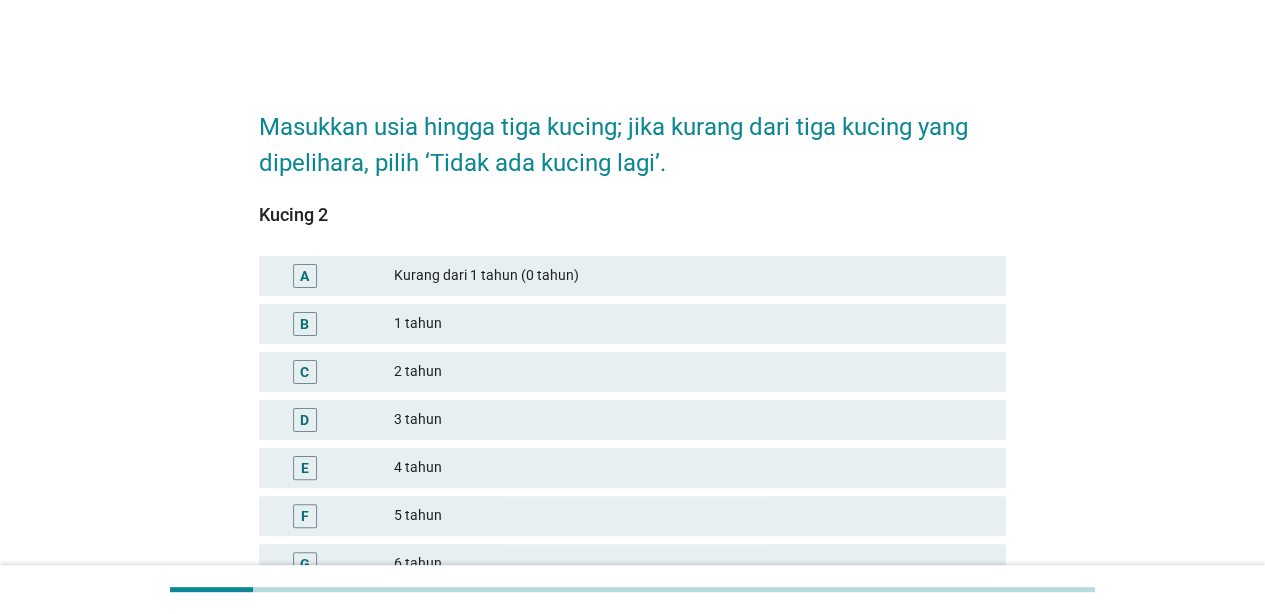 click on "Kurang dari 1 tahun (0 tahun)" at bounding box center (692, 276) 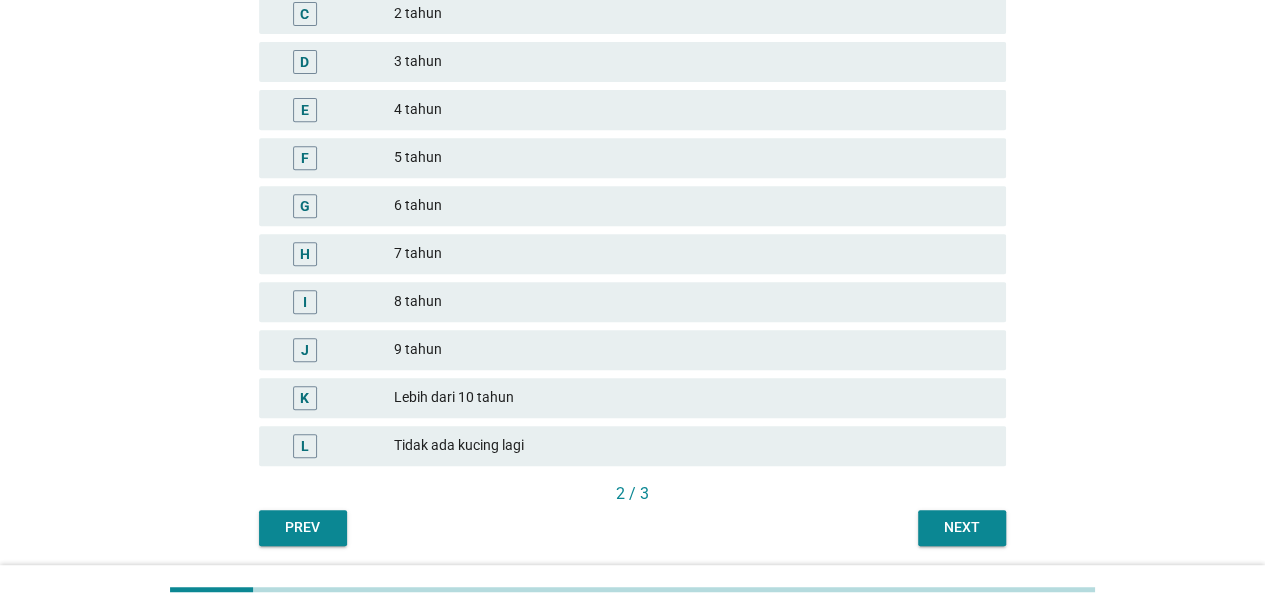 scroll, scrollTop: 403, scrollLeft: 0, axis: vertical 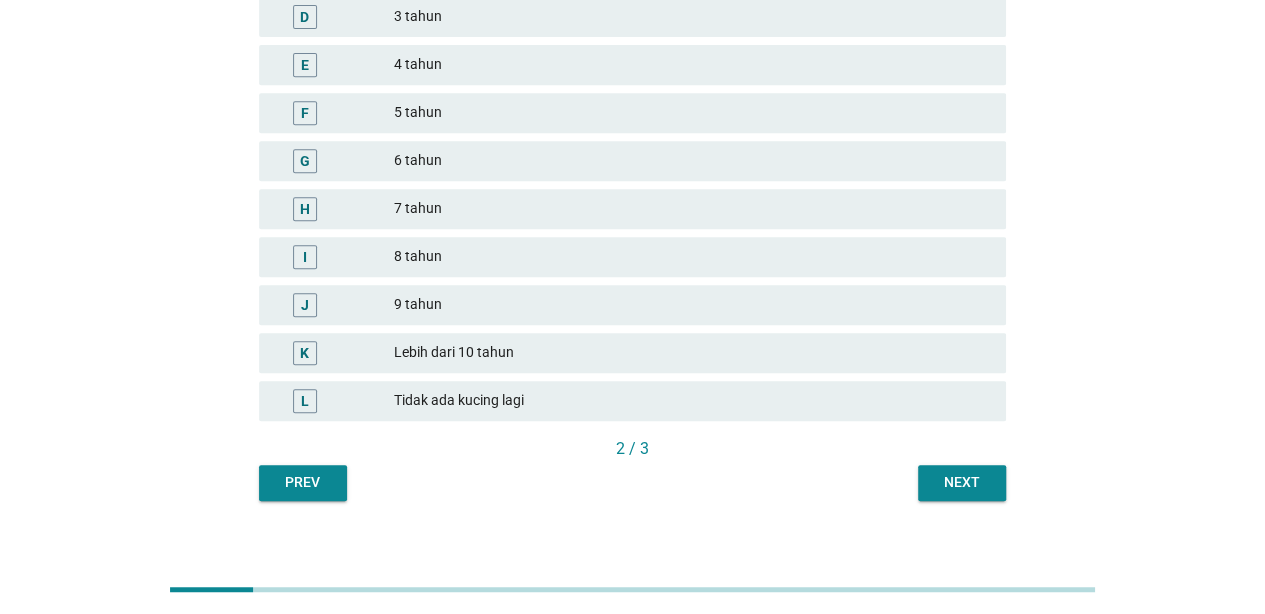 click on "2 / 3" at bounding box center (632, 451) 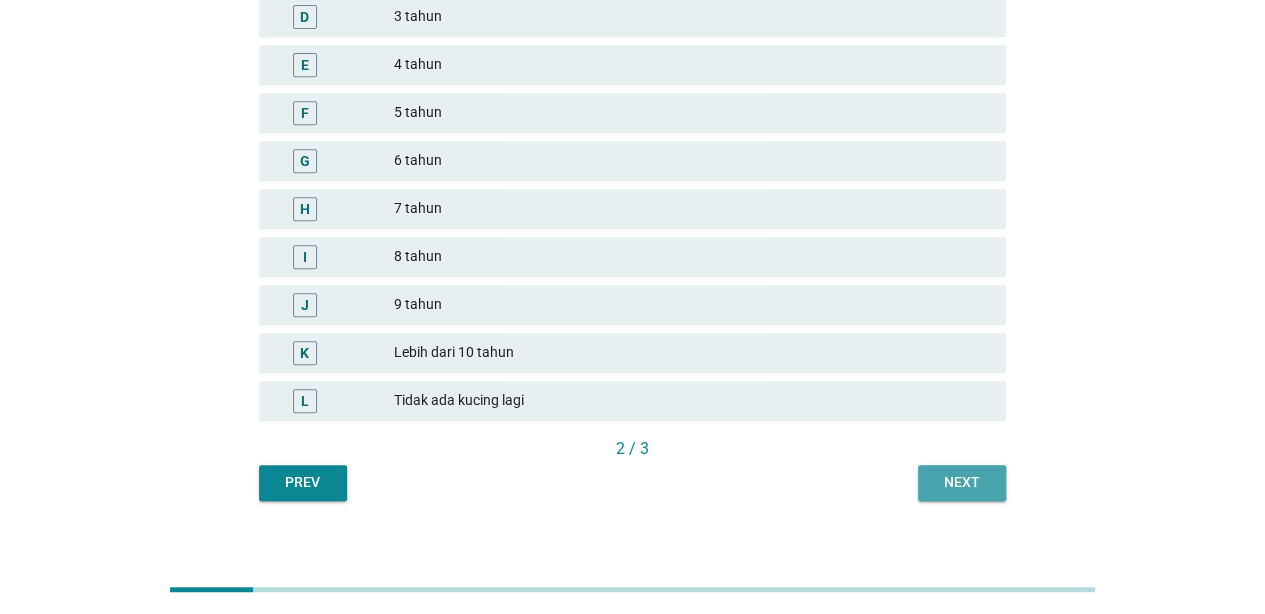 click on "Next" at bounding box center (962, 482) 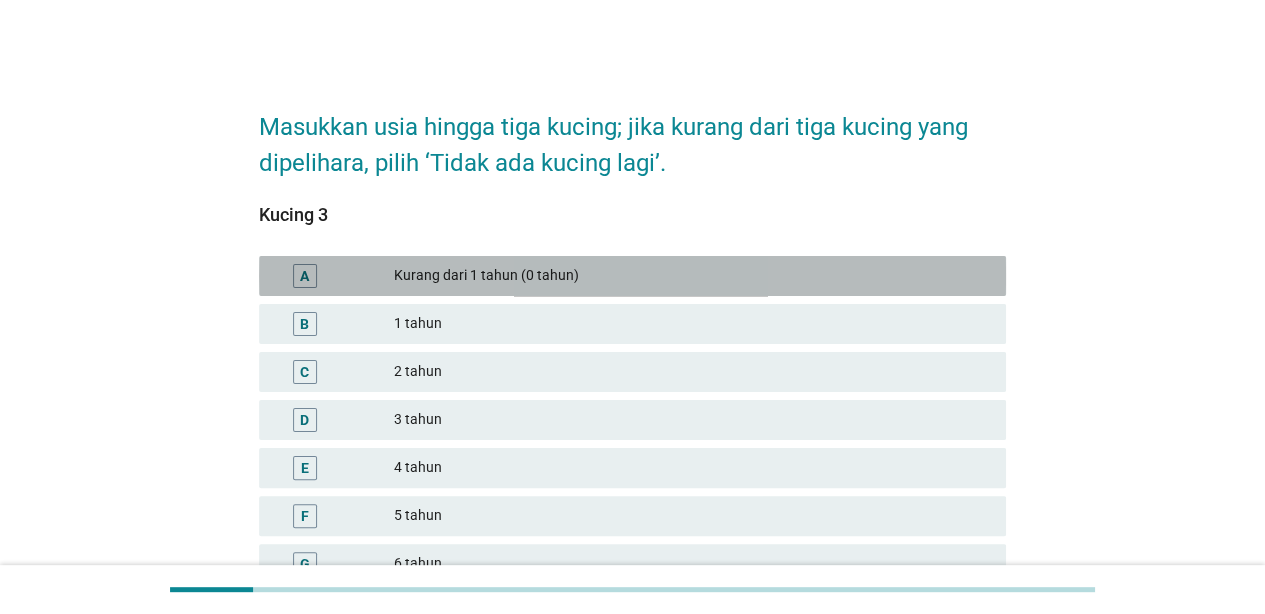click on "Kurang dari 1 tahun (0 tahun)" at bounding box center (692, 276) 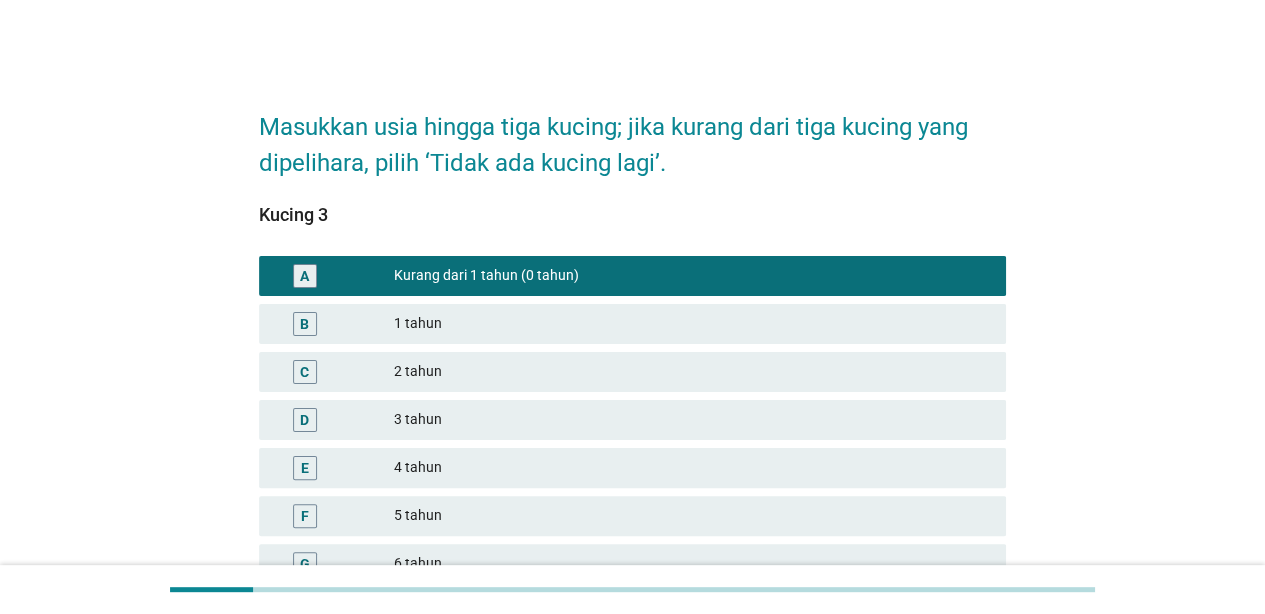 scroll, scrollTop: 427, scrollLeft: 0, axis: vertical 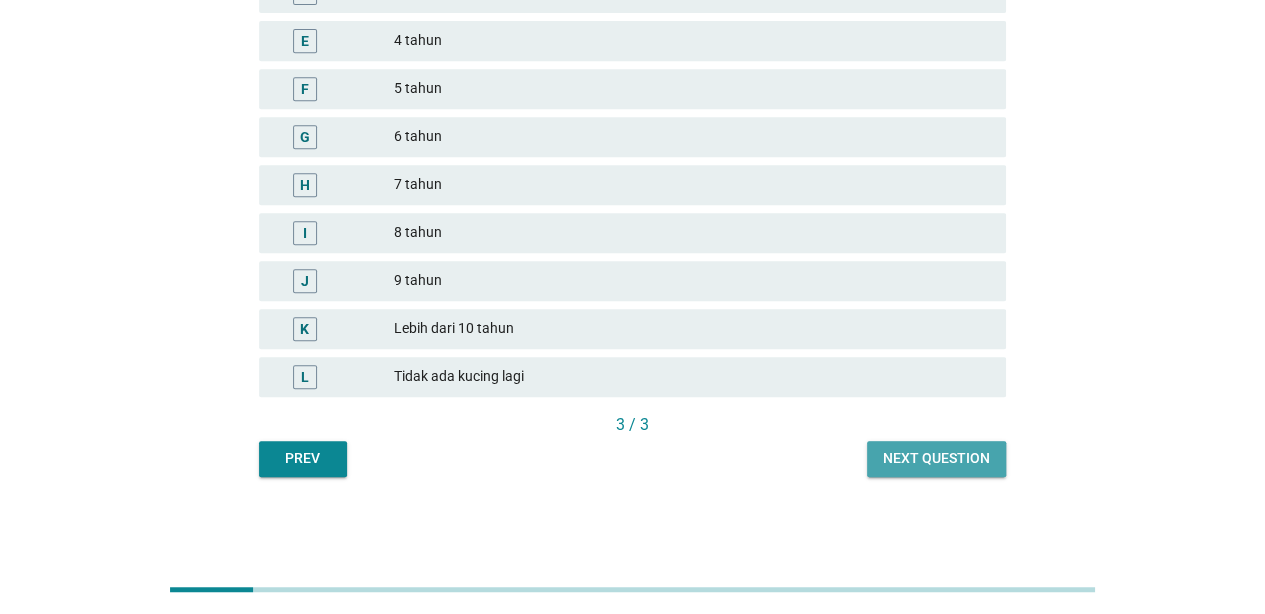 click on "Next question" at bounding box center (936, 458) 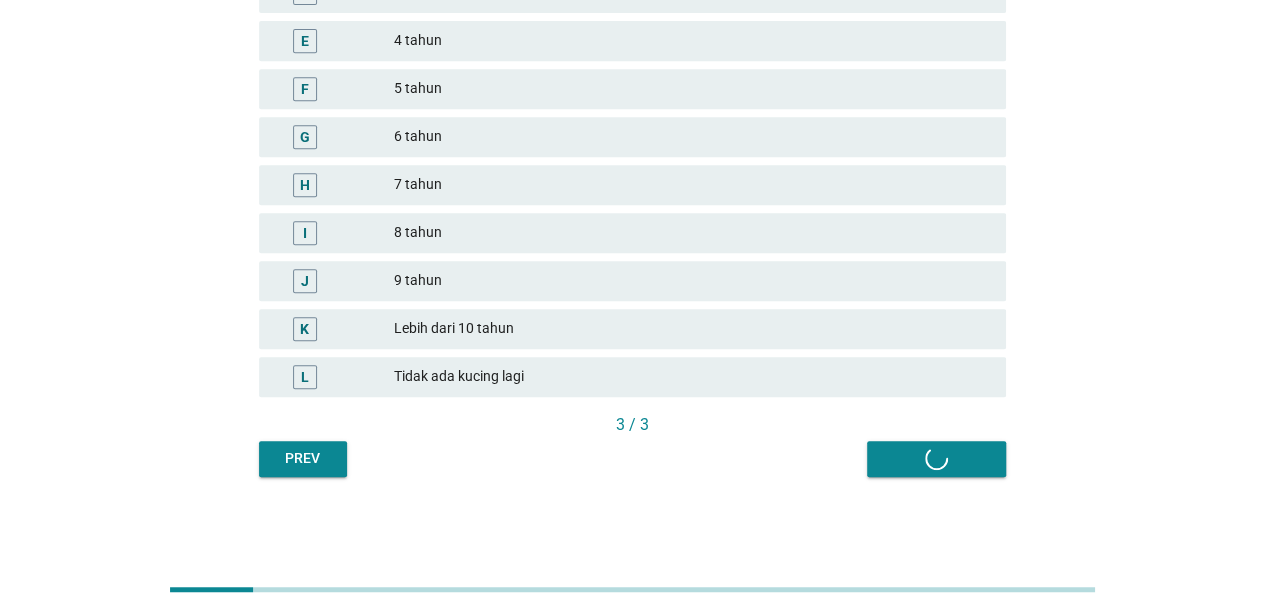 scroll, scrollTop: 0, scrollLeft: 0, axis: both 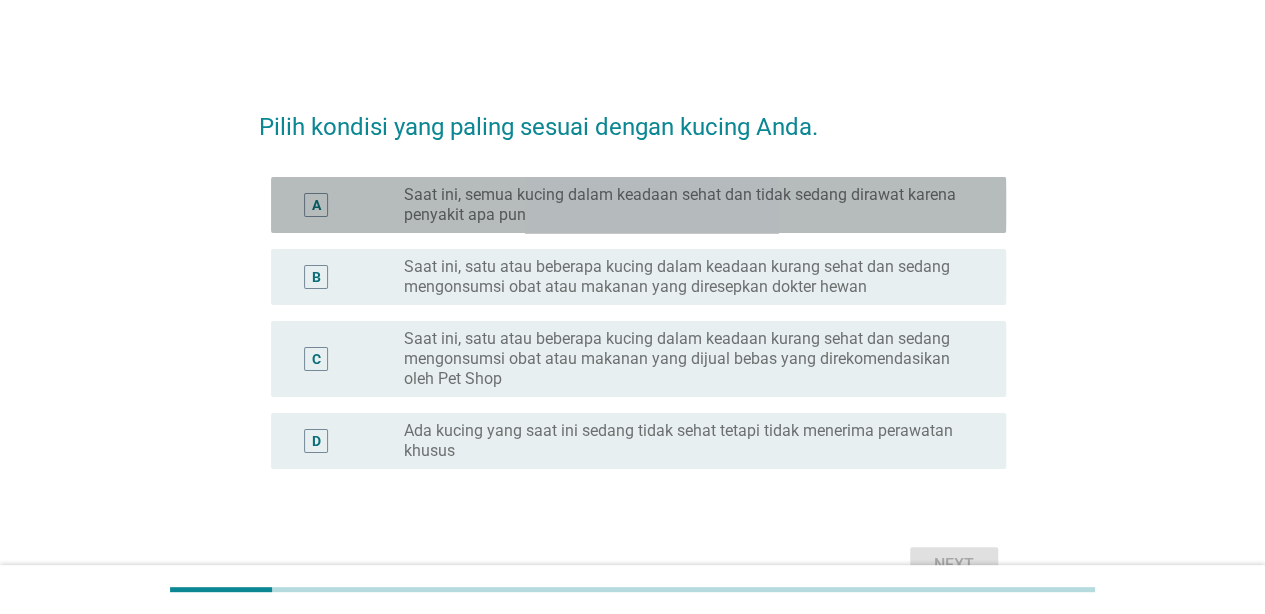 click on "Saat ini, semua kucing dalam keadaan sehat dan tidak sedang dirawat karena penyakit apa pun" at bounding box center [689, 205] 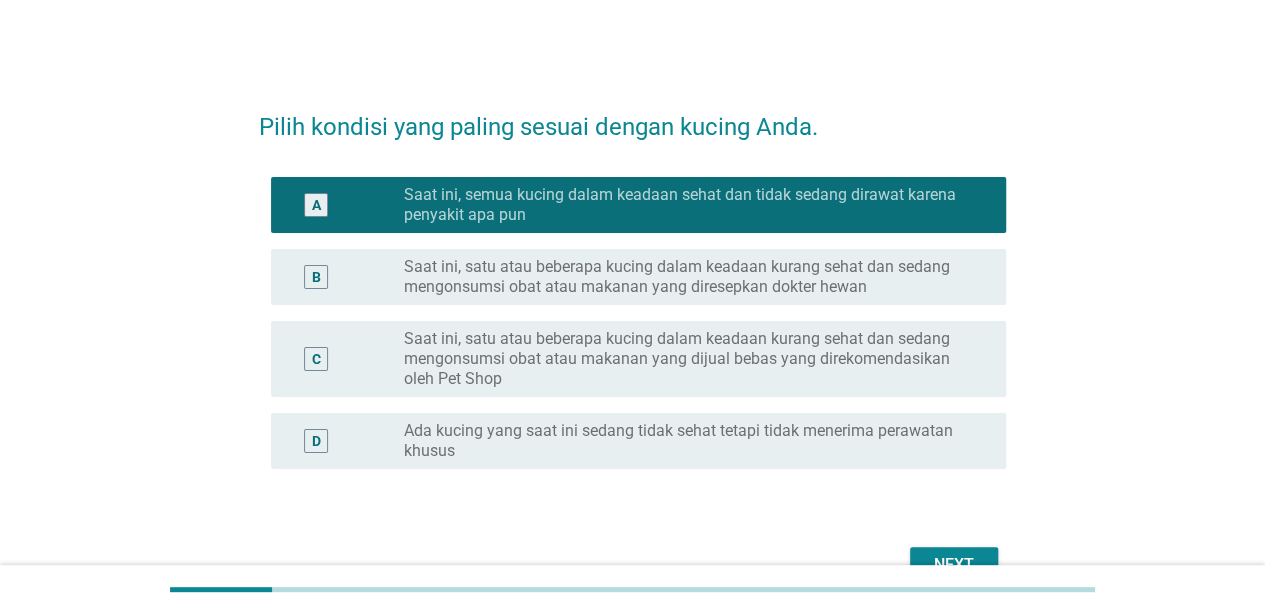 click at bounding box center [632, 589] 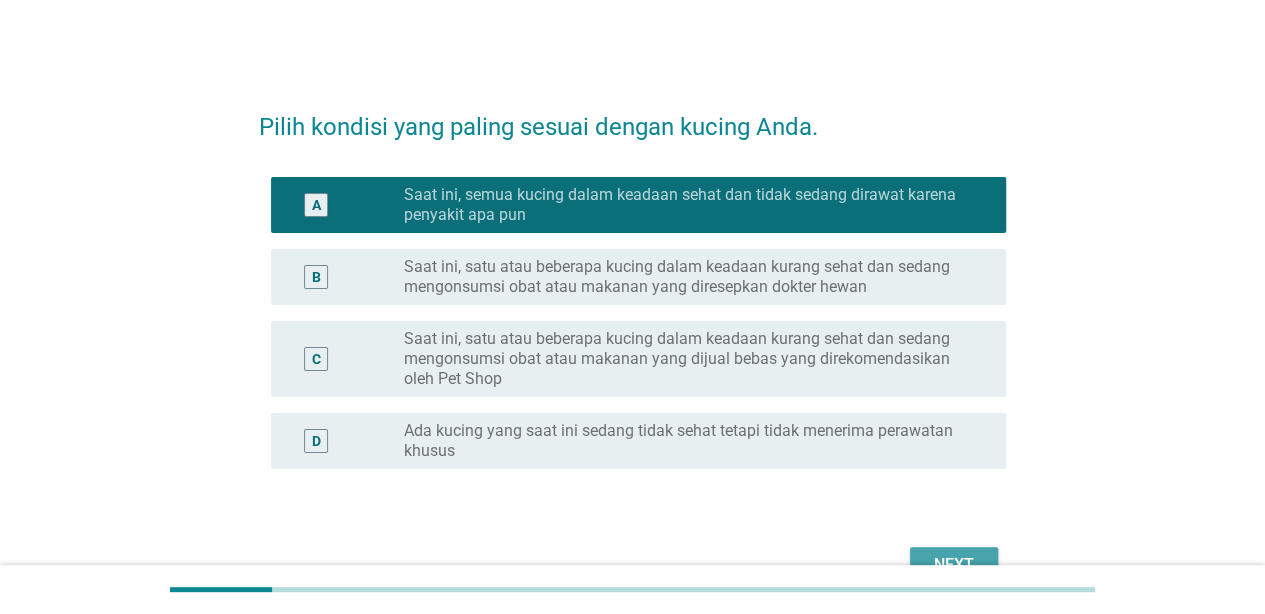 click on "Next" at bounding box center [954, 565] 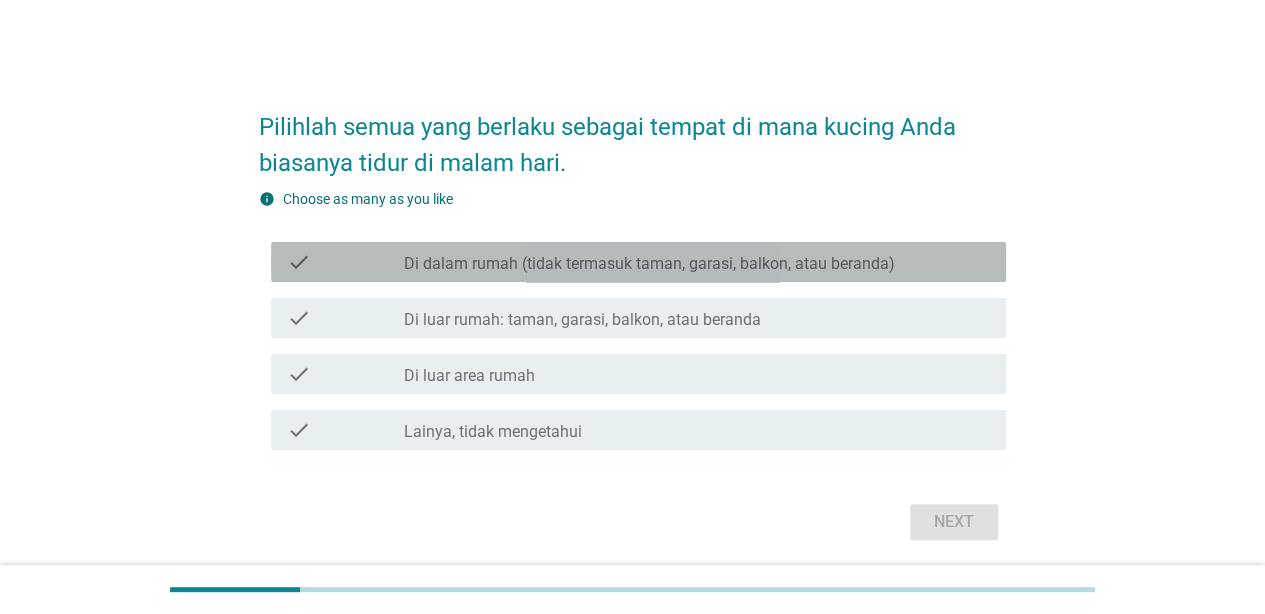 click on "Di dalam rumah (tidak termasuk taman, garasi, balkon, atau beranda)" at bounding box center [649, 264] 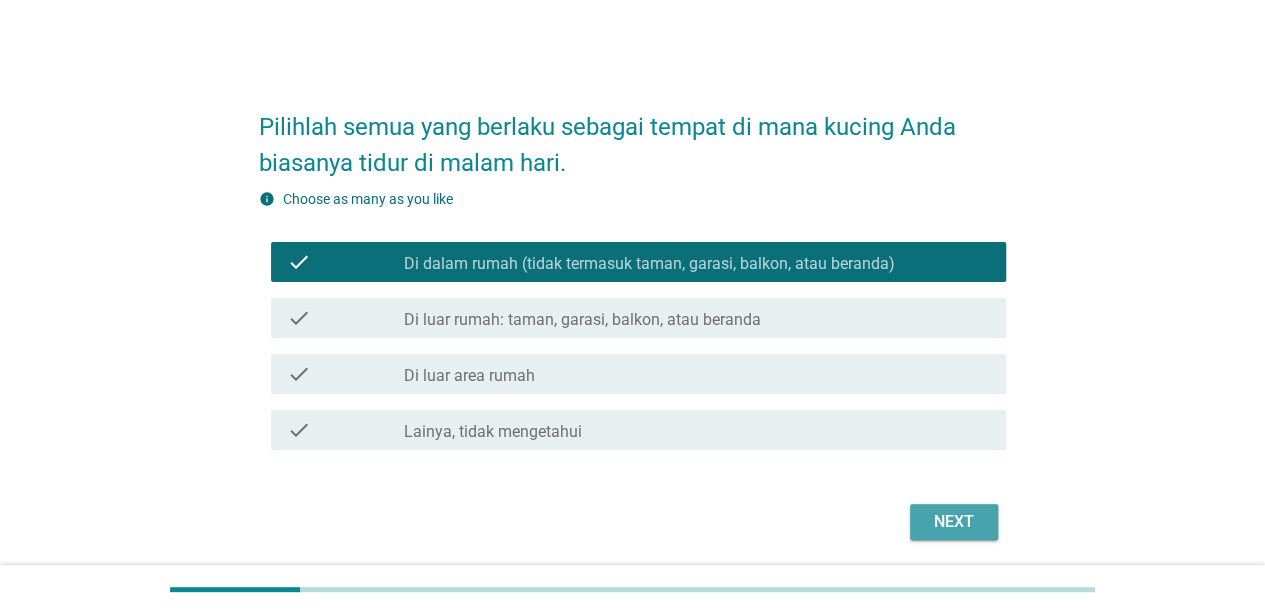 click on "Next" at bounding box center (954, 522) 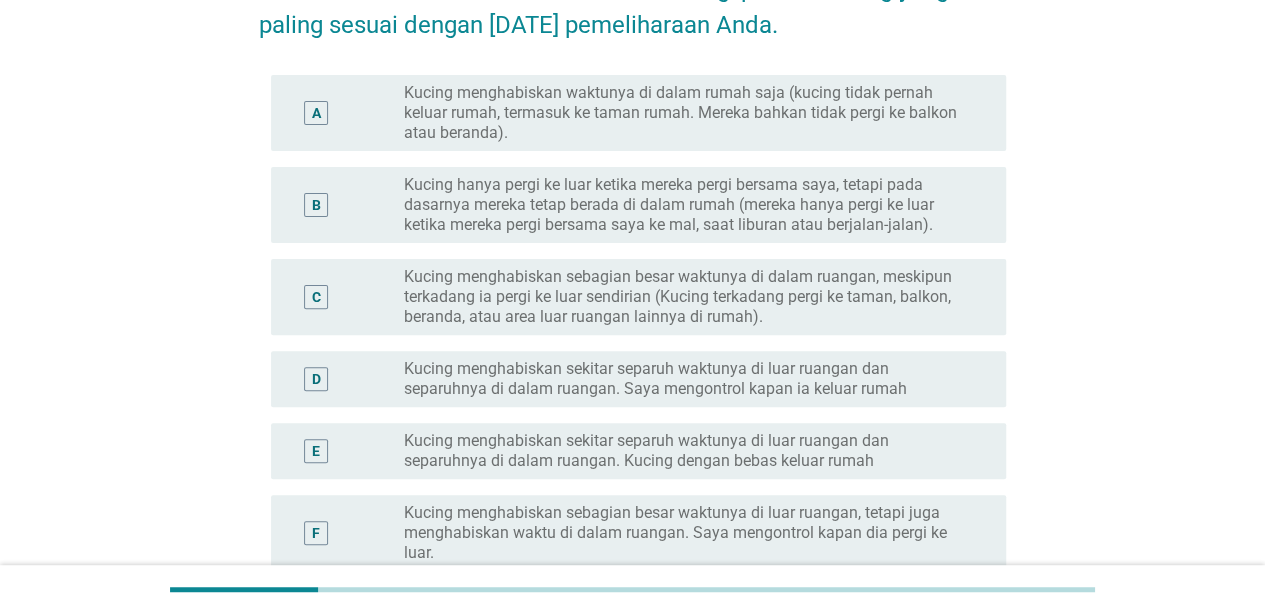 scroll, scrollTop: 179, scrollLeft: 0, axis: vertical 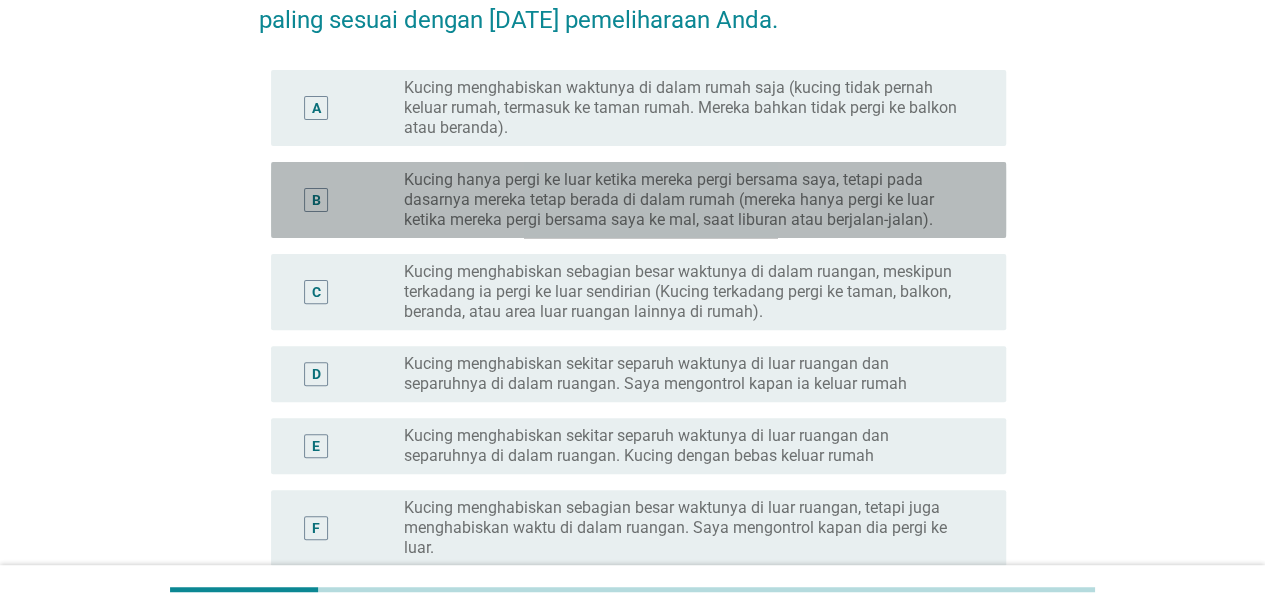 click on "Kucing hanya pergi ke luar ketika mereka pergi bersama saya, tetapi pada dasarnya mereka tetap berada di dalam rumah (mereka hanya pergi ke luar ketika mereka pergi bersama saya ke mal, saat liburan atau berjalan-jalan)." at bounding box center (689, 200) 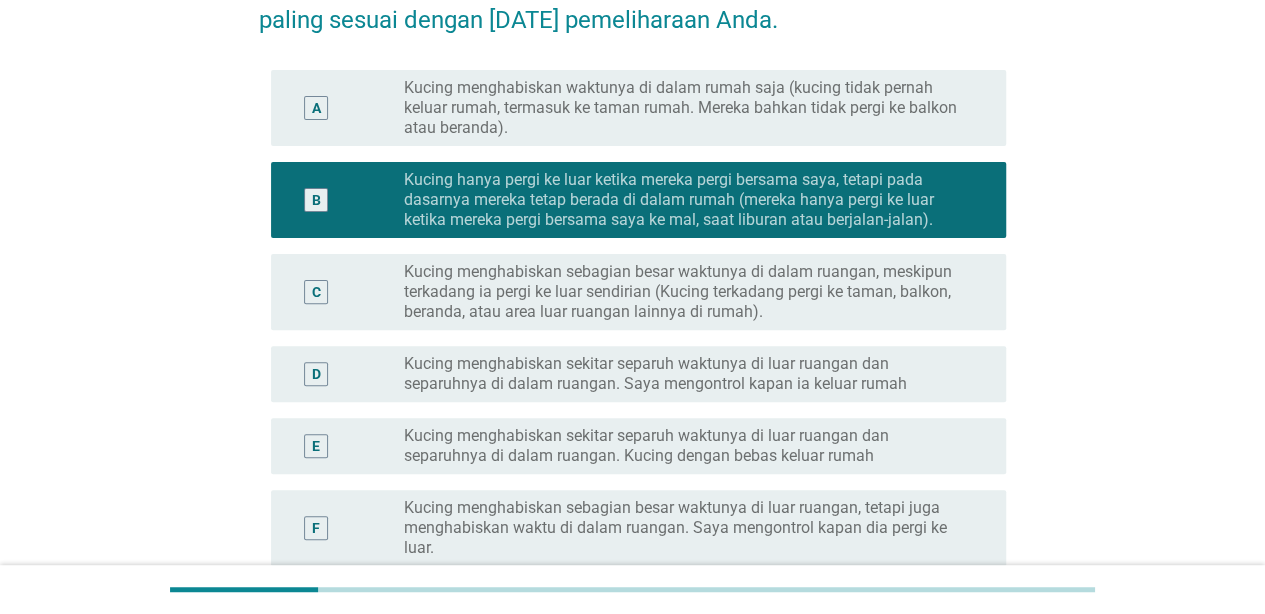 scroll, scrollTop: 552, scrollLeft: 0, axis: vertical 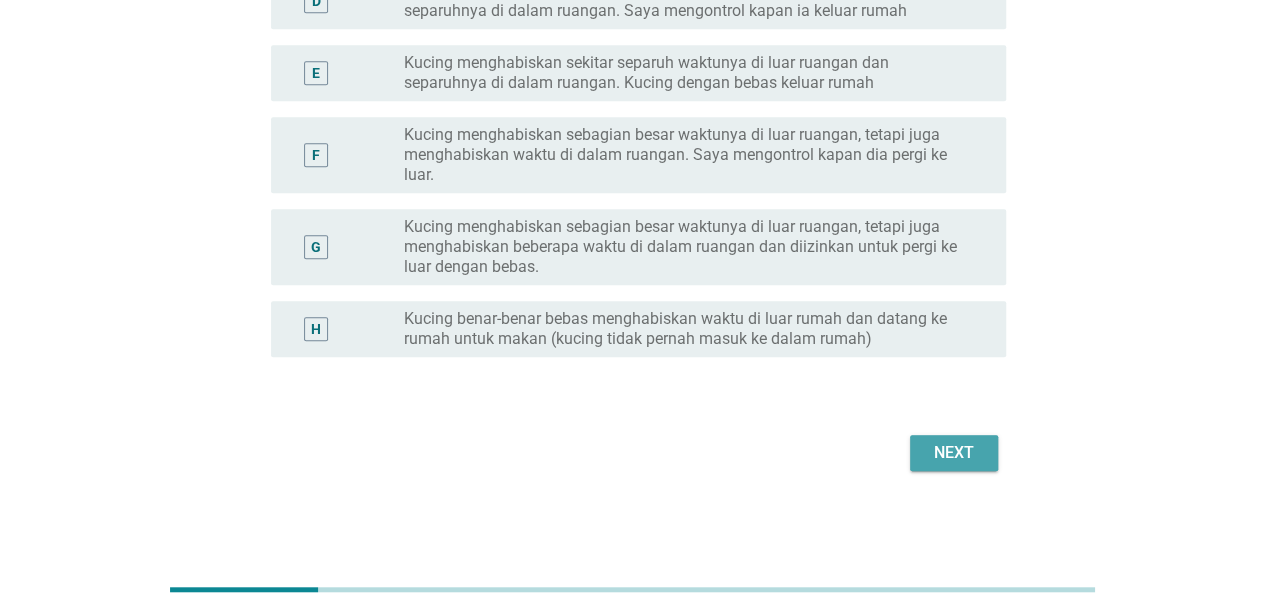 click on "Next" at bounding box center [954, 453] 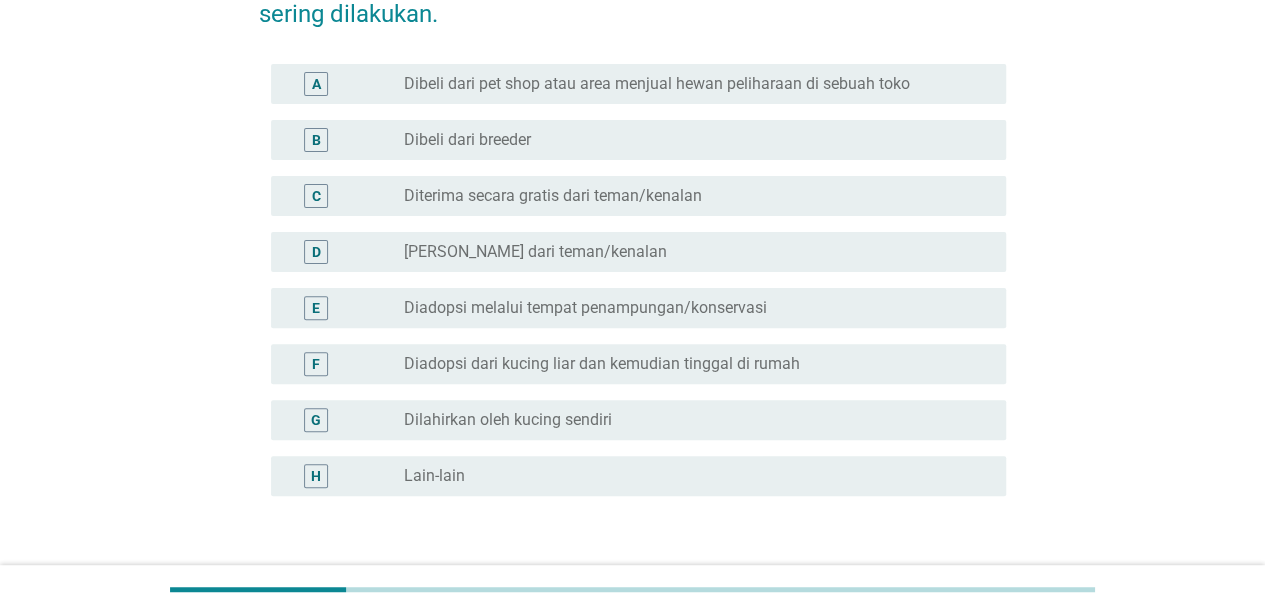 scroll, scrollTop: 199, scrollLeft: 0, axis: vertical 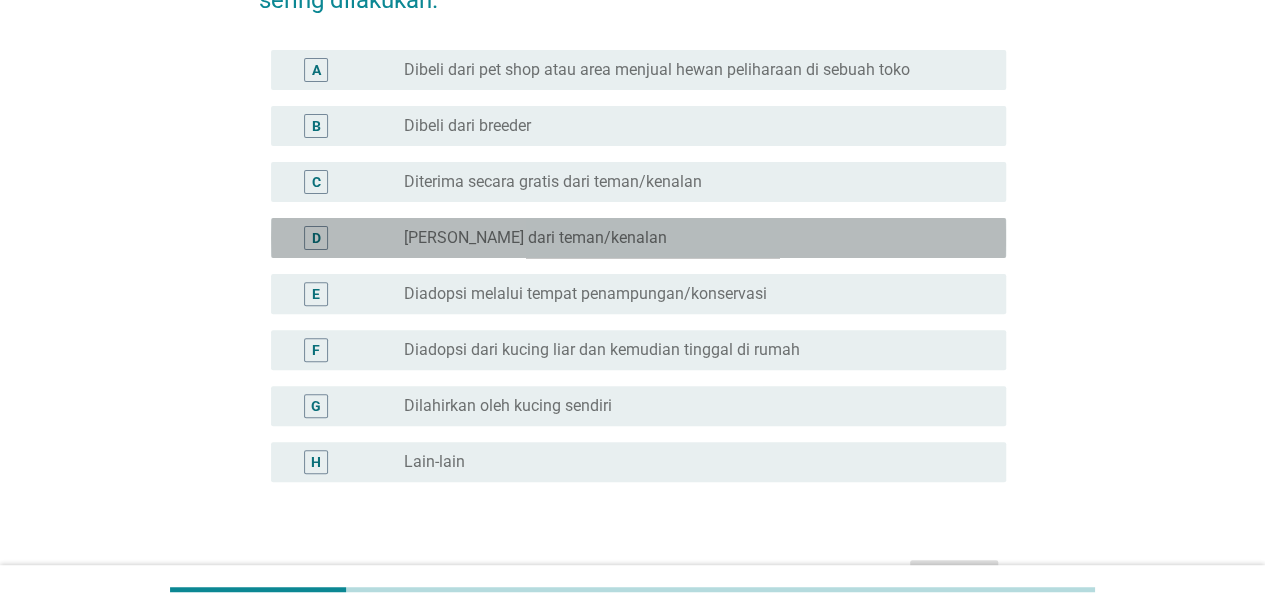 click on "radio_button_unchecked [PERSON_NAME] dari teman/kenalan" at bounding box center (689, 238) 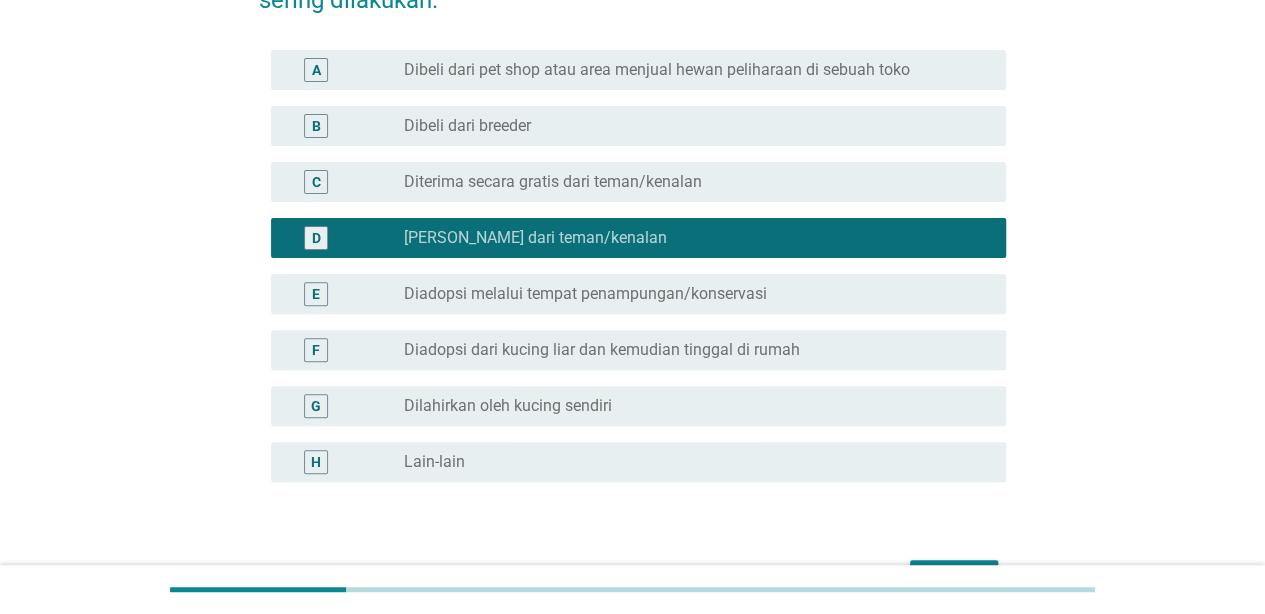 scroll, scrollTop: 324, scrollLeft: 0, axis: vertical 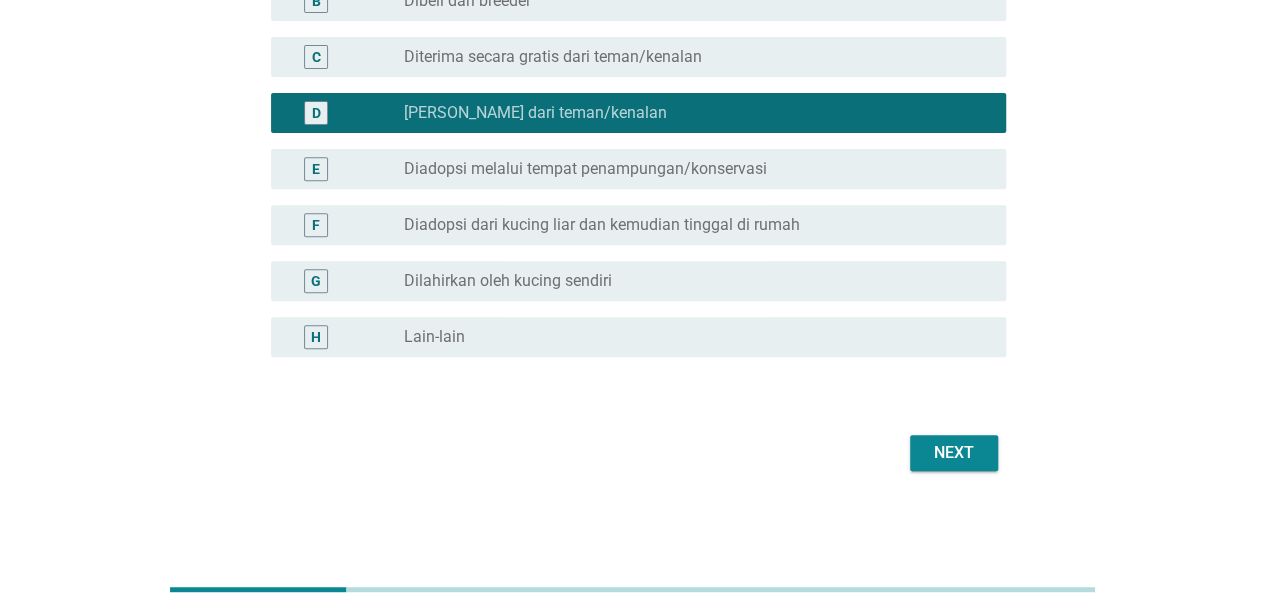 click on "Next" at bounding box center (954, 453) 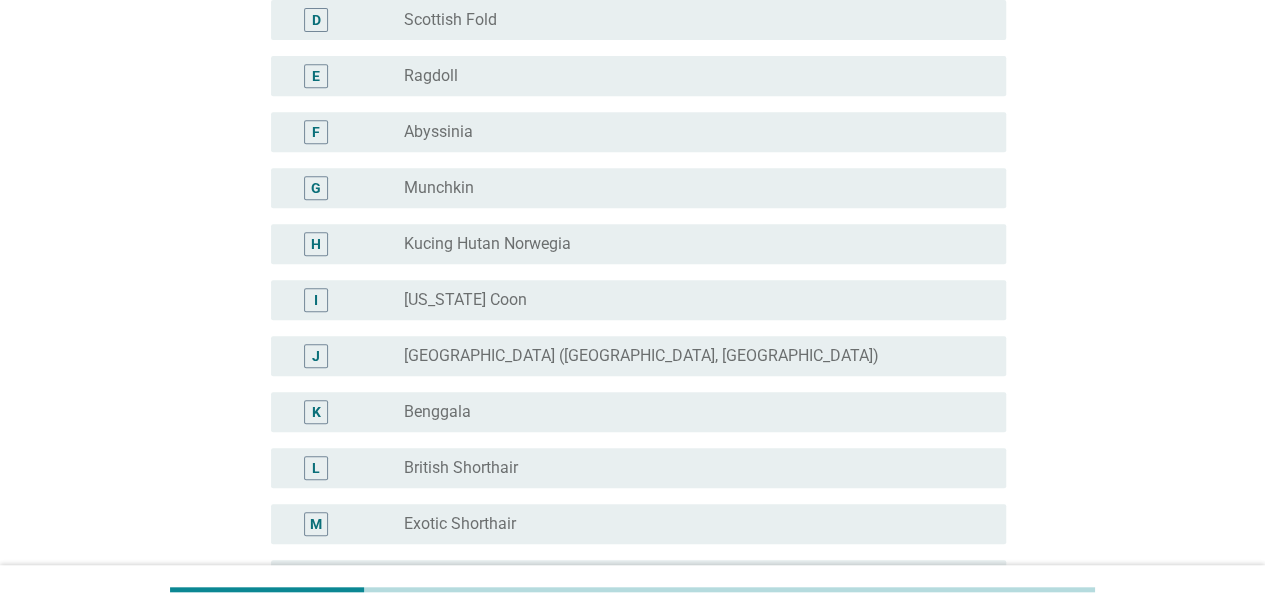 scroll, scrollTop: 450, scrollLeft: 0, axis: vertical 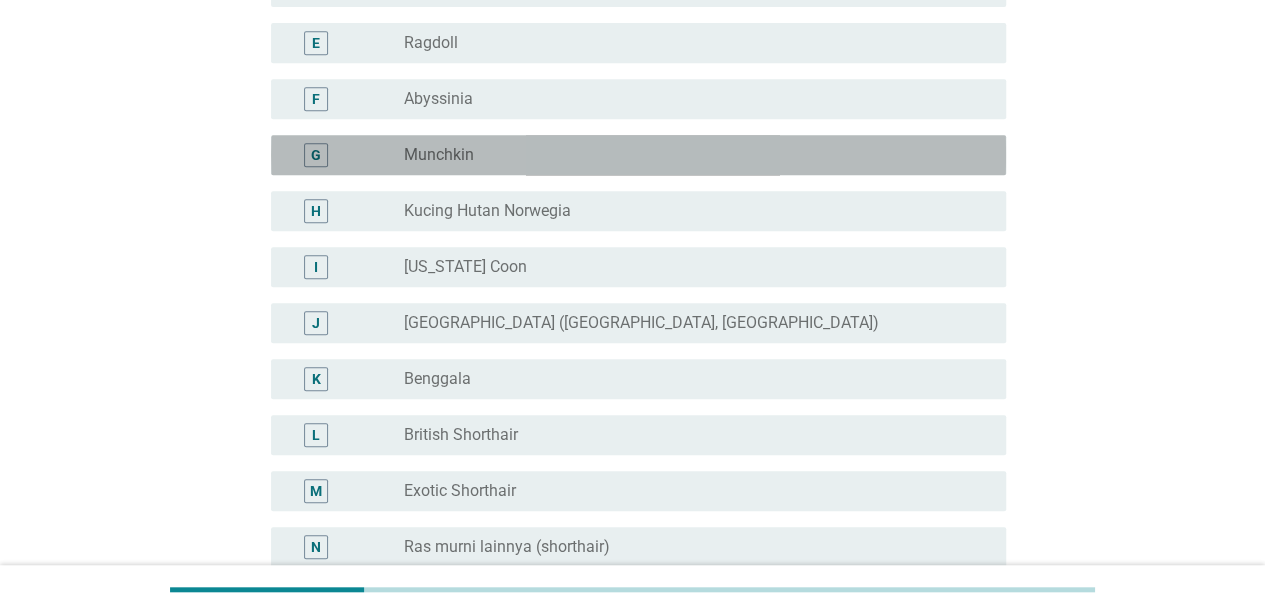 click on "G     radio_button_unchecked Munchkin" at bounding box center [638, 155] 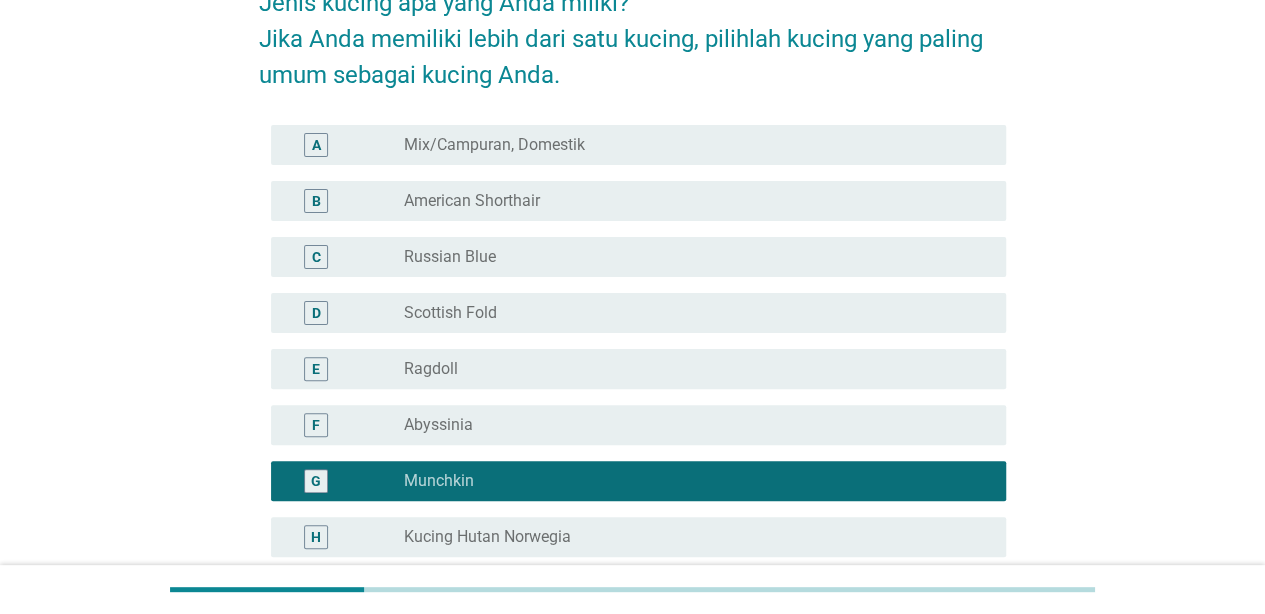 scroll, scrollTop: 108, scrollLeft: 0, axis: vertical 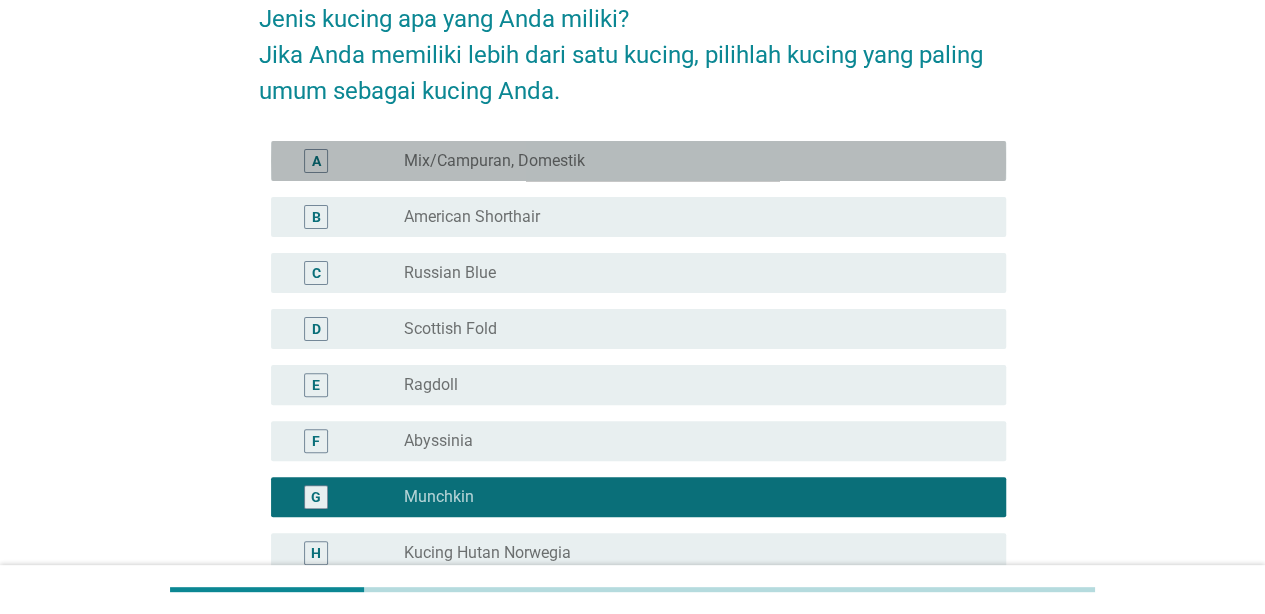 click on "radio_button_unchecked Mix/Campuran, Domestik" at bounding box center [689, 161] 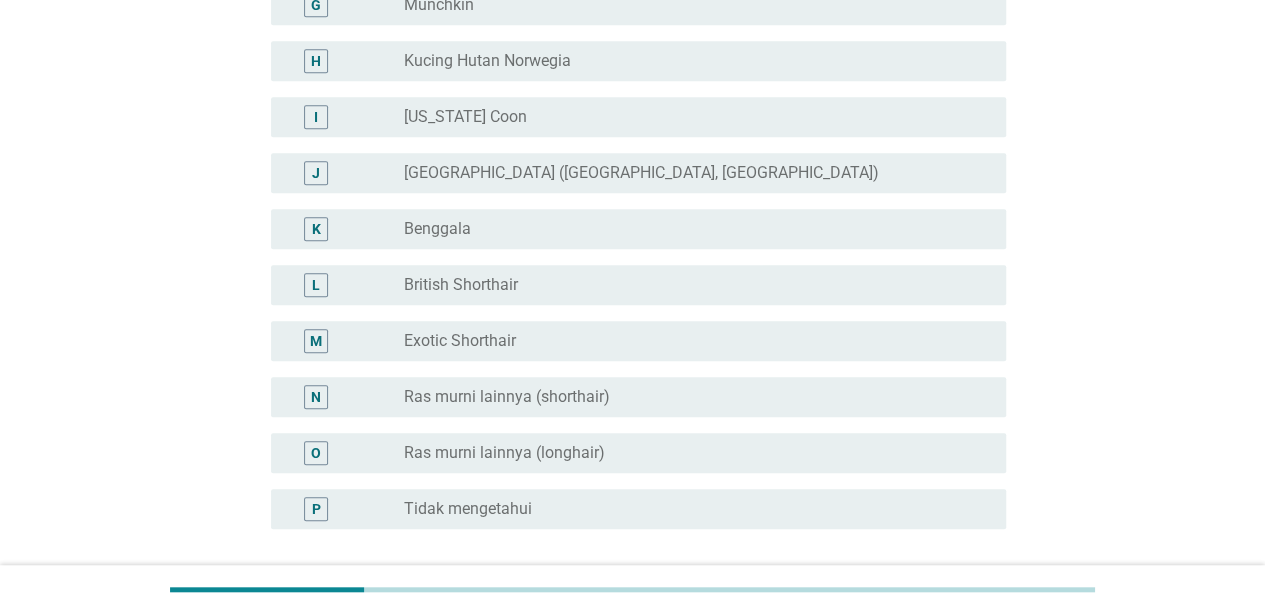 scroll, scrollTop: 772, scrollLeft: 0, axis: vertical 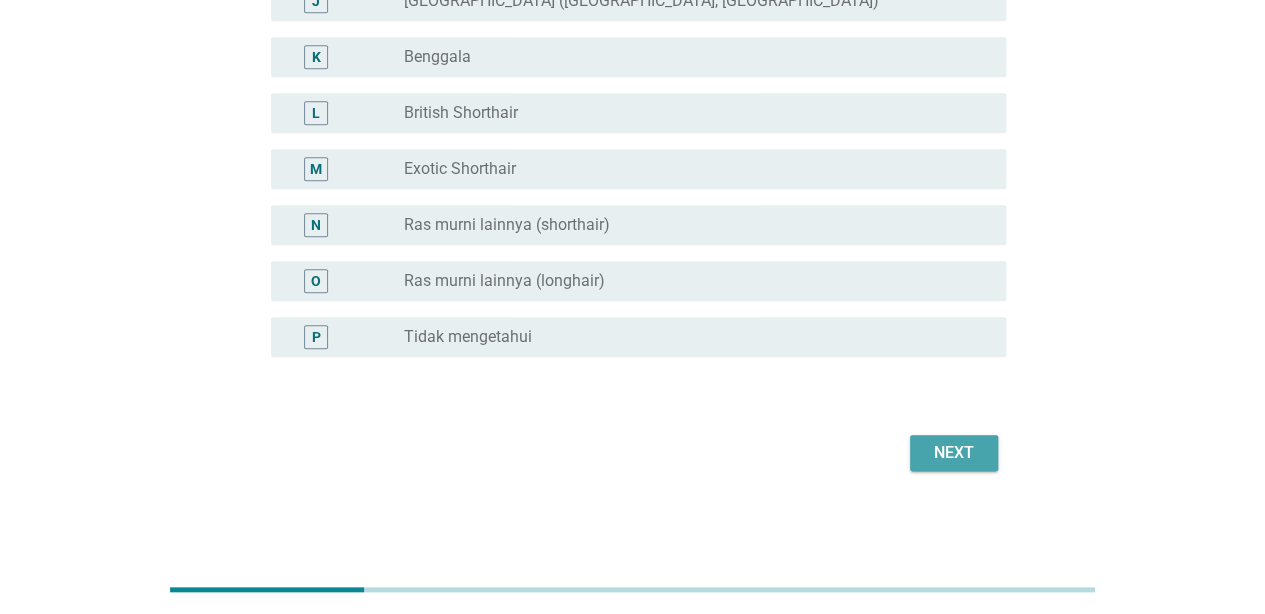 click on "Next" at bounding box center [954, 453] 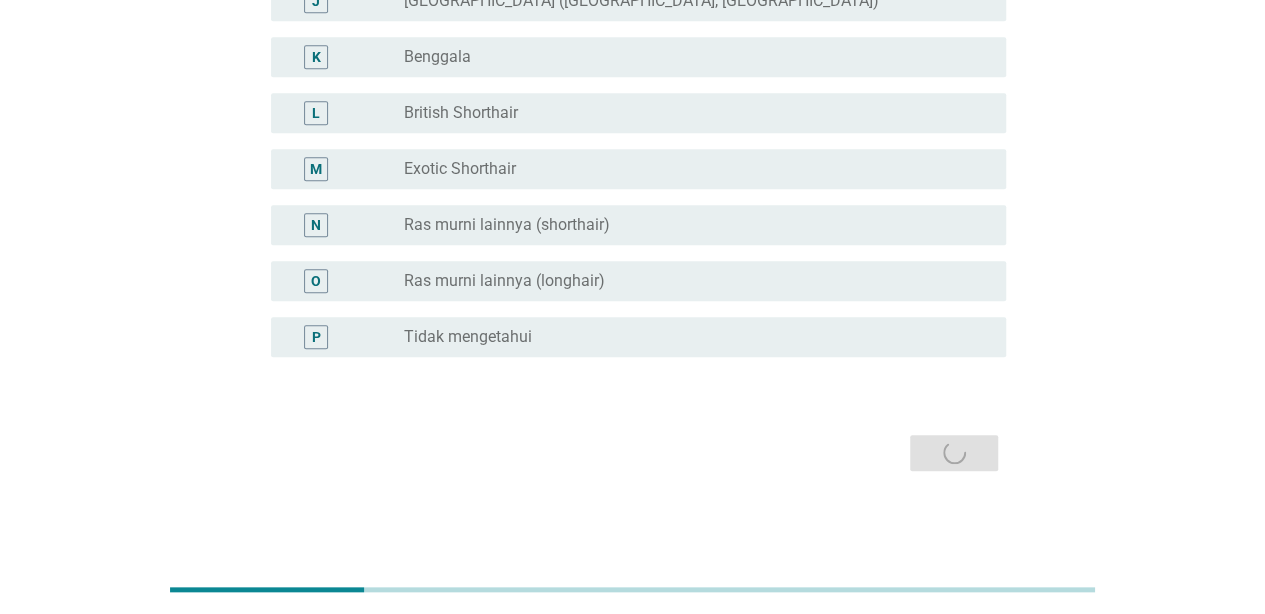 scroll, scrollTop: 0, scrollLeft: 0, axis: both 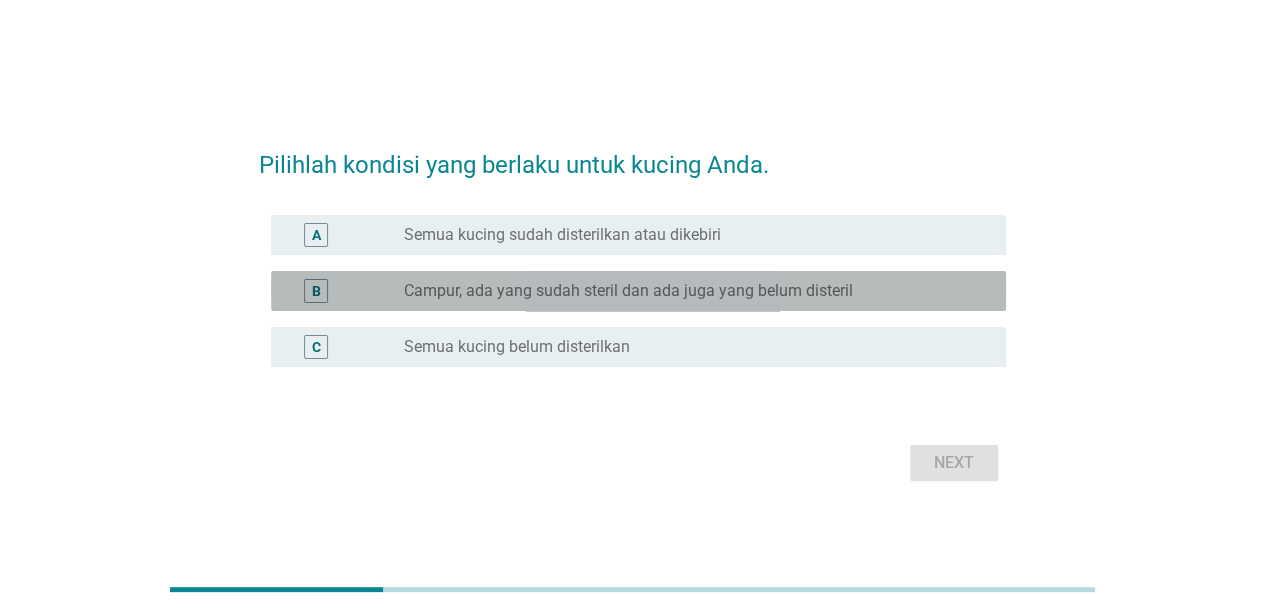 click on "B     radio_button_unchecked Campur, ada yang sudah steril dan ada juga yang belum disteril" at bounding box center (638, 291) 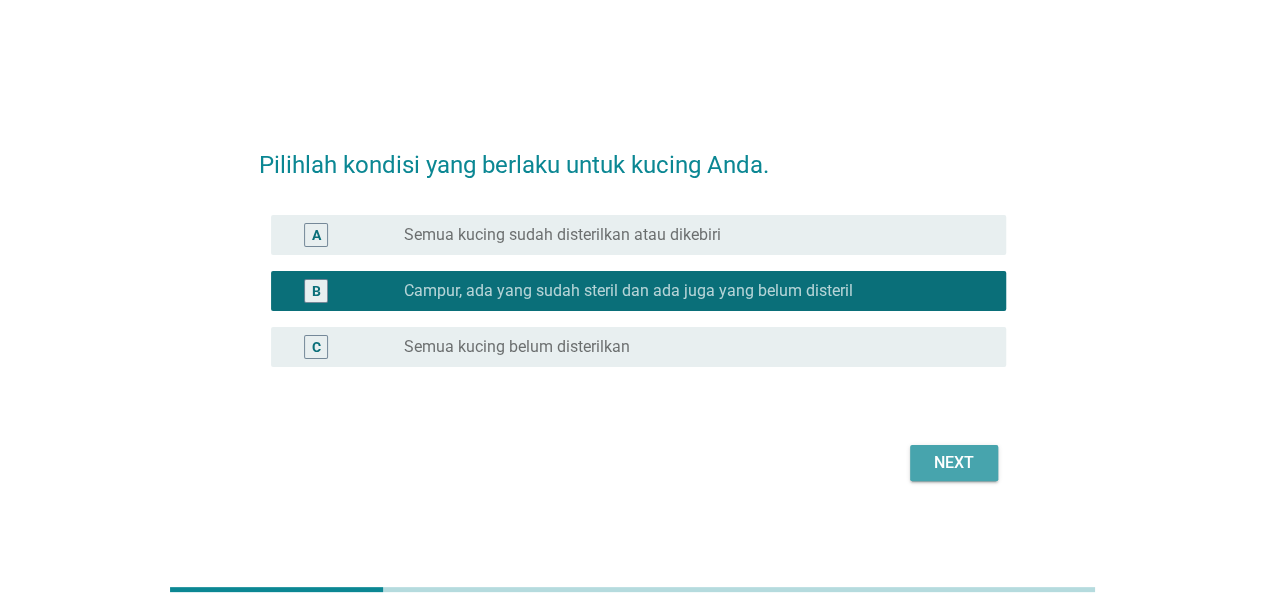 click on "Next" at bounding box center [954, 463] 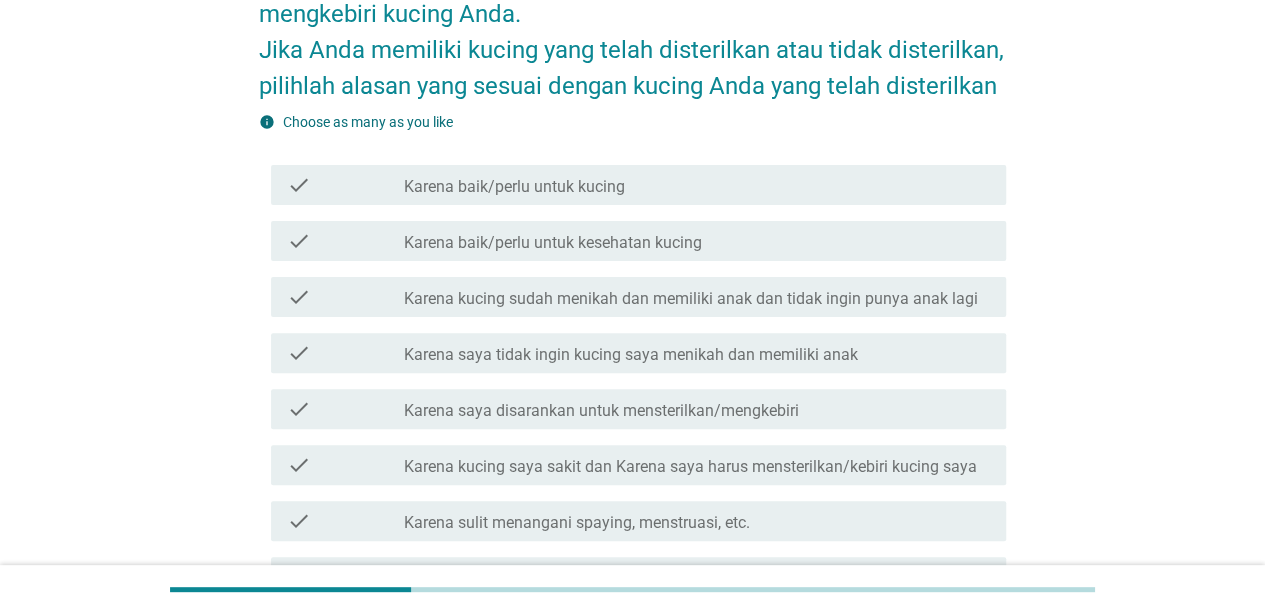 scroll, scrollTop: 154, scrollLeft: 0, axis: vertical 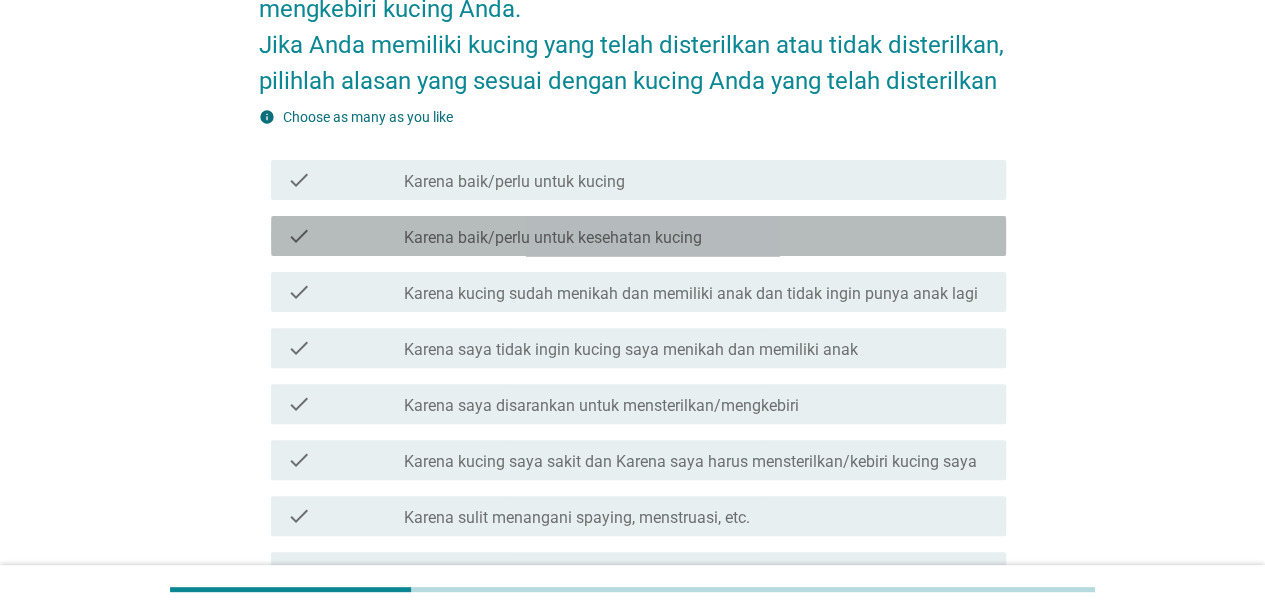 click on "check_box_outline_blank Karena baik/perlu untuk kesehatan kucing" at bounding box center (697, 236) 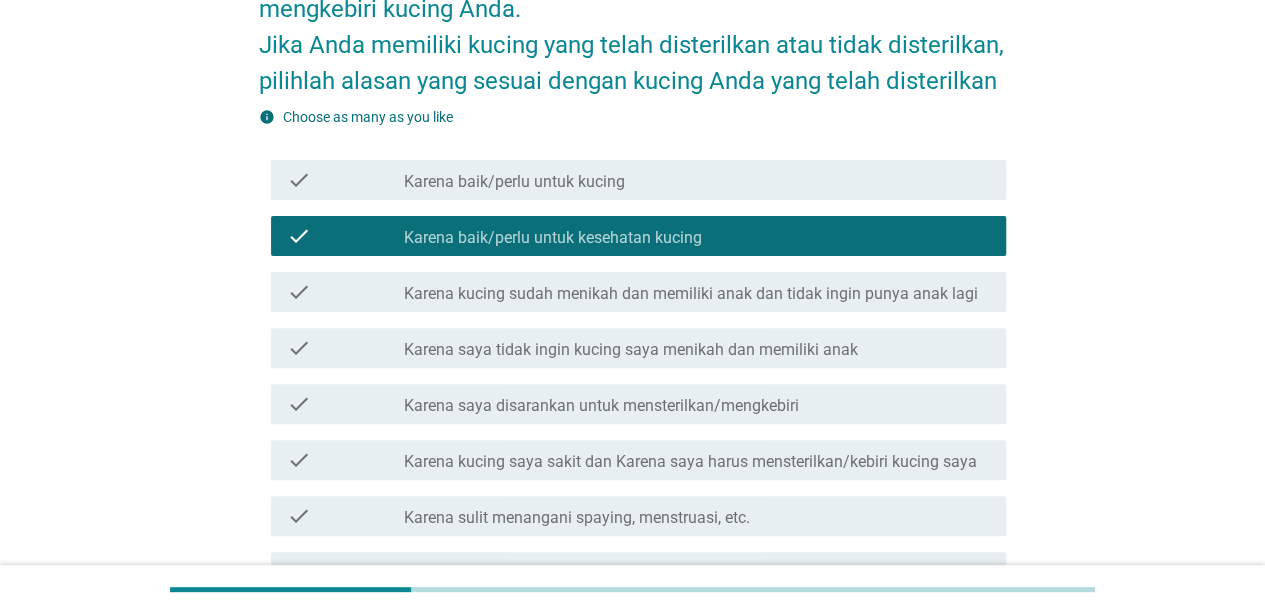 click on "check     check_box_outline_blank Karena baik/perlu untuk kucing" at bounding box center [632, 180] 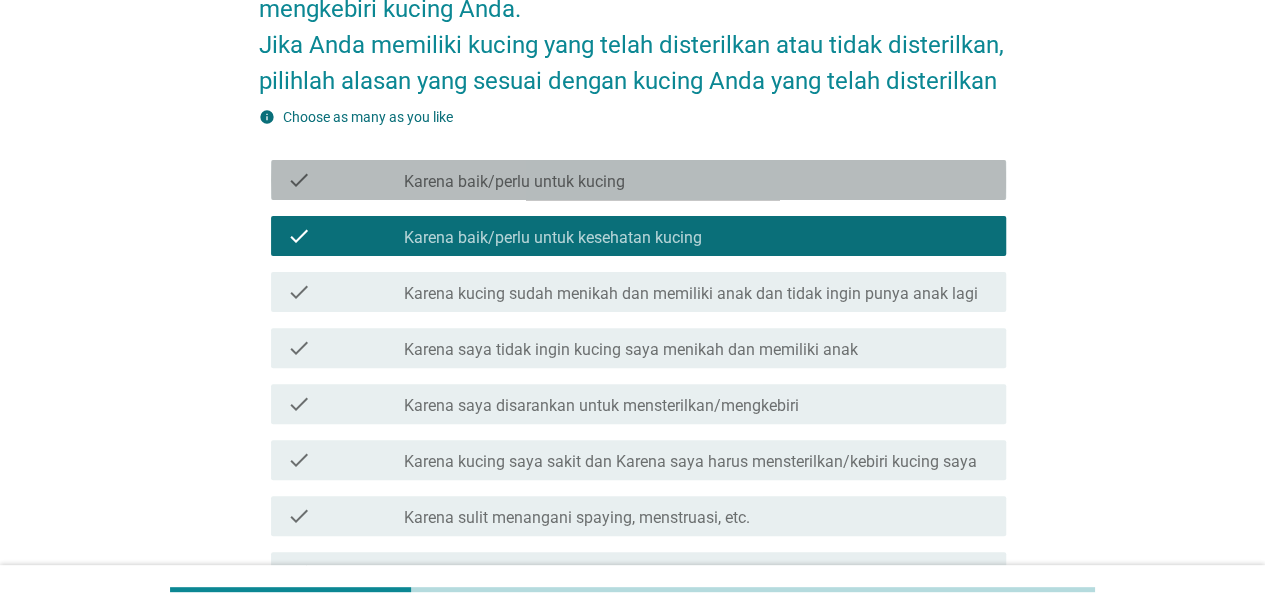 click on "check_box_outline_blank Karena baik/perlu untuk kucing" at bounding box center [697, 180] 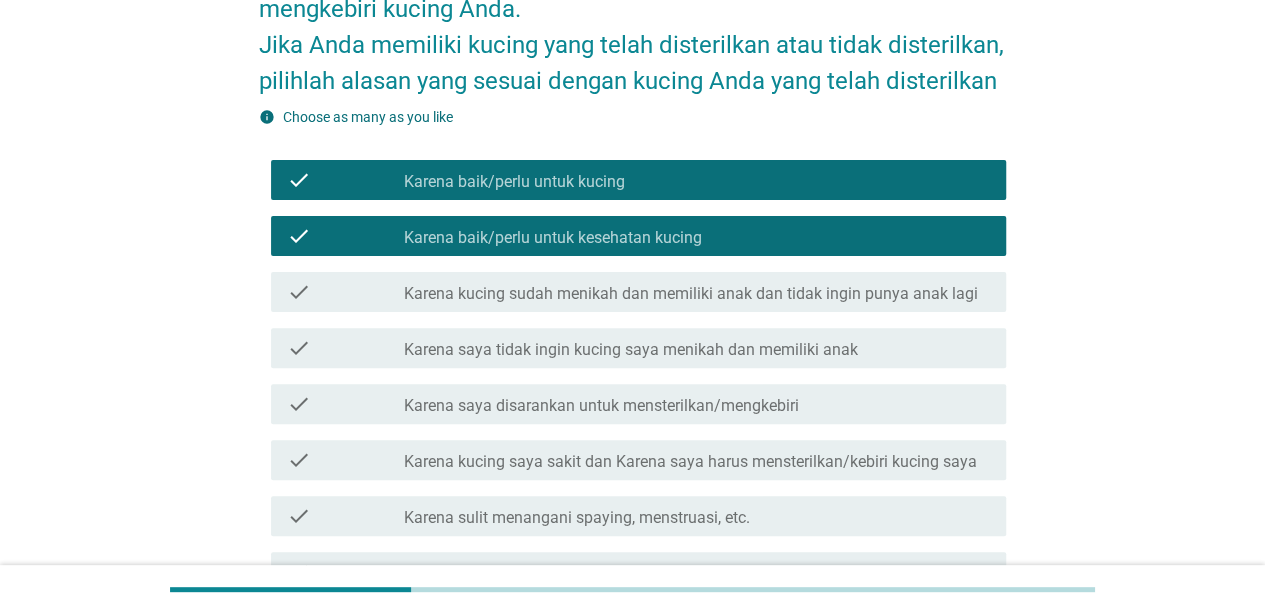 scroll, scrollTop: 421, scrollLeft: 0, axis: vertical 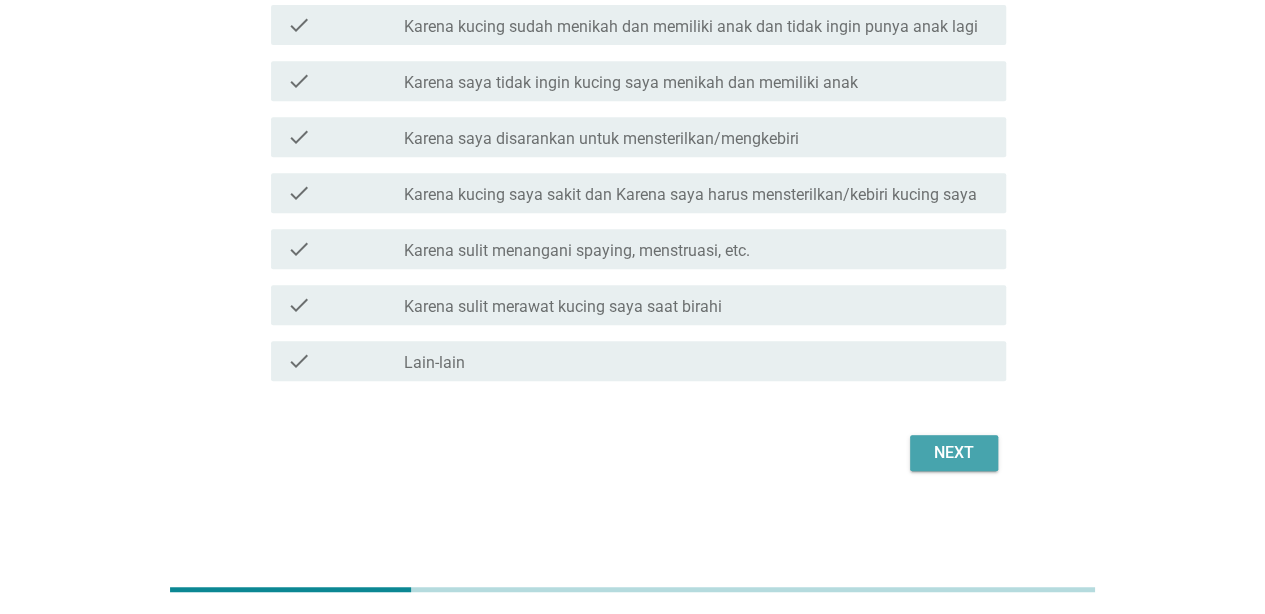click on "Next" at bounding box center [954, 453] 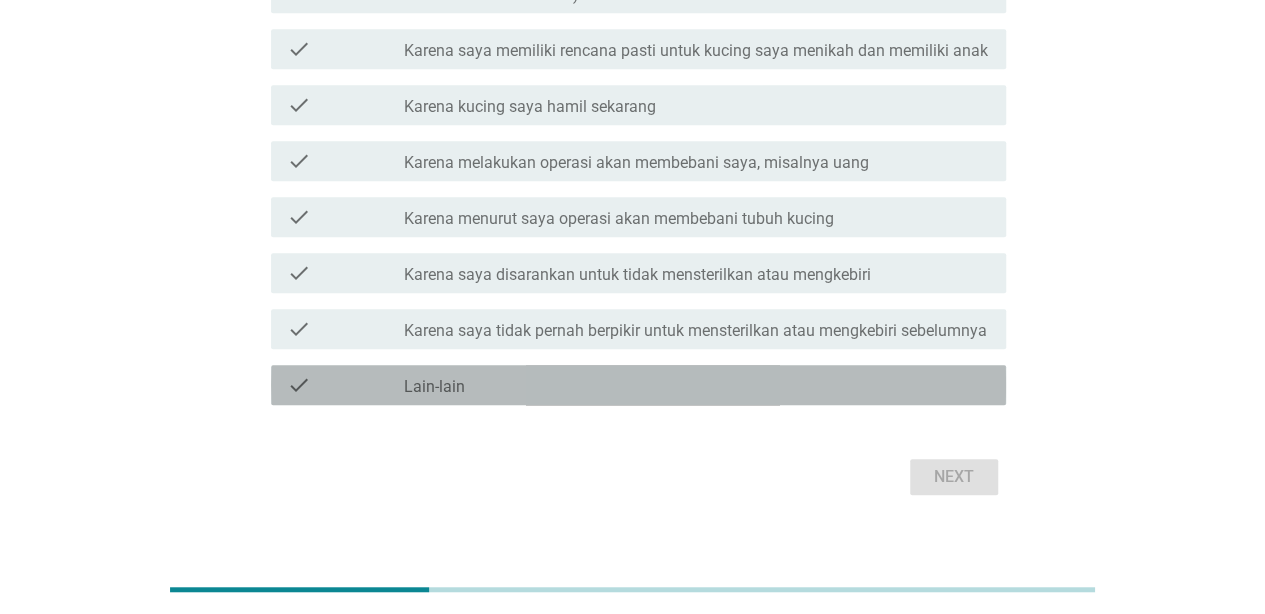click on "check_box_outline_blank Lain-lain" at bounding box center [697, 385] 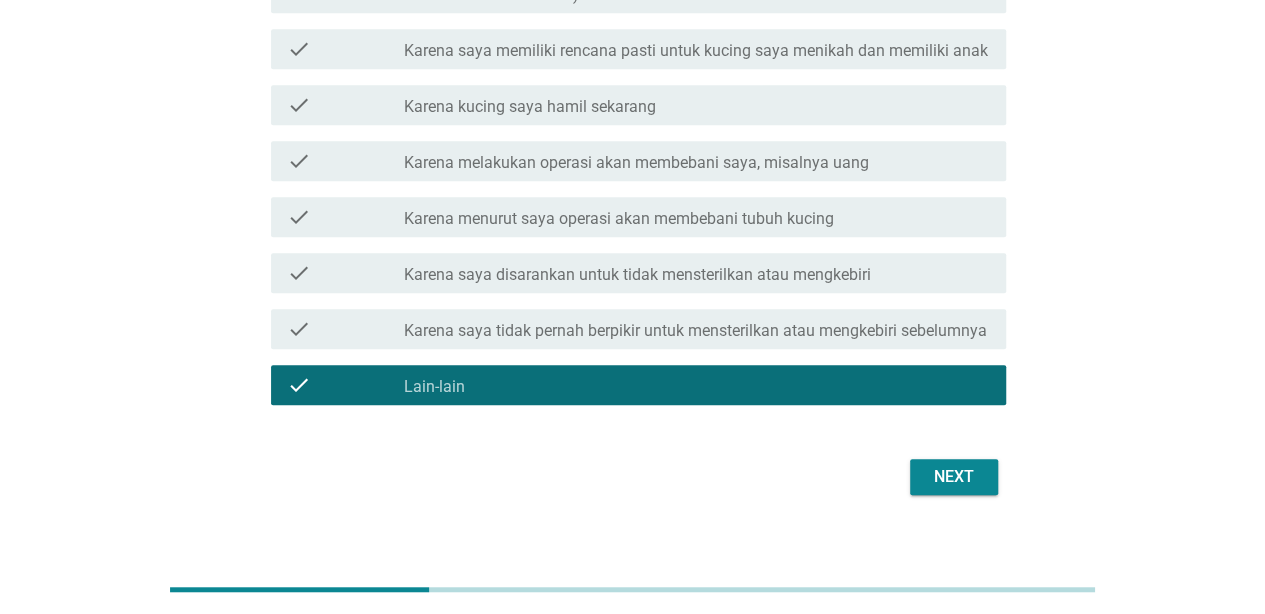 click on "Next" at bounding box center (954, 477) 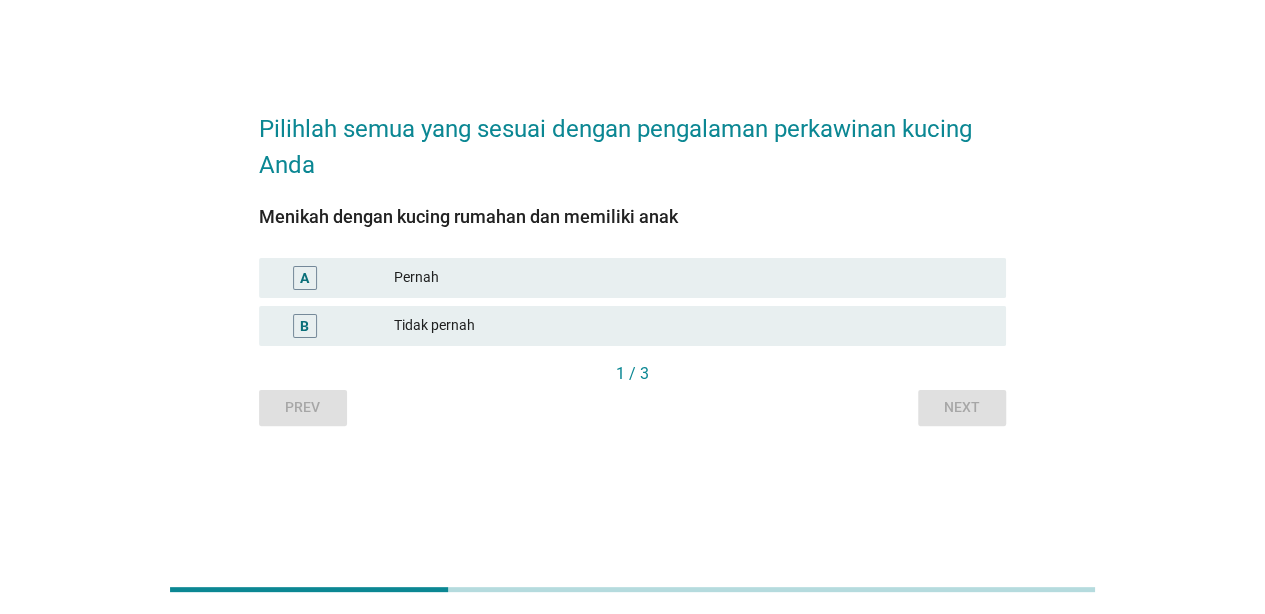 scroll, scrollTop: 0, scrollLeft: 0, axis: both 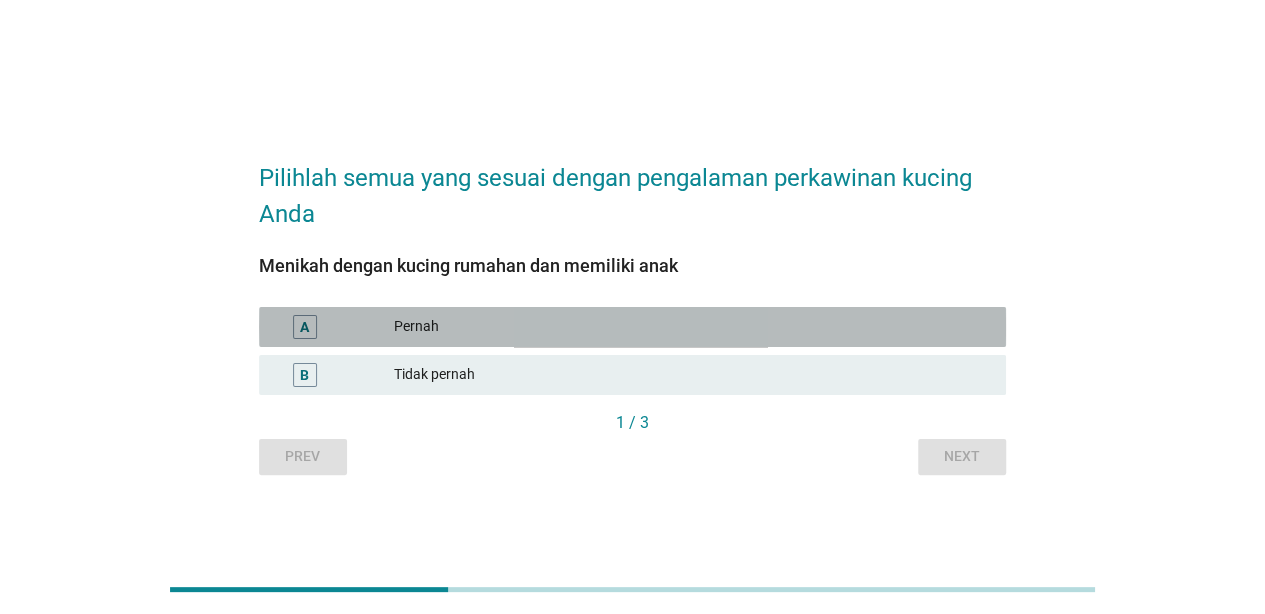 click on "Pernah" at bounding box center (692, 327) 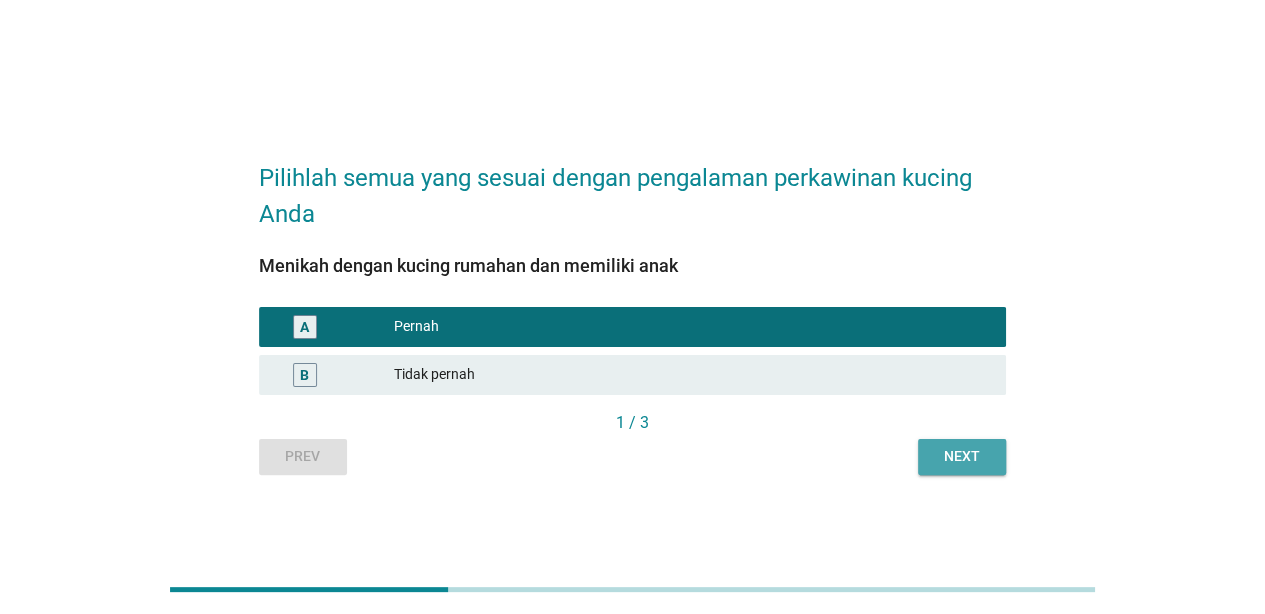 click on "Next" at bounding box center (962, 456) 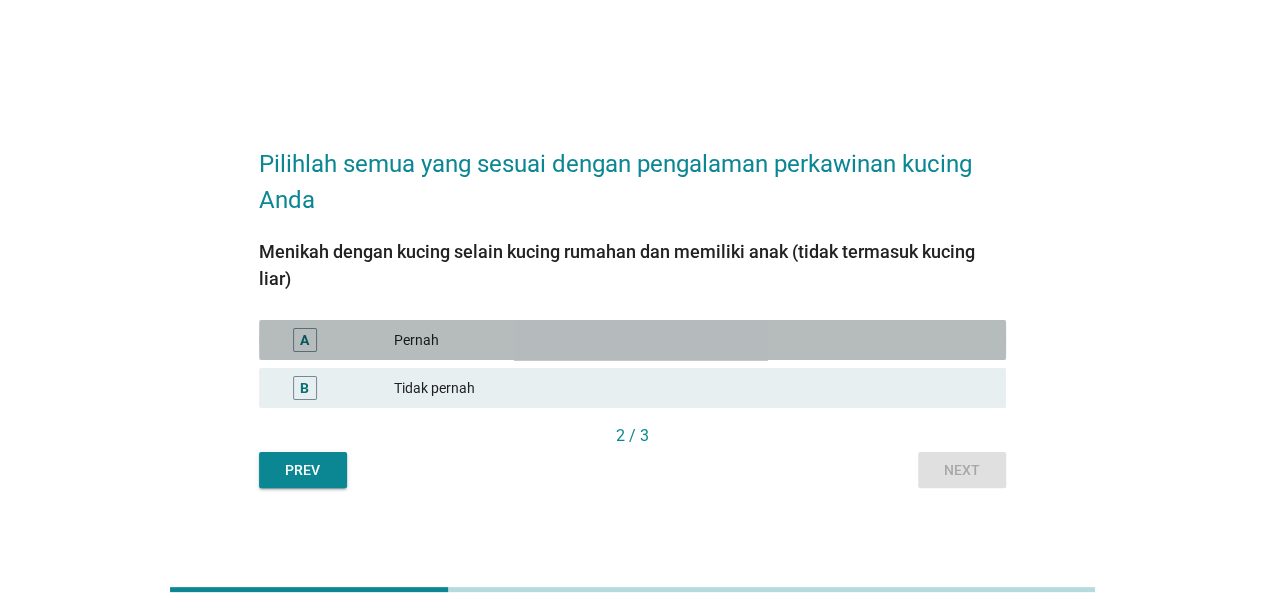 click on "Pernah" at bounding box center [692, 340] 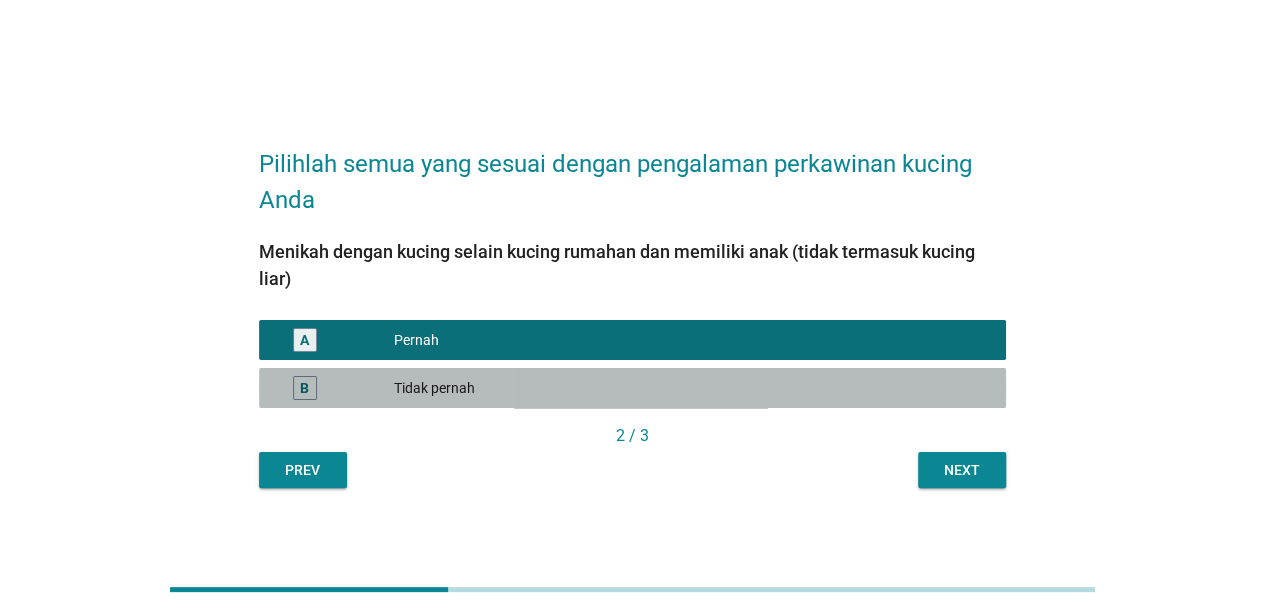 click on "Tidak pernah" at bounding box center (692, 388) 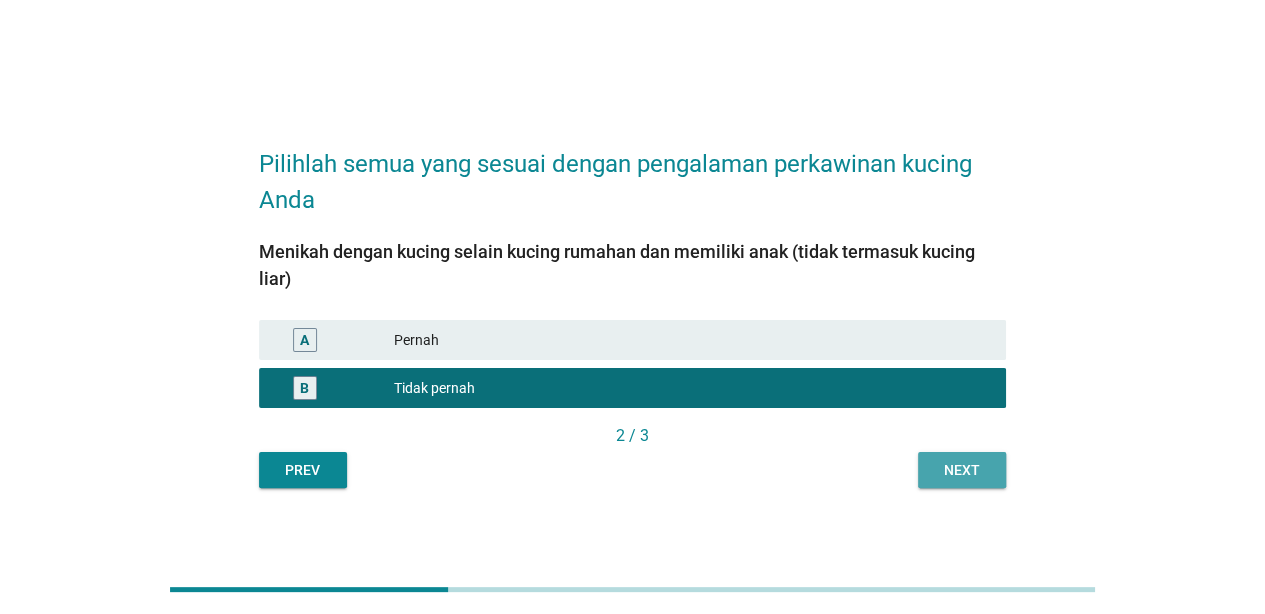 click on "Next" at bounding box center [962, 470] 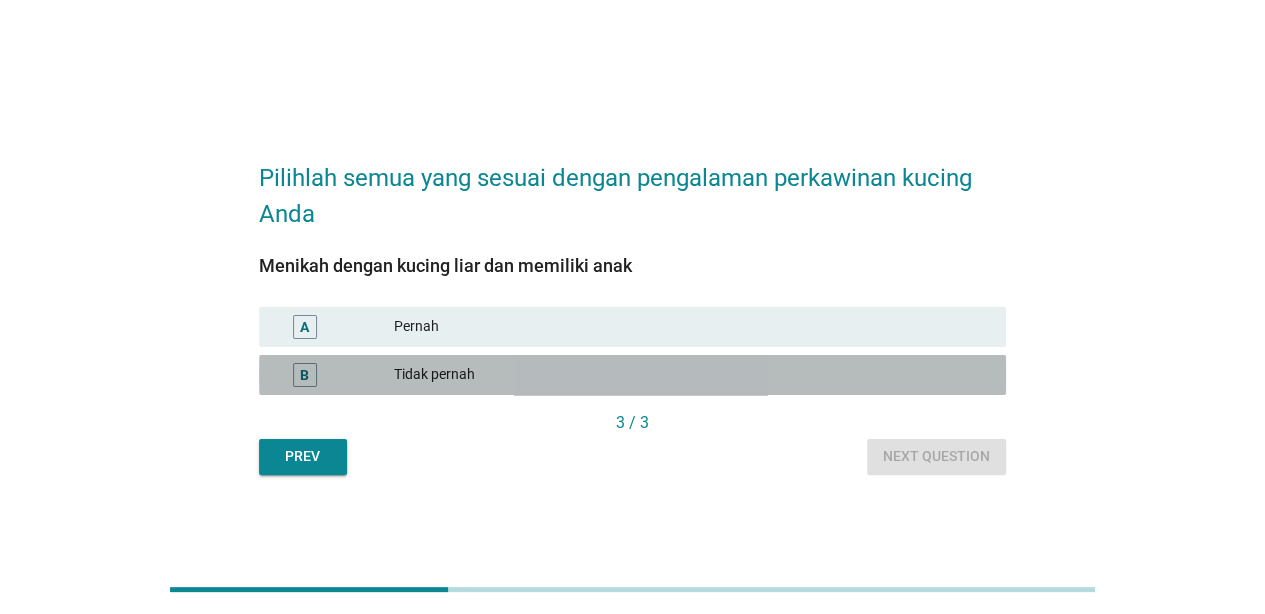 click on "Tidak pernah" at bounding box center (692, 375) 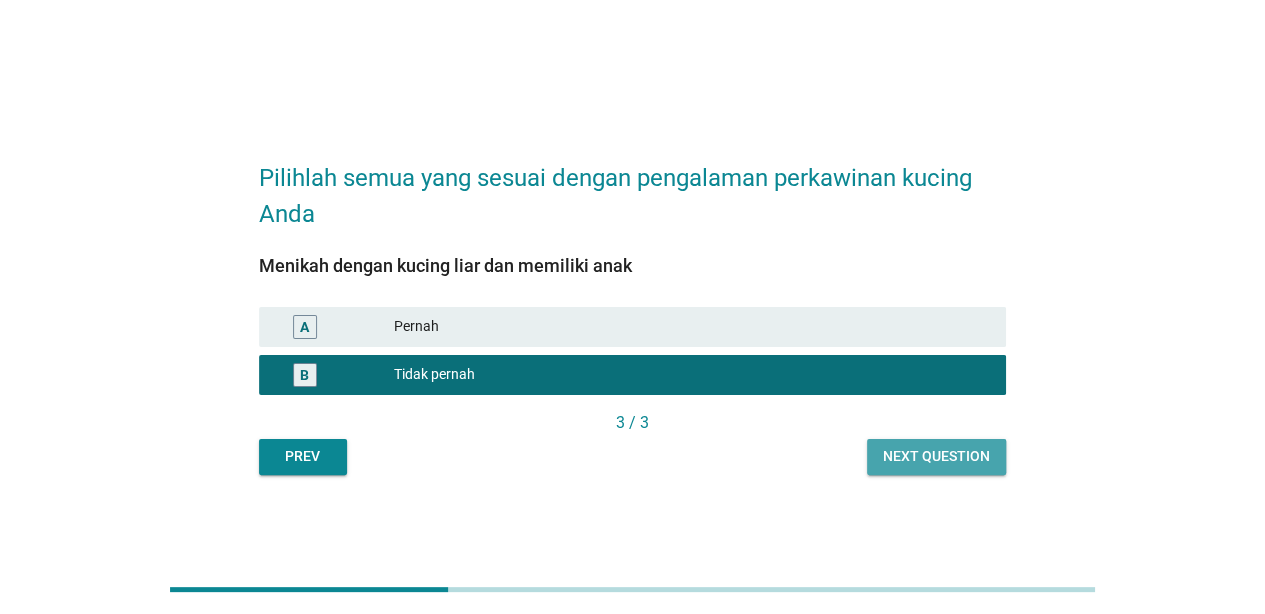 click on "Next question" at bounding box center [936, 456] 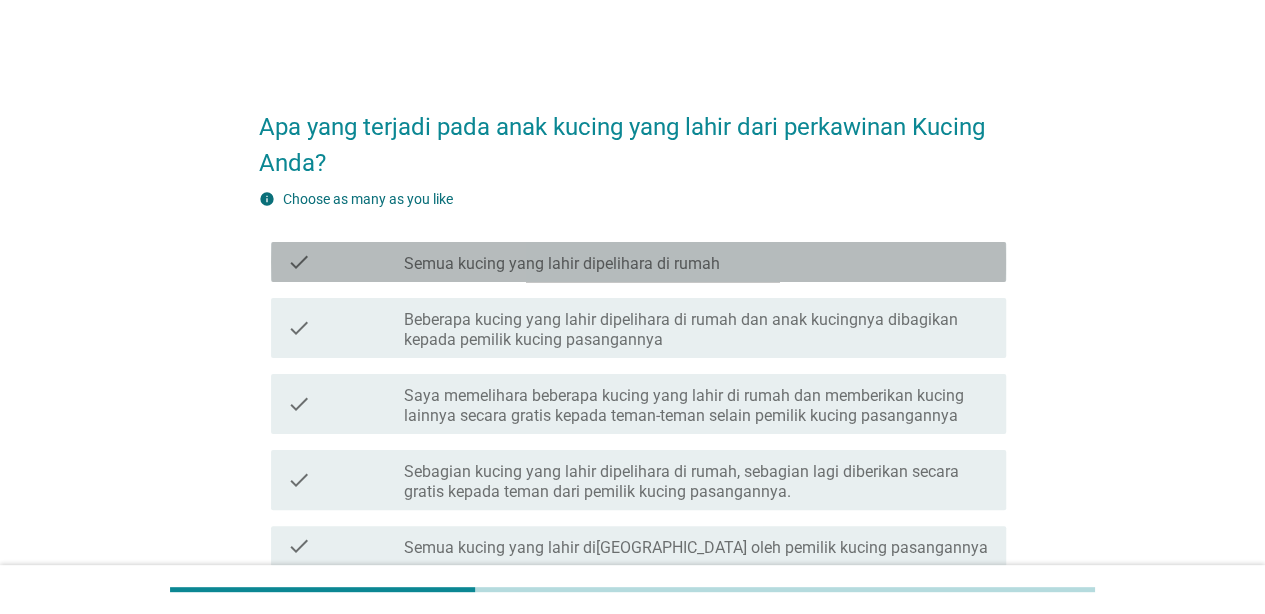 click on "check     check_box_outline_blank Semua kucing yang lahir dipelihara di rumah" at bounding box center (638, 262) 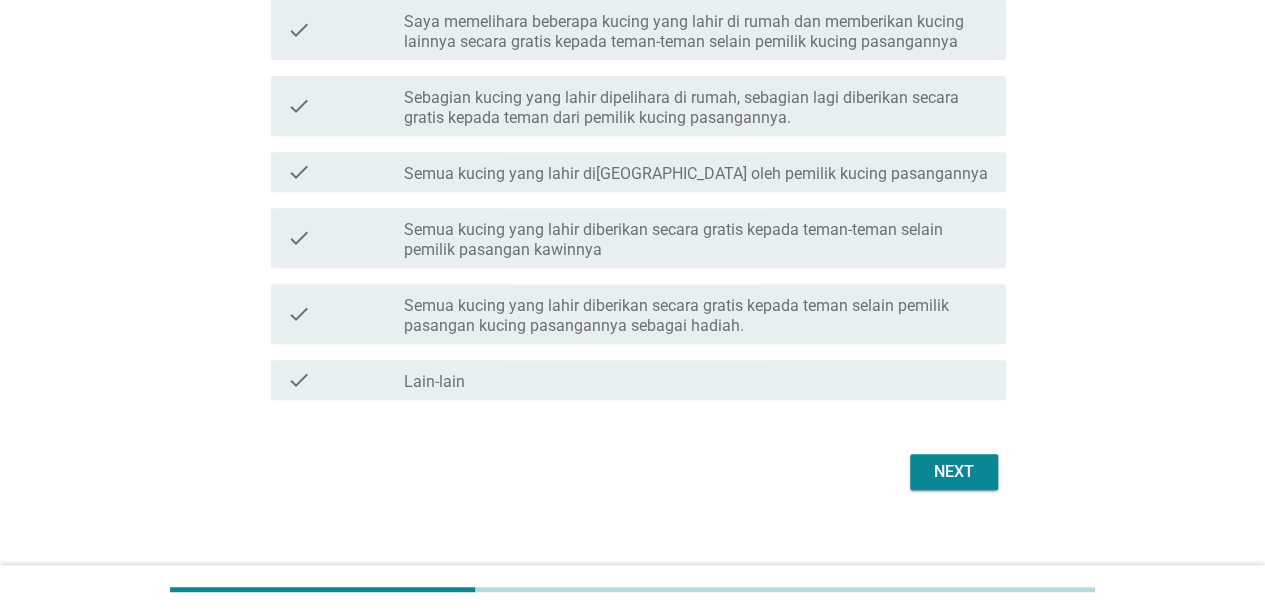 scroll, scrollTop: 376, scrollLeft: 0, axis: vertical 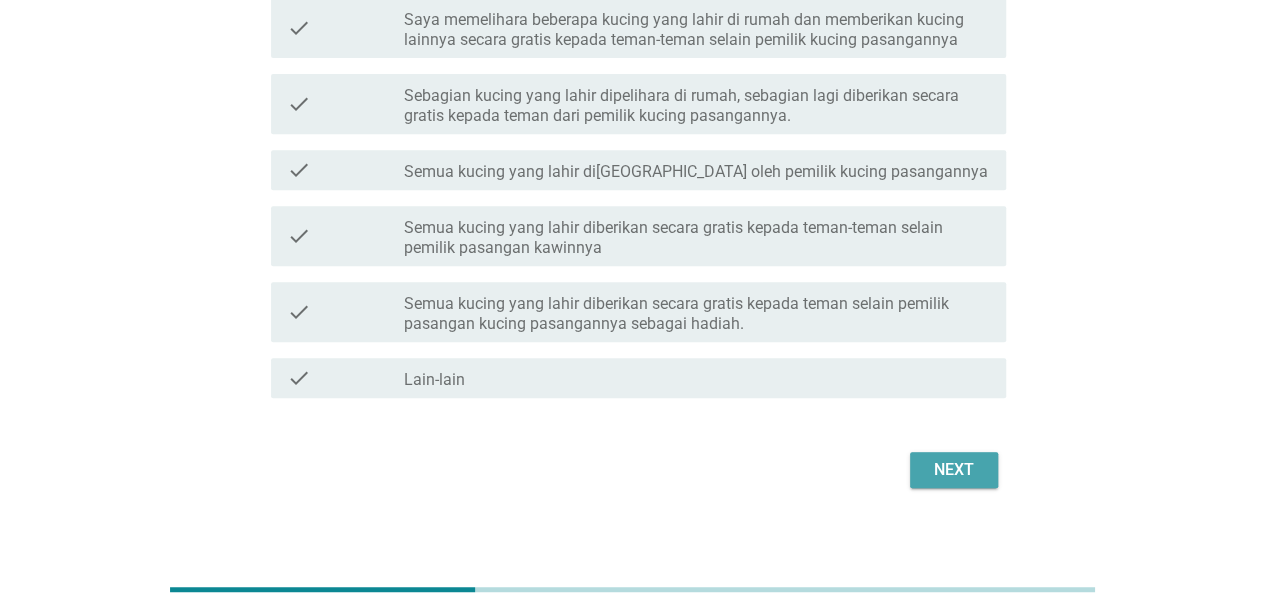 click on "Next" at bounding box center [954, 470] 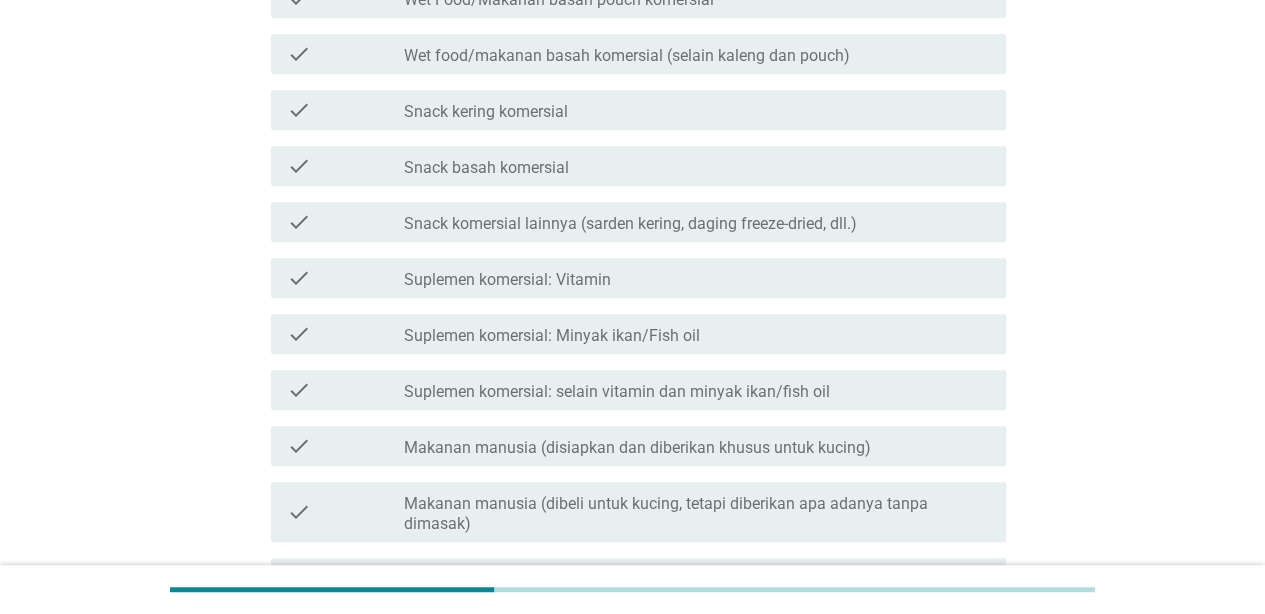 scroll, scrollTop: 0, scrollLeft: 0, axis: both 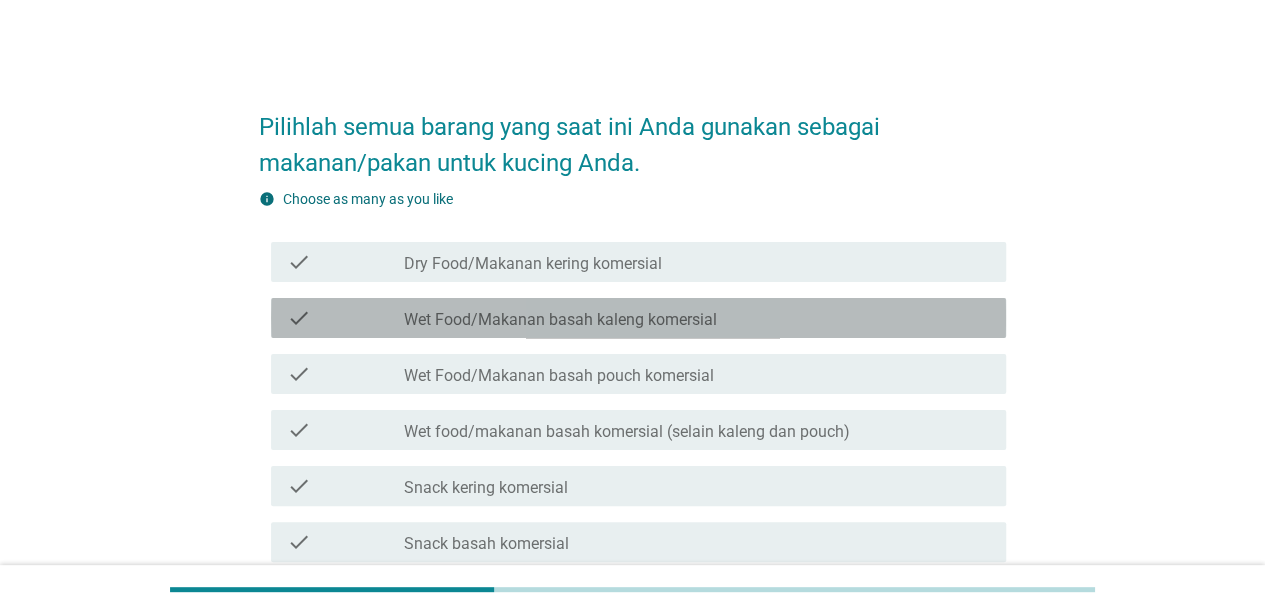click on "check_box_outline_blank Wet Food/Makanan basah kaleng komersial" at bounding box center (697, 318) 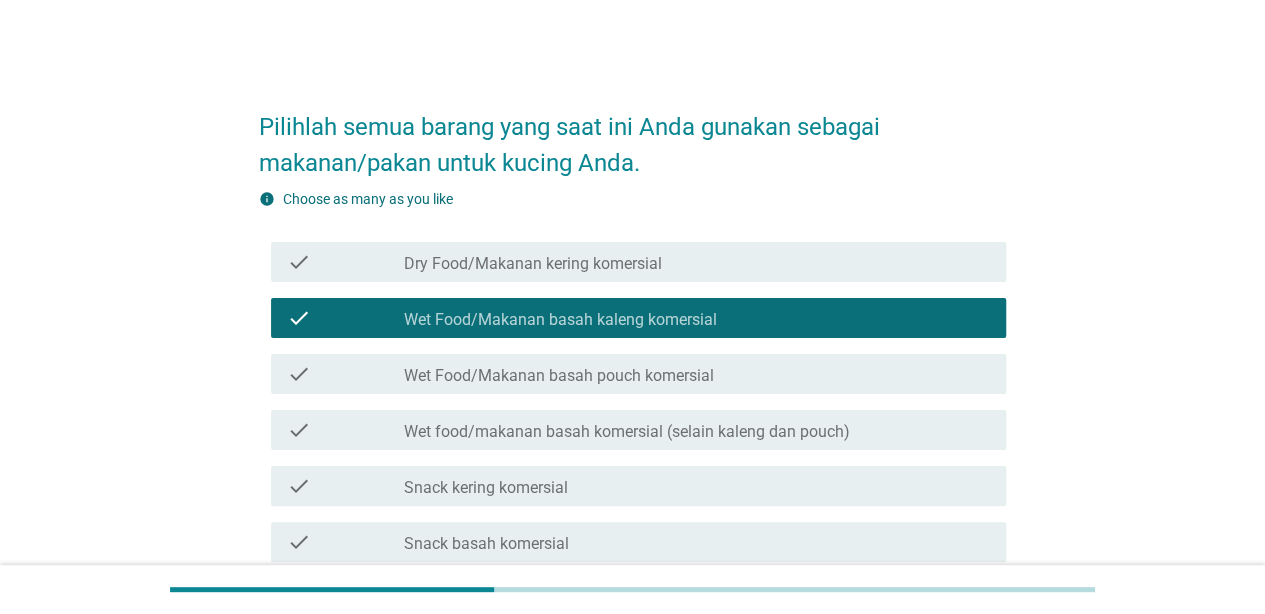 click on "check     check_box_outline_blank Wet Food/Makanan basah kaleng komersial" at bounding box center [632, 318] 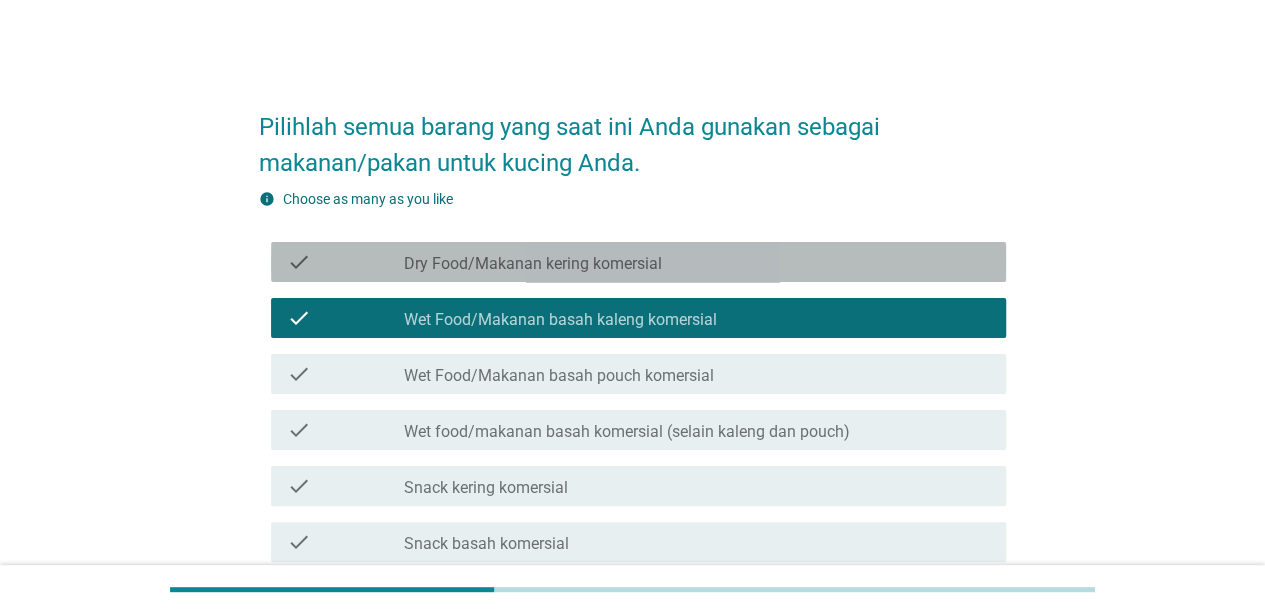 click on "check_box_outline_blank Dry Food/Makanan kering komersial" at bounding box center [697, 262] 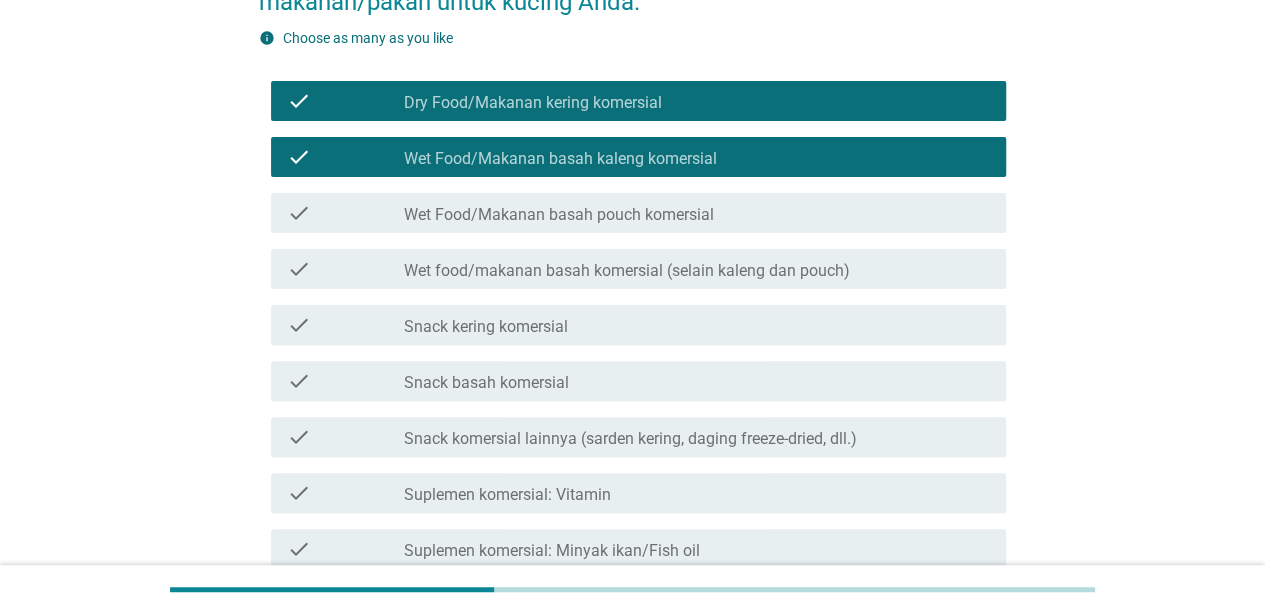 scroll, scrollTop: 173, scrollLeft: 0, axis: vertical 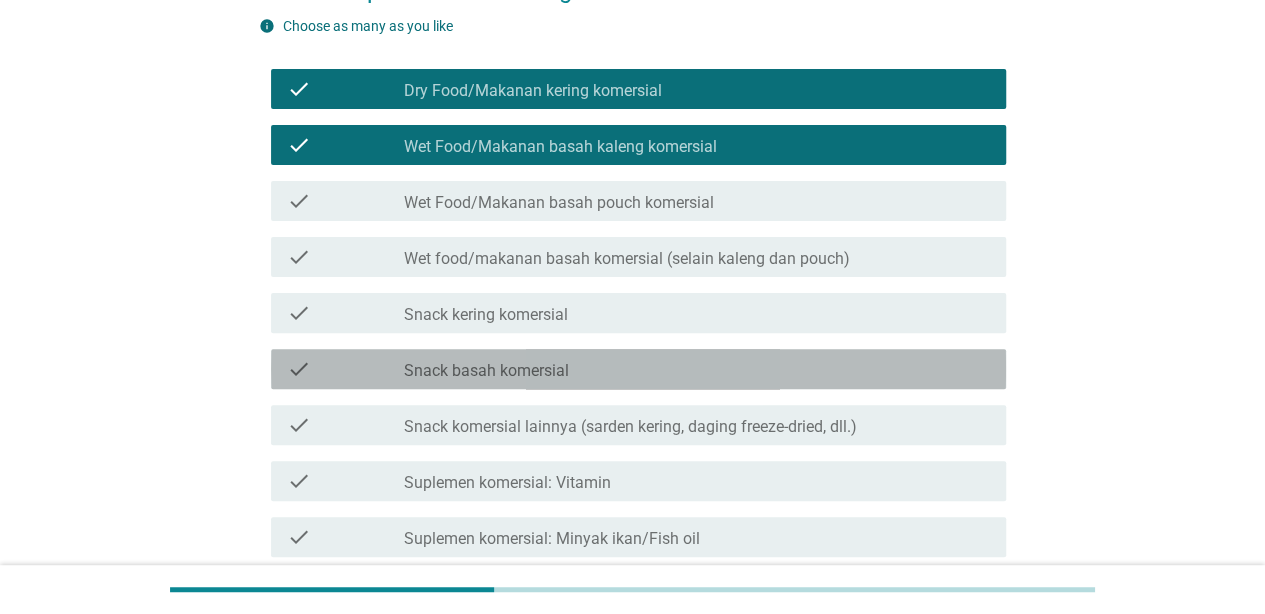 click on "check_box_outline_blank Snack basah komersial" at bounding box center (697, 369) 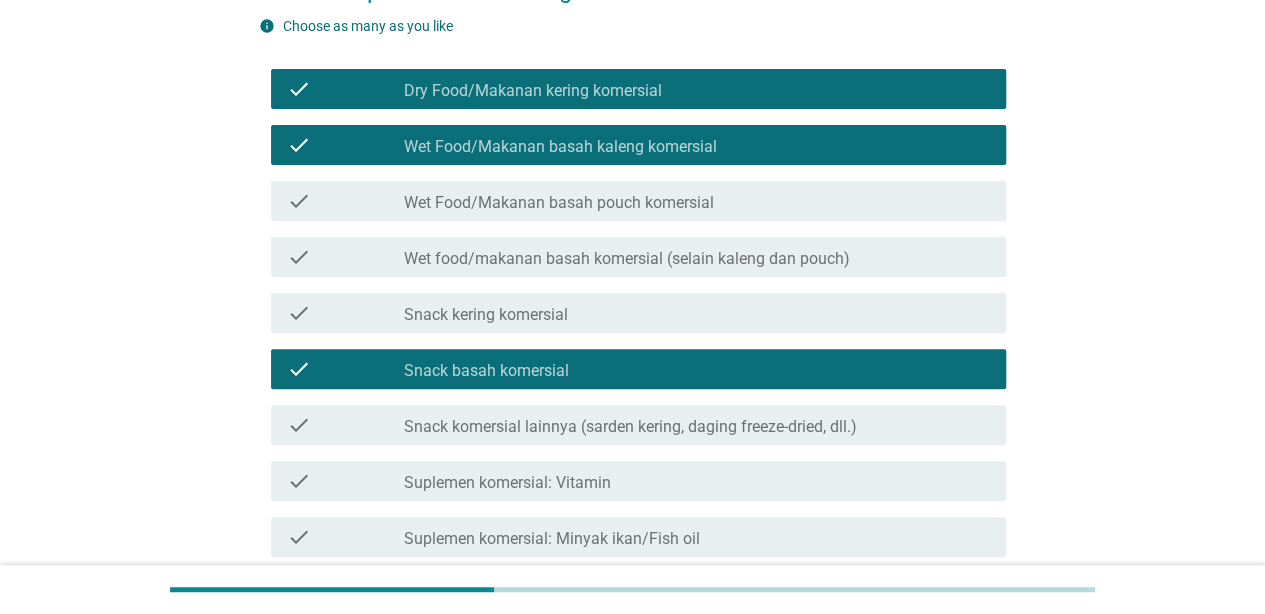 click on "check_box_outline_blank Snack kering komersial" at bounding box center [697, 313] 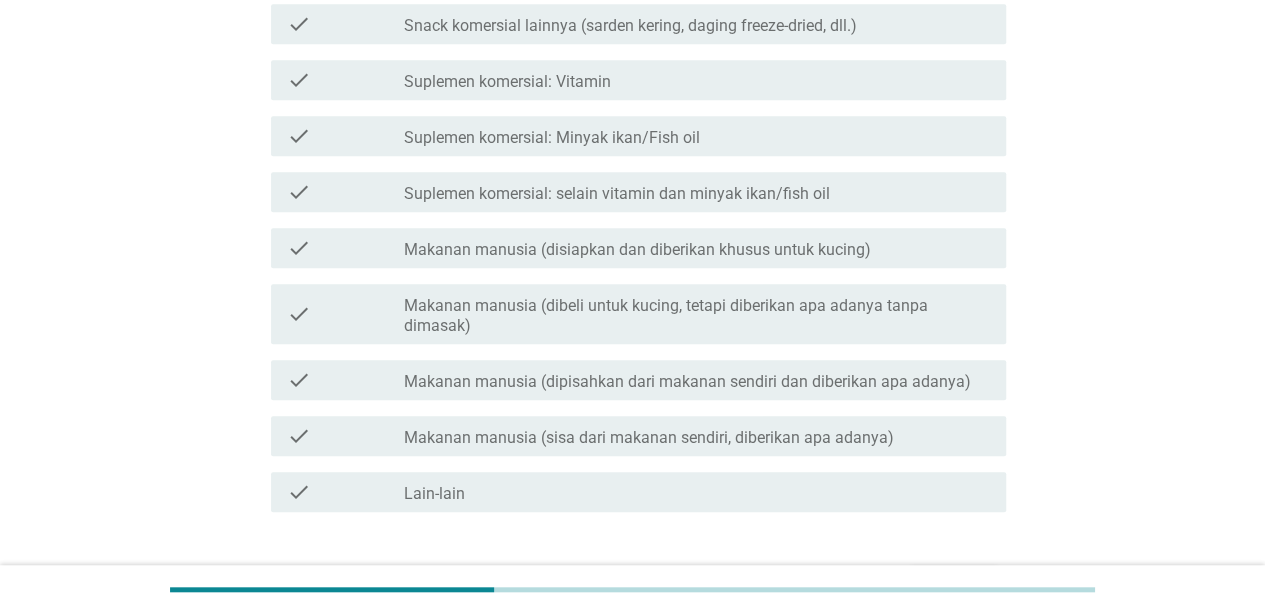 scroll, scrollTop: 705, scrollLeft: 0, axis: vertical 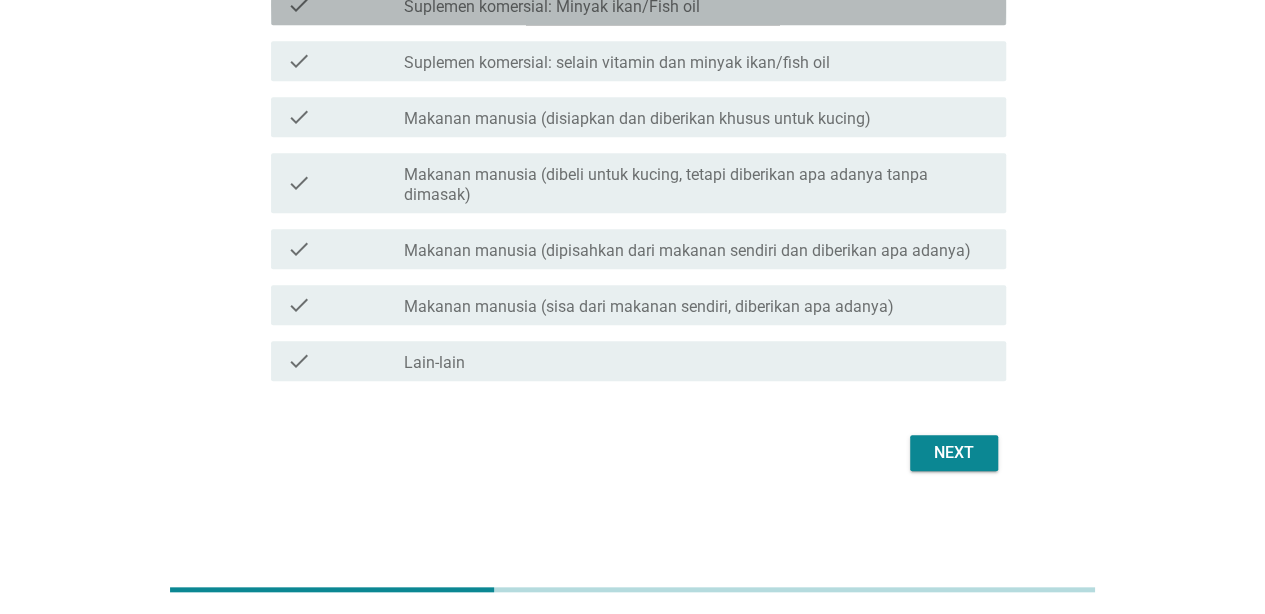 click on "check_box_outline_blank Suplemen komersial: Minyak ikan/Fish oil" at bounding box center (697, 5) 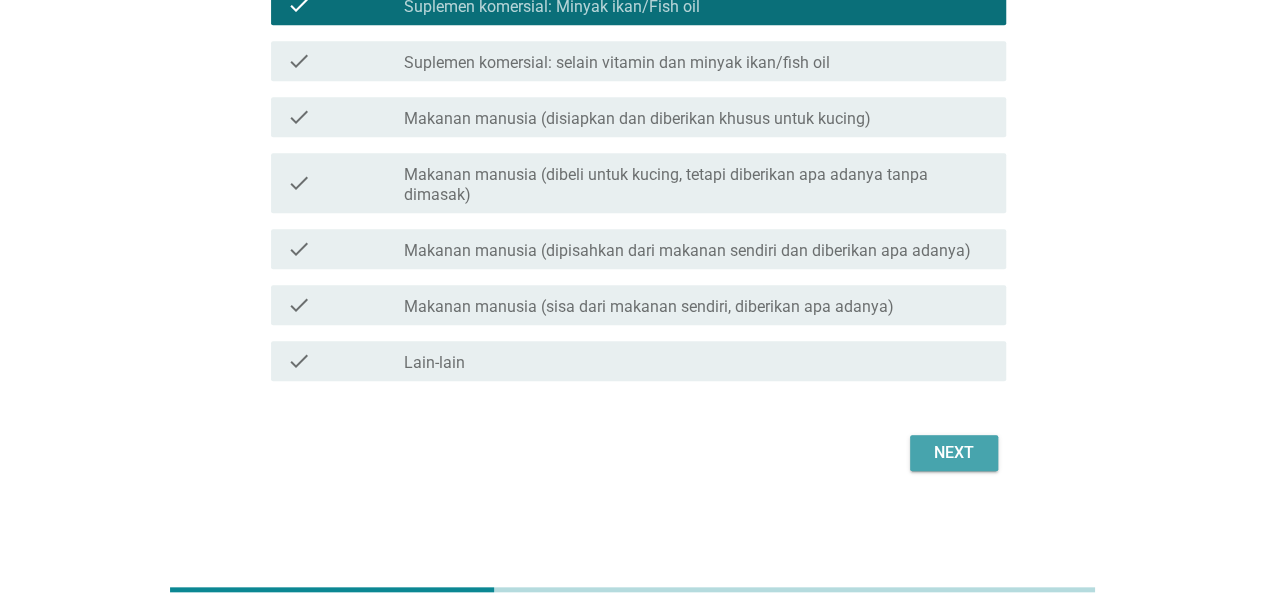 click on "Next" at bounding box center (954, 453) 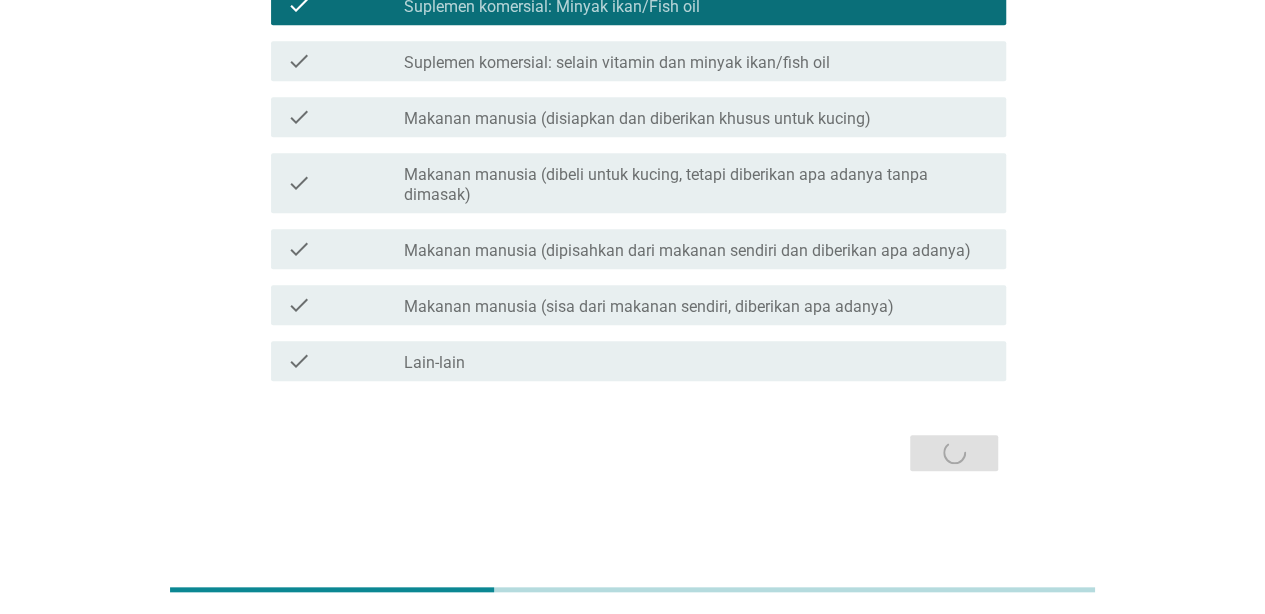 scroll, scrollTop: 0, scrollLeft: 0, axis: both 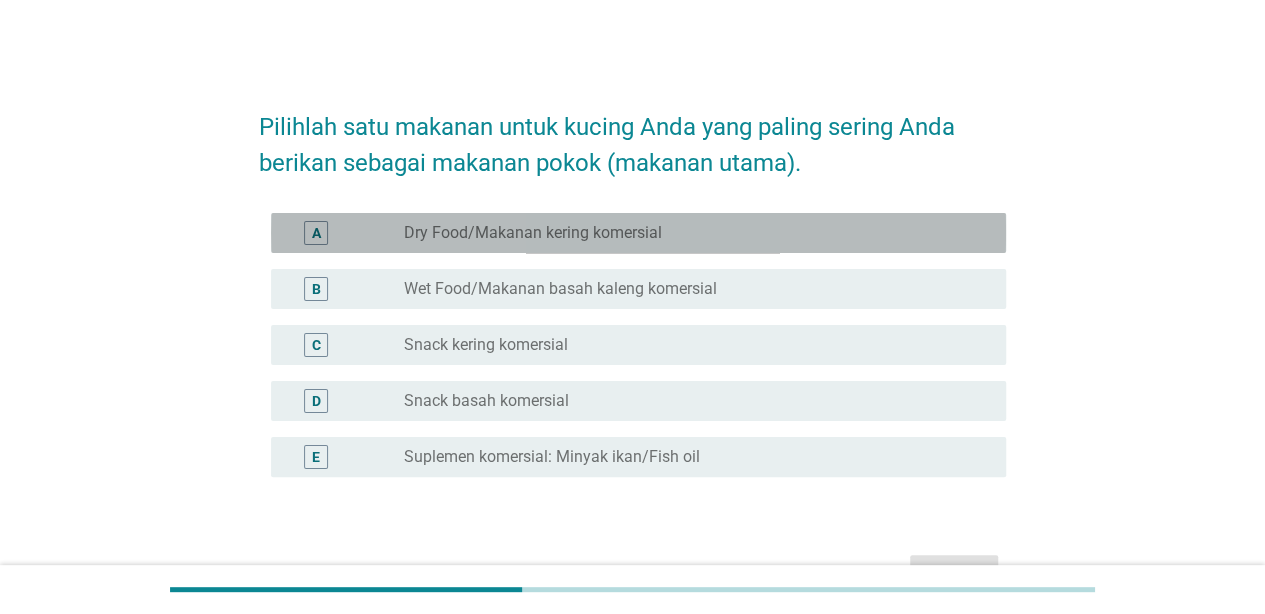 click on "A     radio_button_unchecked Dry Food/Makanan kering komersial" at bounding box center (638, 233) 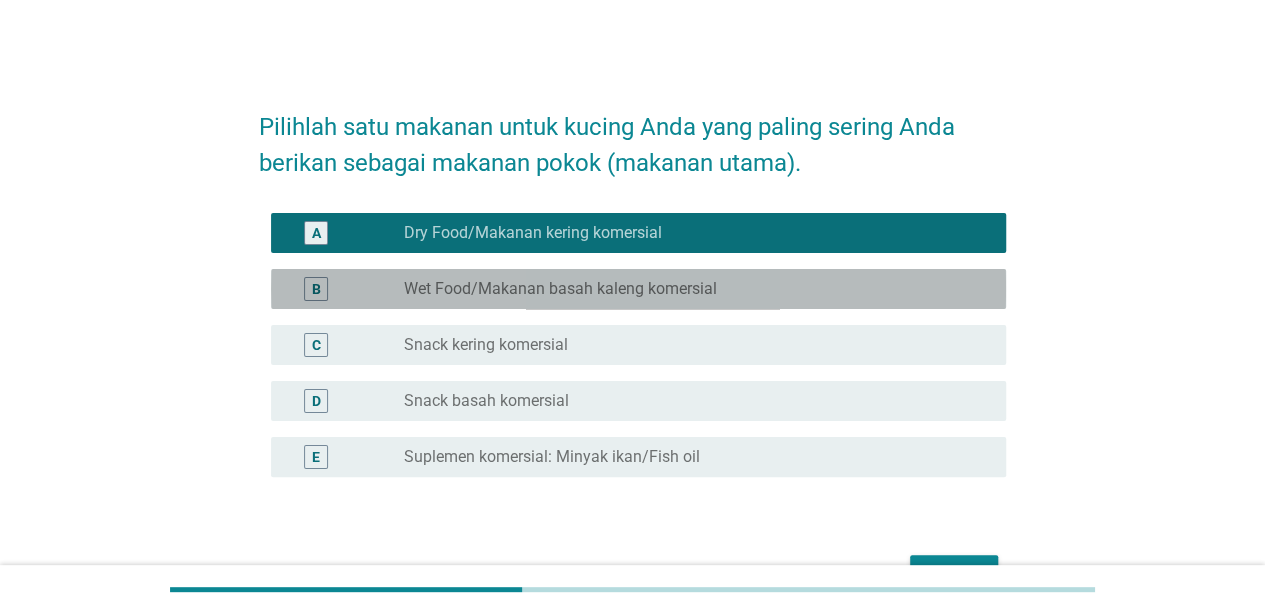 click on "B     radio_button_unchecked Wet Food/Makanan basah kaleng komersial" at bounding box center (638, 289) 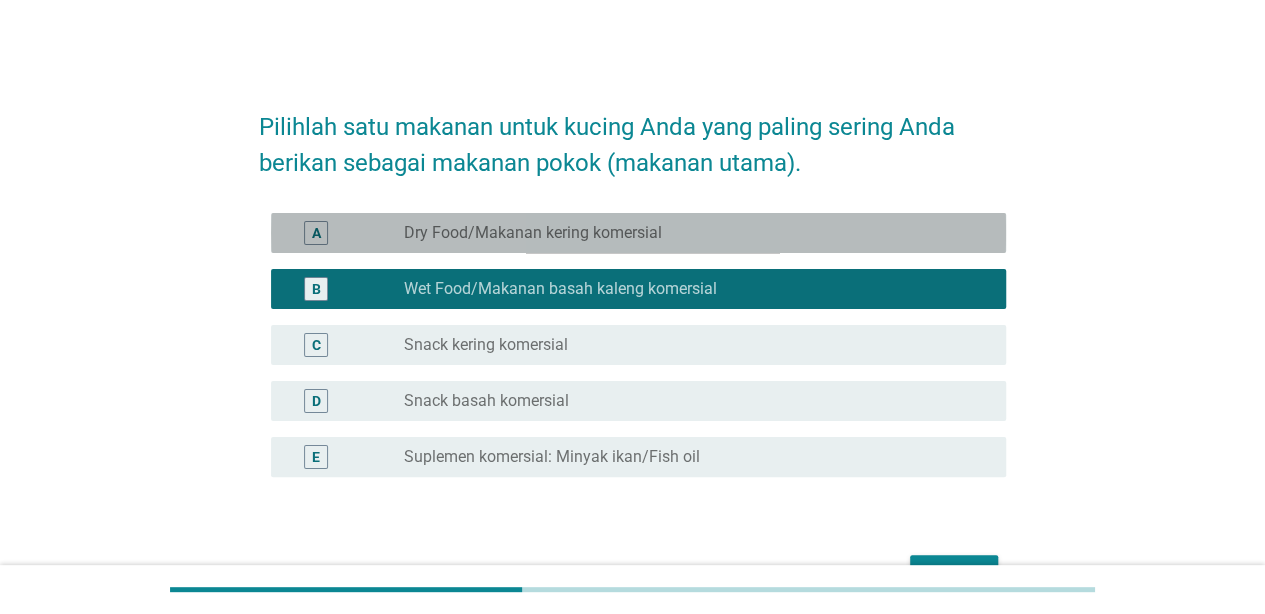 click on "radio_button_unchecked Dry Food/Makanan kering komersial" at bounding box center [689, 233] 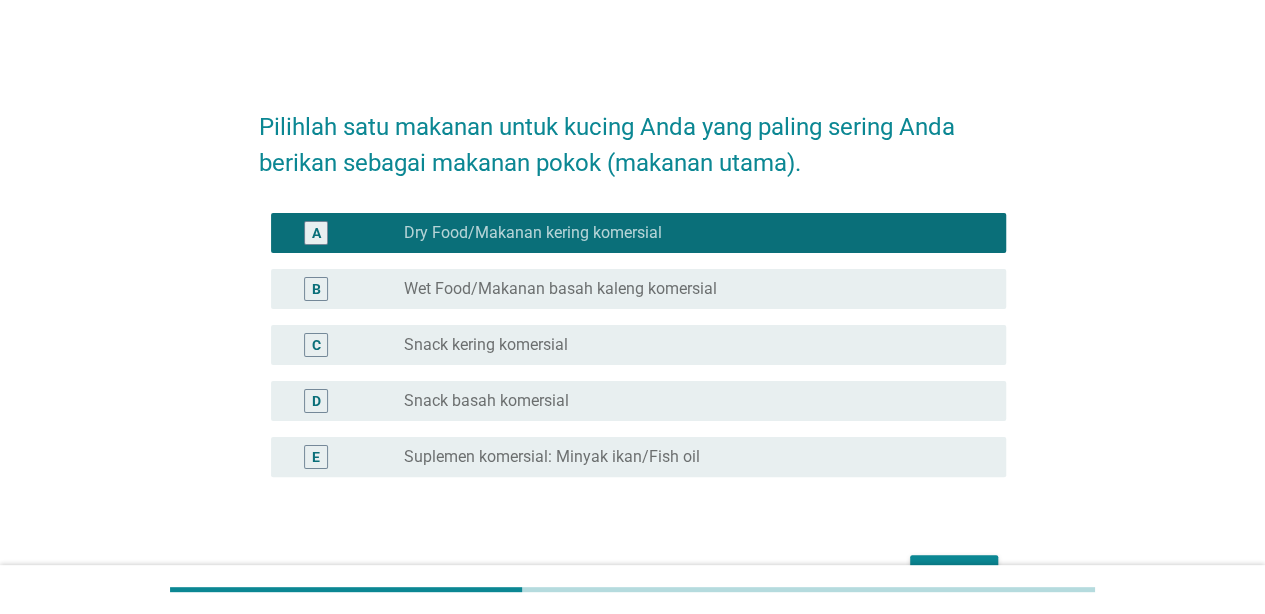 drag, startPoint x: 941, startPoint y: 545, endPoint x: 959, endPoint y: 562, distance: 24.758837 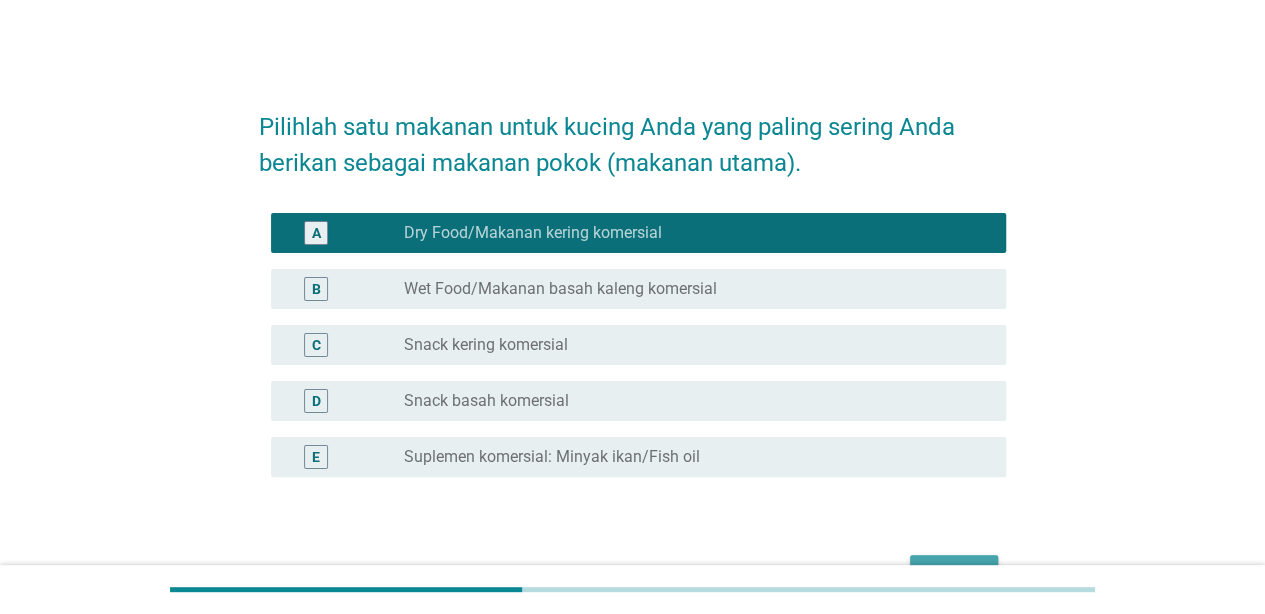 click on "Next" at bounding box center (954, 573) 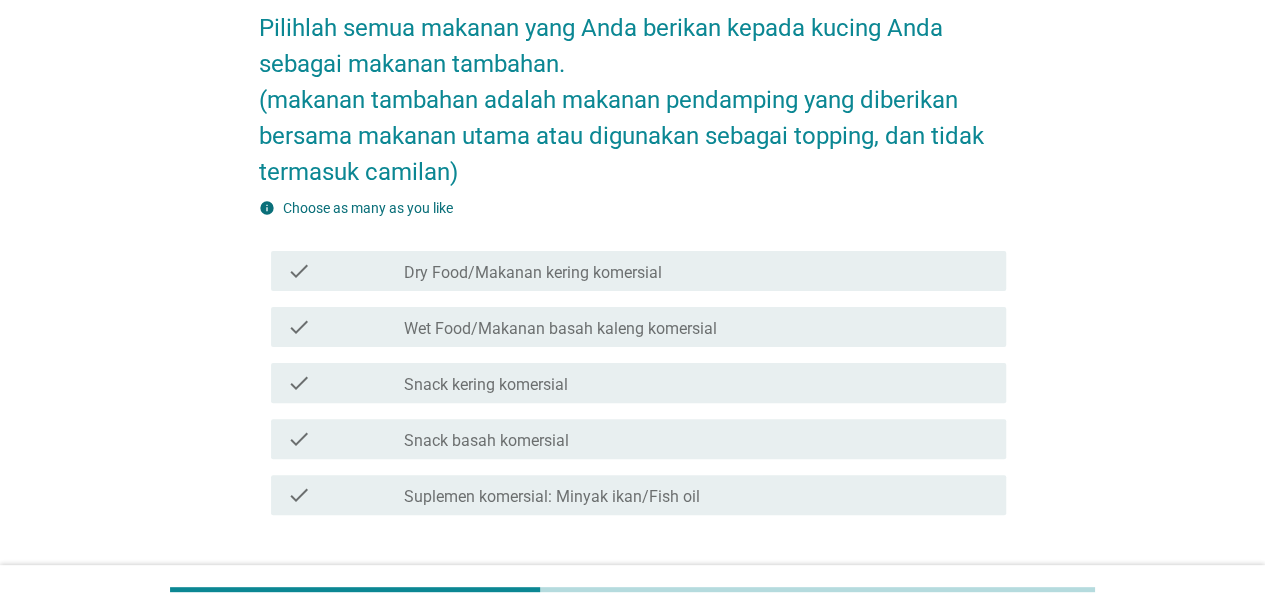 scroll, scrollTop: 101, scrollLeft: 0, axis: vertical 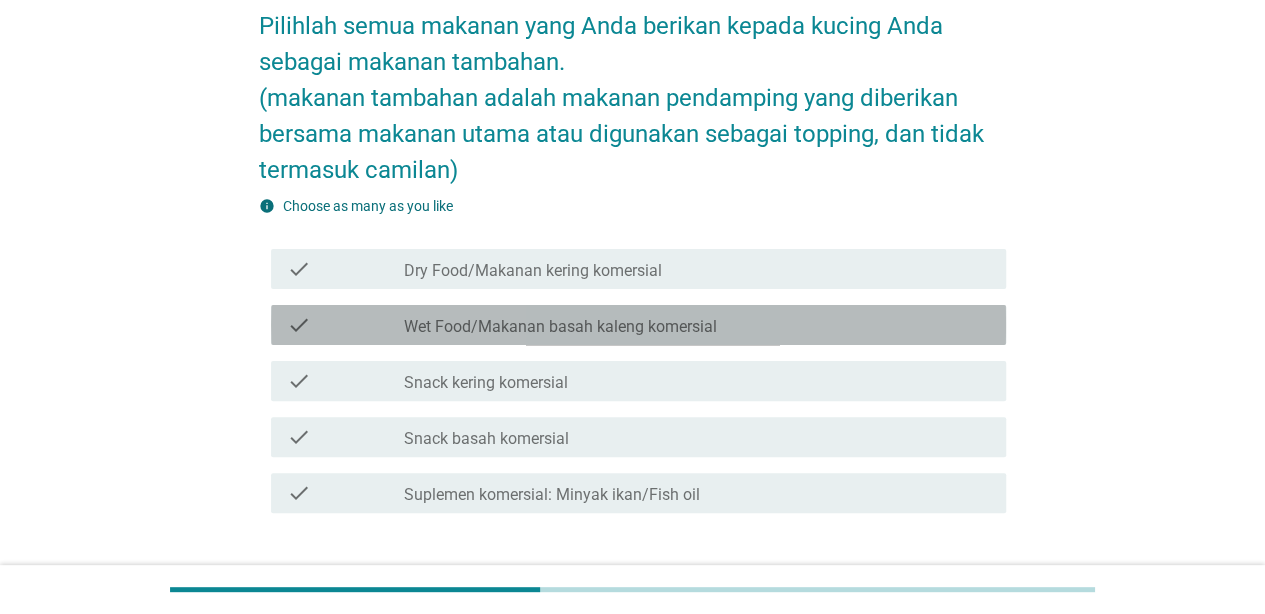 click on "check     check_box_outline_blank Wet Food/Makanan basah kaleng komersial" at bounding box center [638, 325] 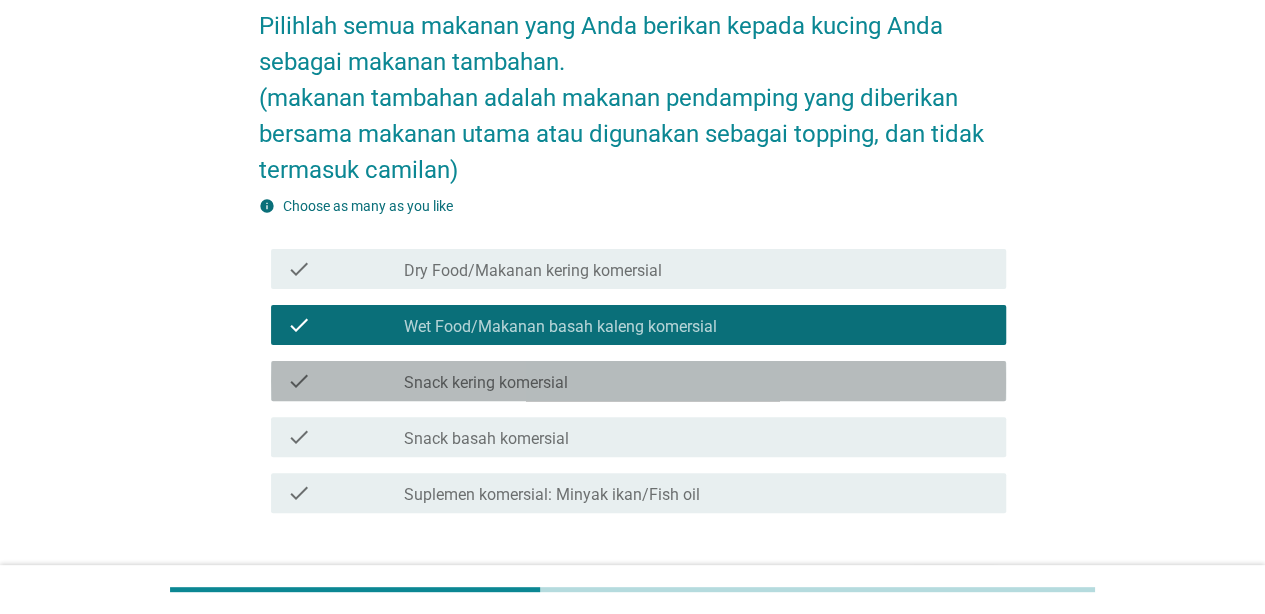 click on "check_box_outline_blank Snack kering komersial" at bounding box center [697, 381] 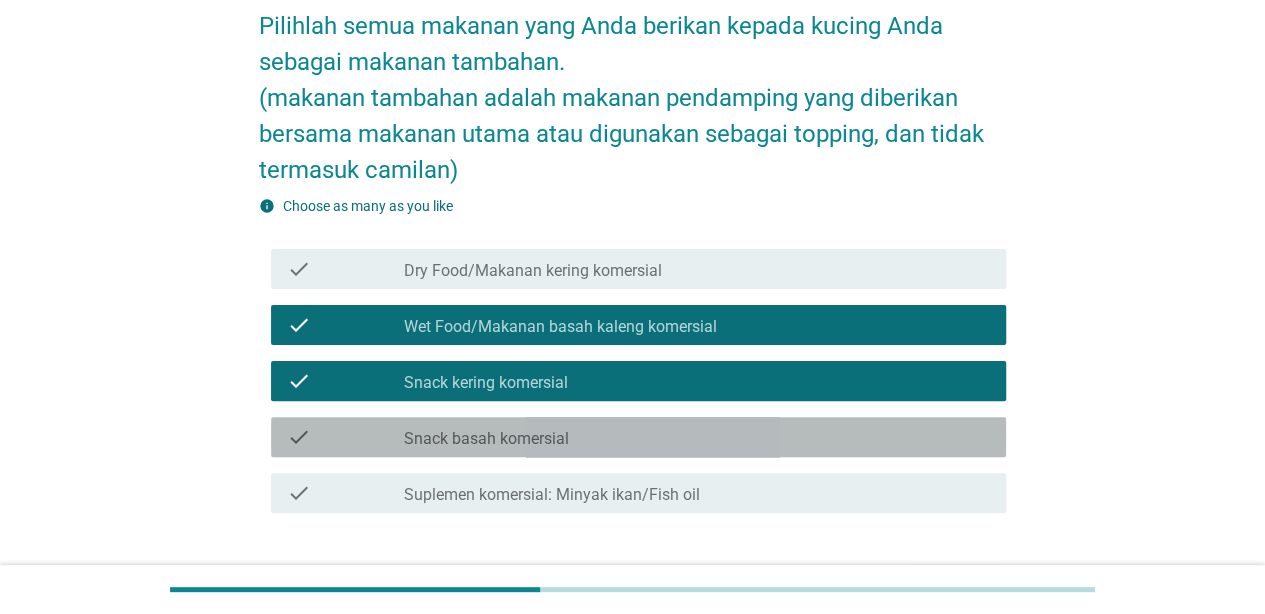 click on "check     check_box_outline_blank Snack basah komersial" at bounding box center (638, 437) 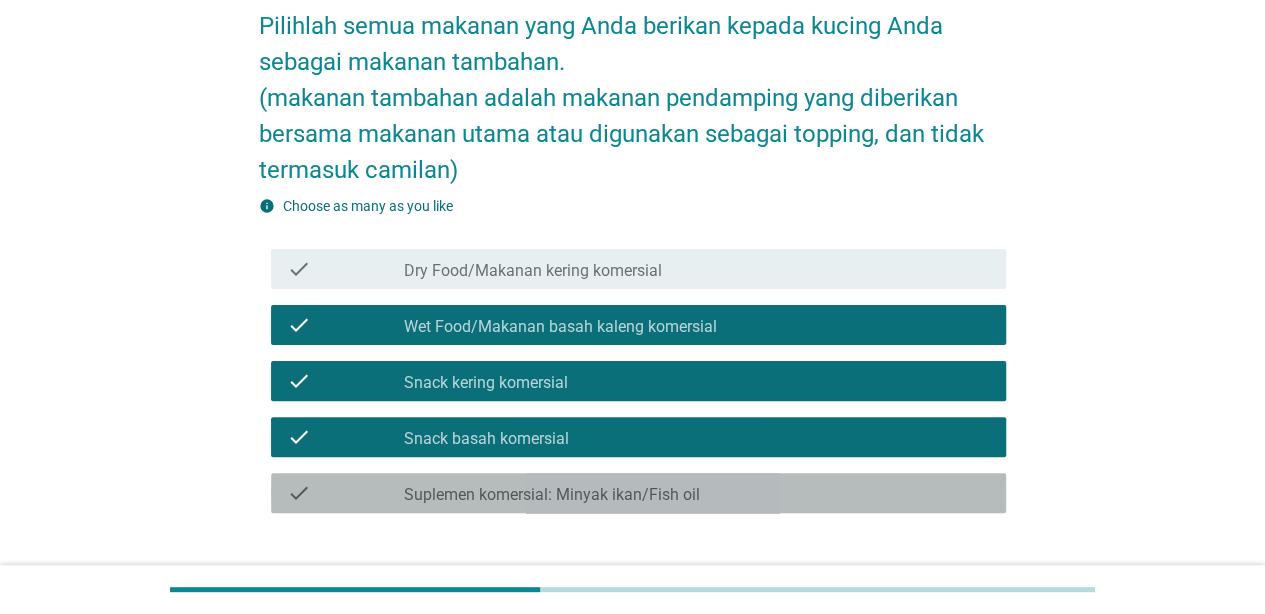 click on "Suplemen komersial: Minyak ikan/Fish oil" at bounding box center [552, 495] 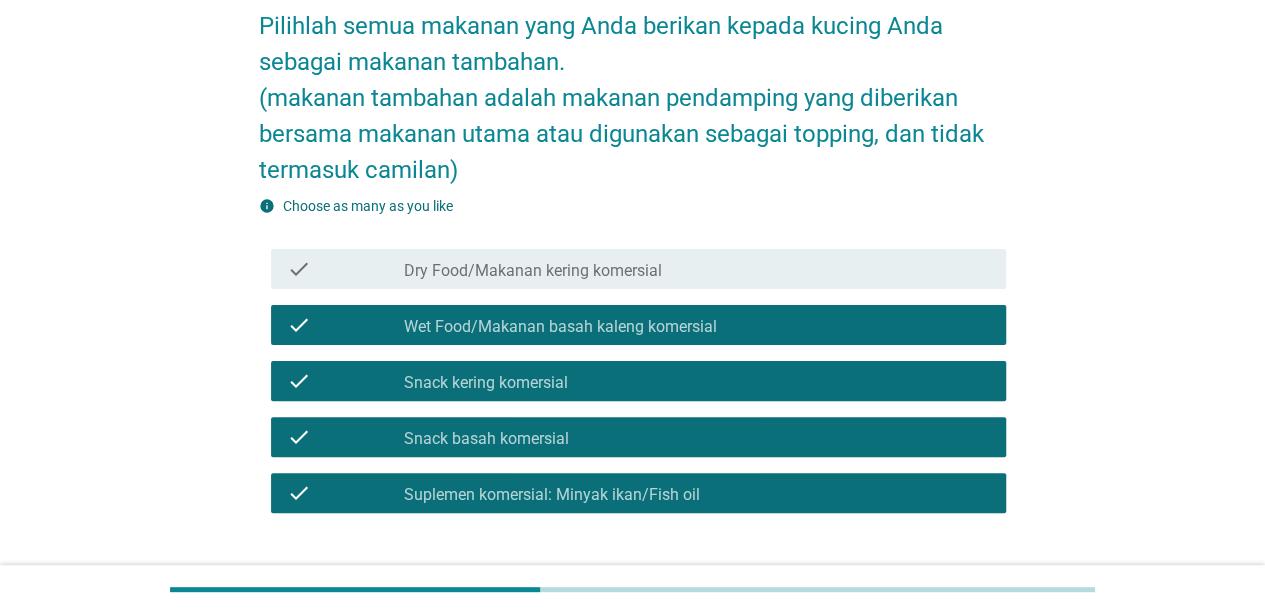 scroll, scrollTop: 233, scrollLeft: 0, axis: vertical 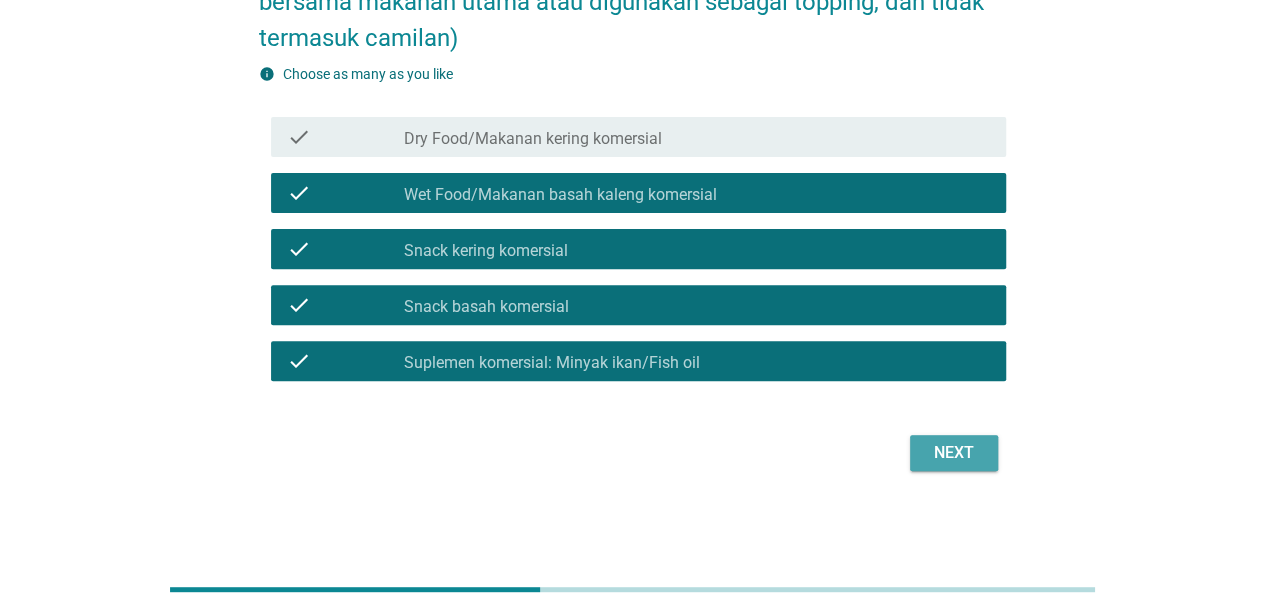 click on "Next" at bounding box center (954, 453) 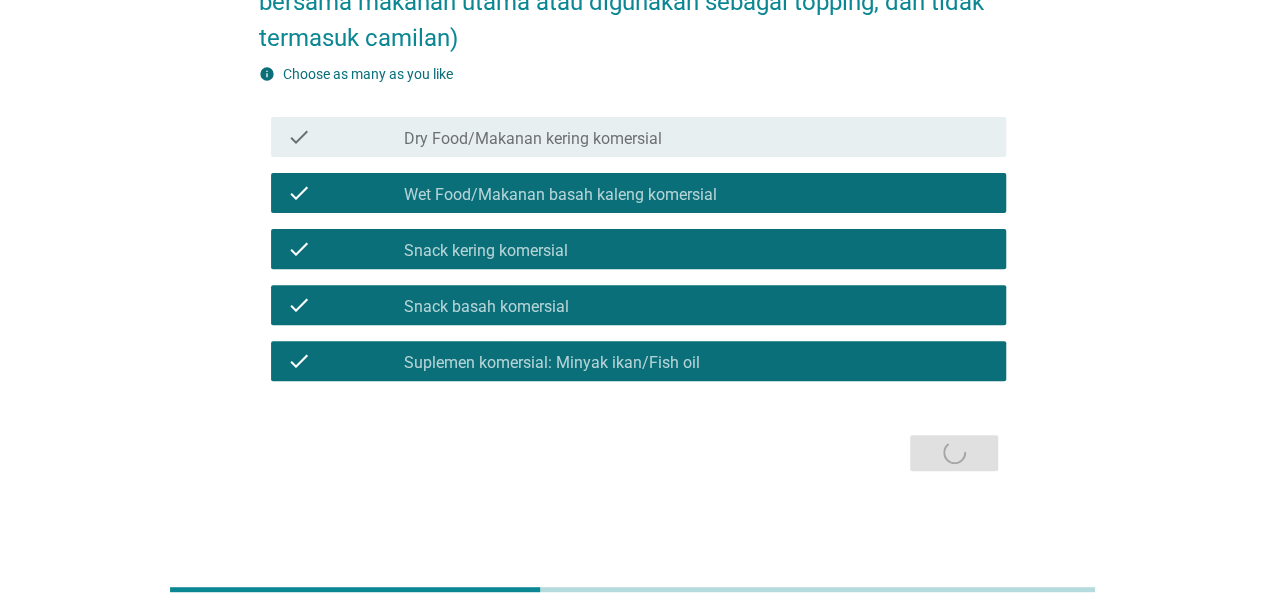 scroll, scrollTop: 0, scrollLeft: 0, axis: both 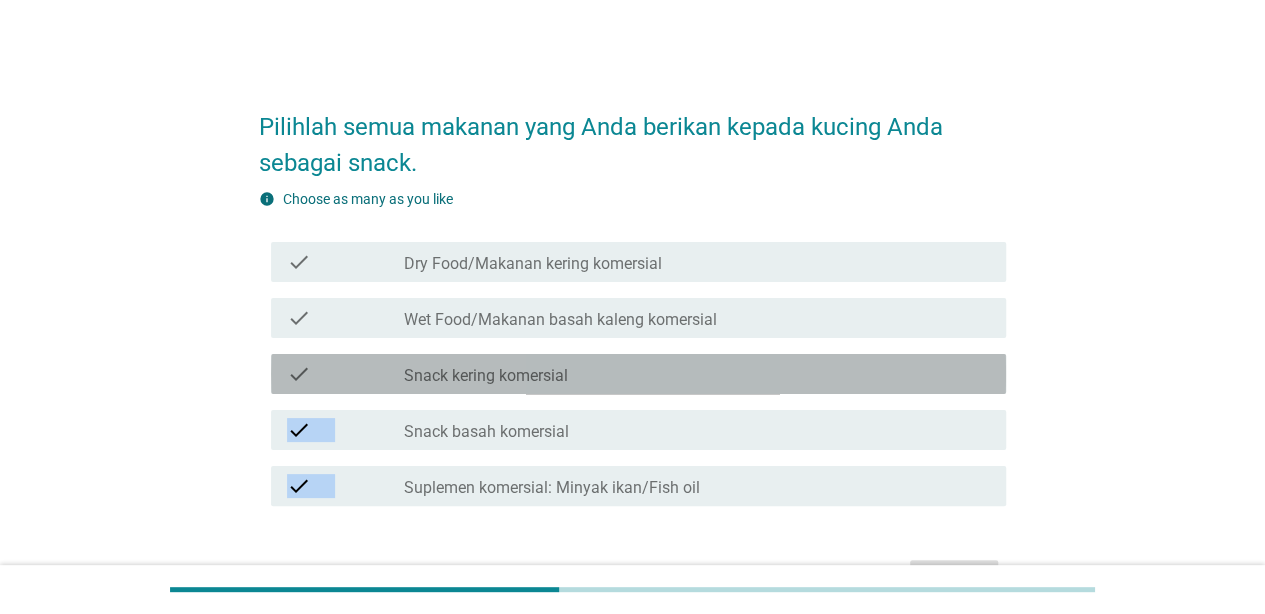 drag, startPoint x: 800, startPoint y: 374, endPoint x: 785, endPoint y: 459, distance: 86.313385 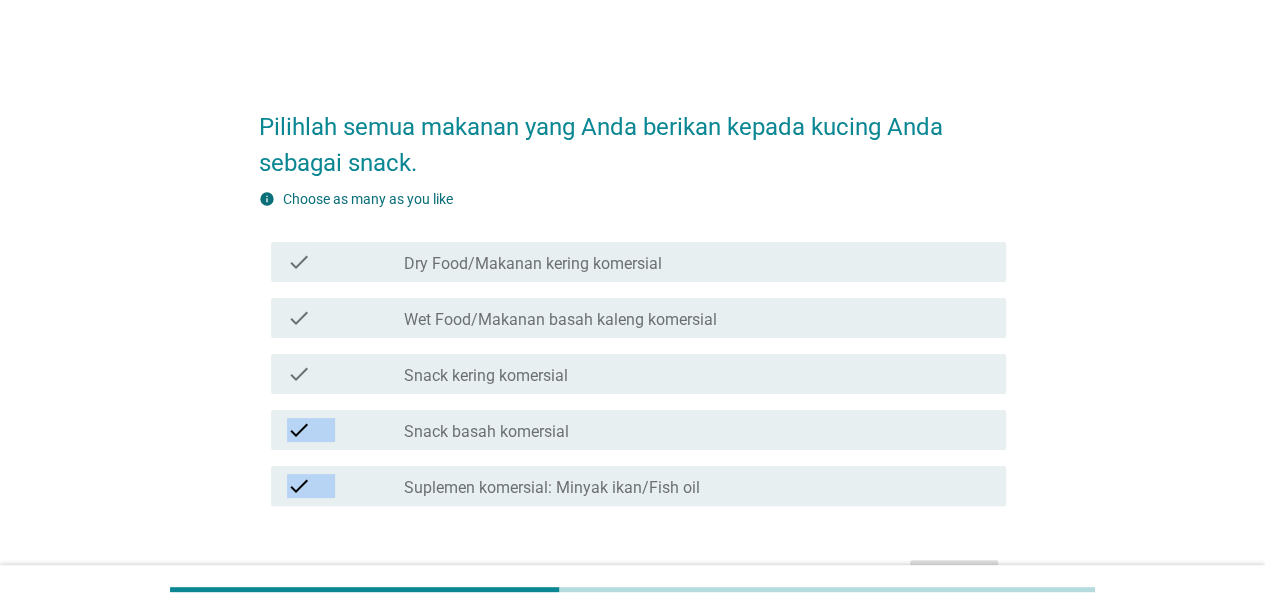 click on "check     check_box Suplemen komersial: Minyak ikan/Fish oil" at bounding box center (632, 486) 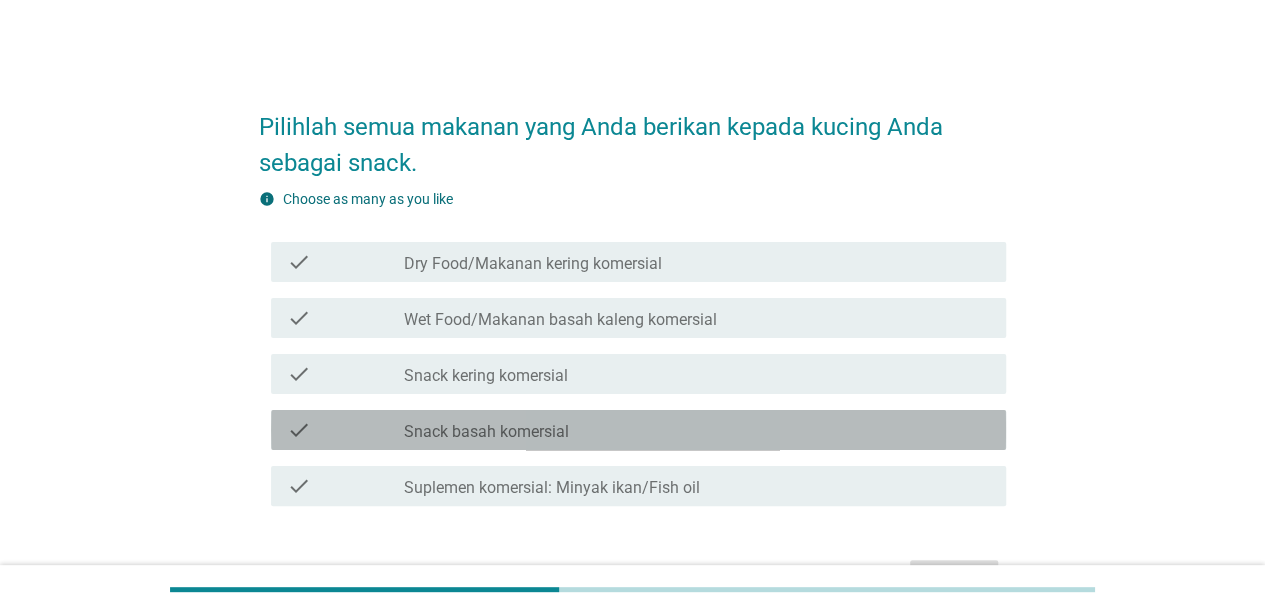 click on "check_box_outline_blank Snack basah komersial" at bounding box center (697, 430) 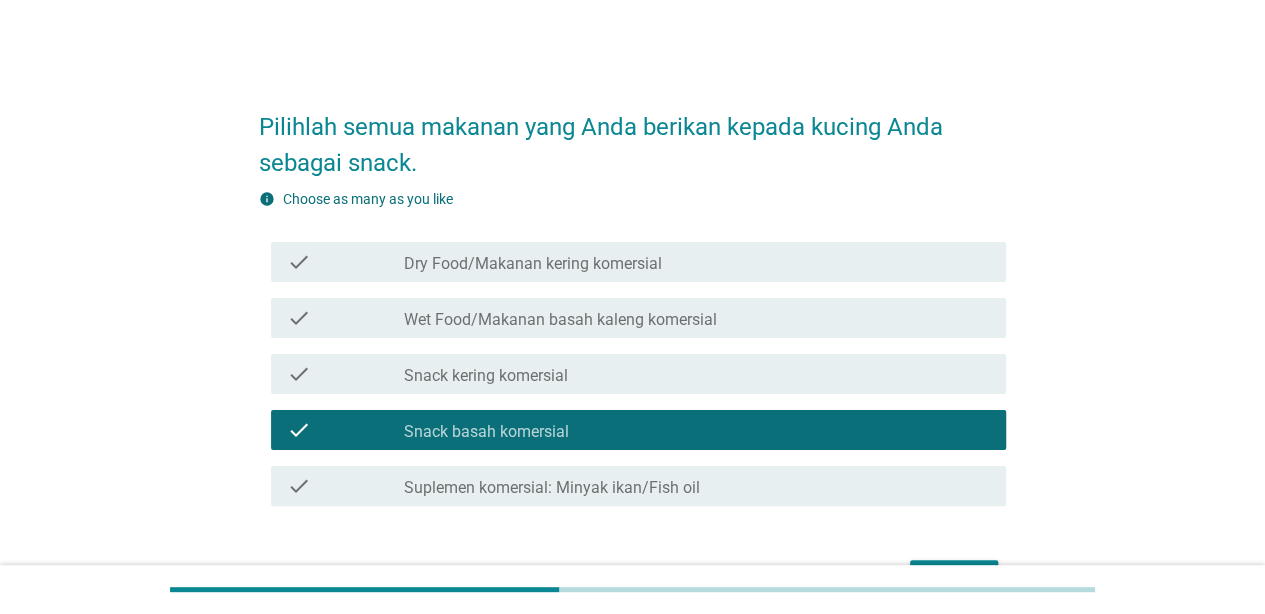 click on "check_box_outline_blank Snack kering komersial" at bounding box center [697, 374] 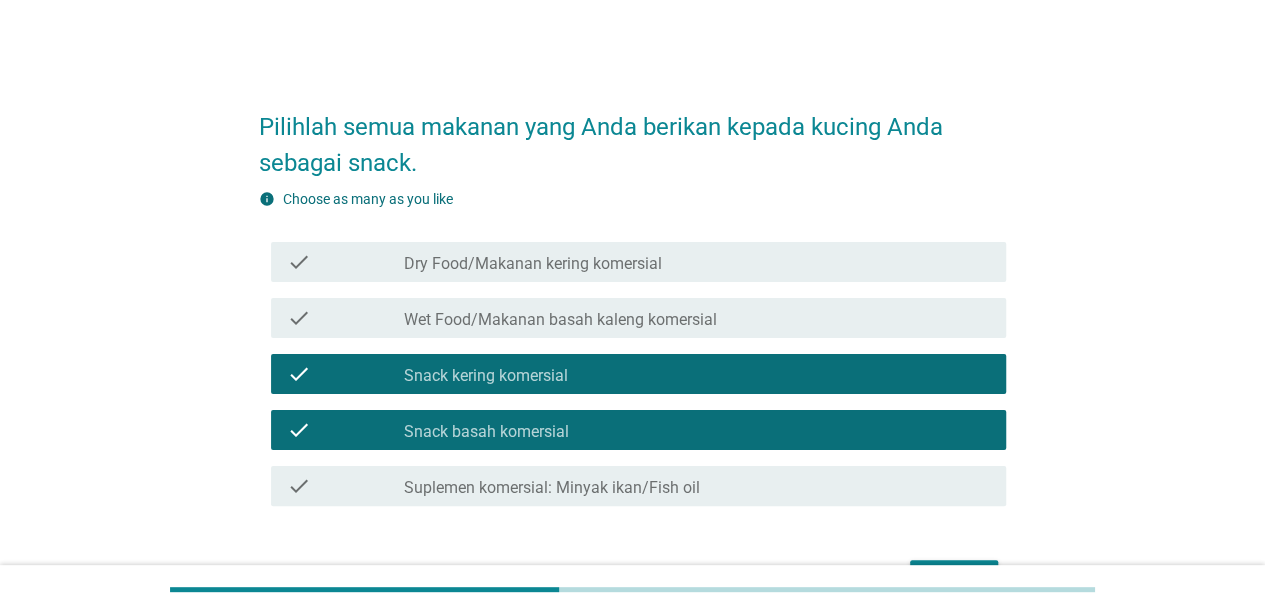 scroll, scrollTop: 125, scrollLeft: 0, axis: vertical 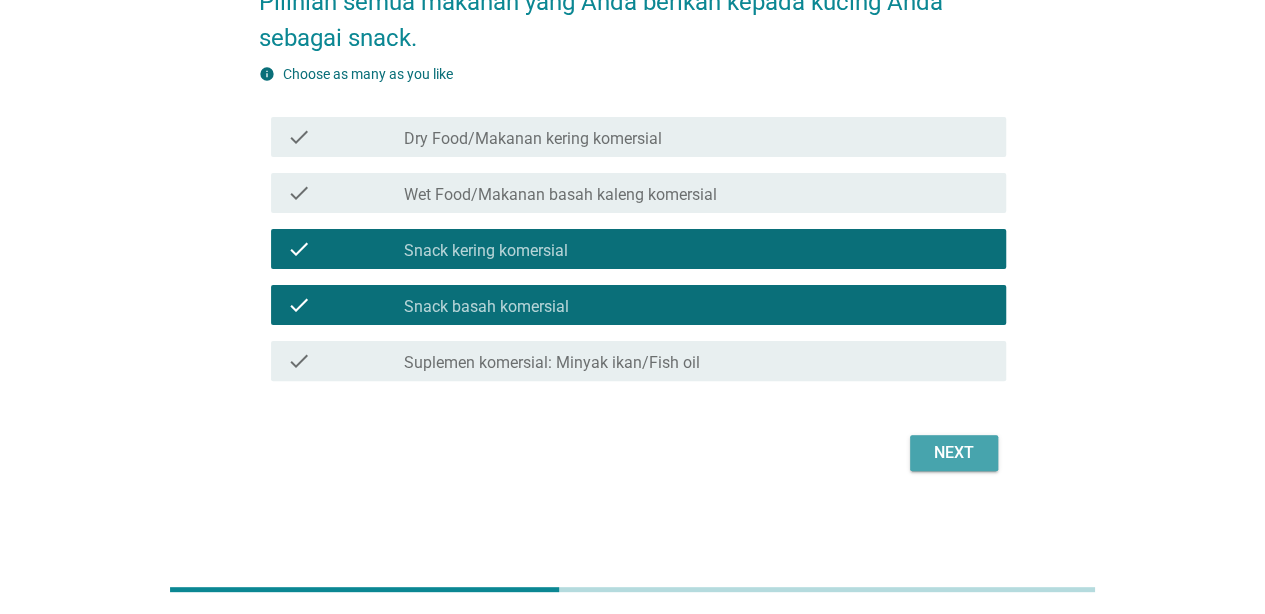 click on "Next" at bounding box center (954, 453) 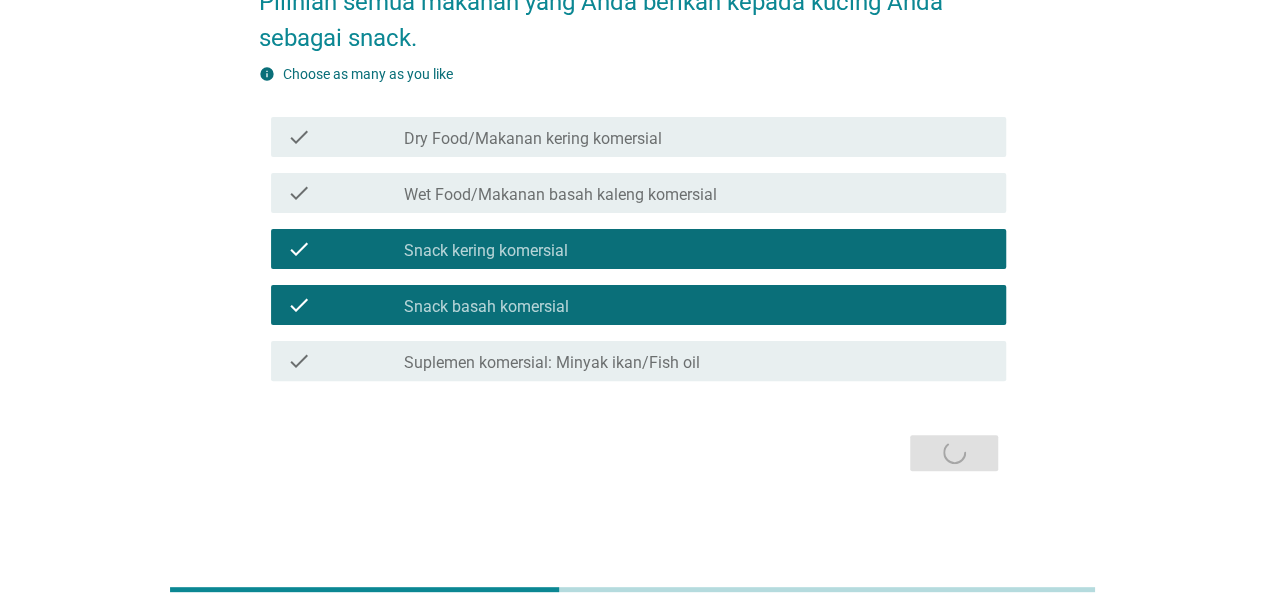 scroll, scrollTop: 0, scrollLeft: 0, axis: both 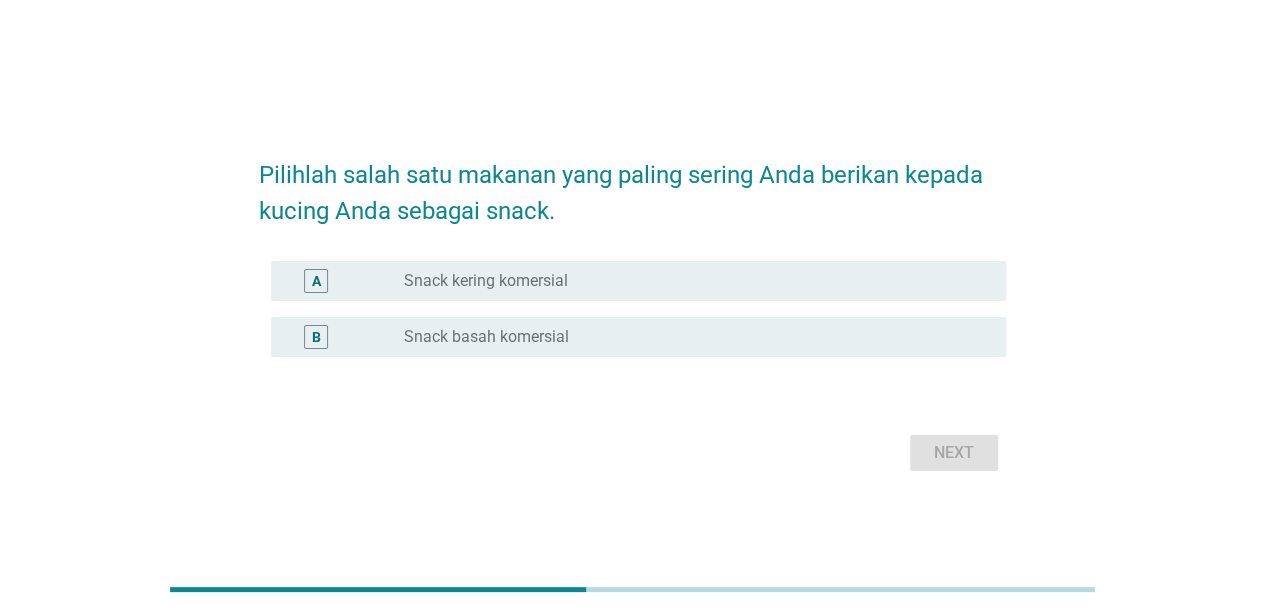 click on "B     radio_button_unchecked Snack basah komersial" at bounding box center [638, 337] 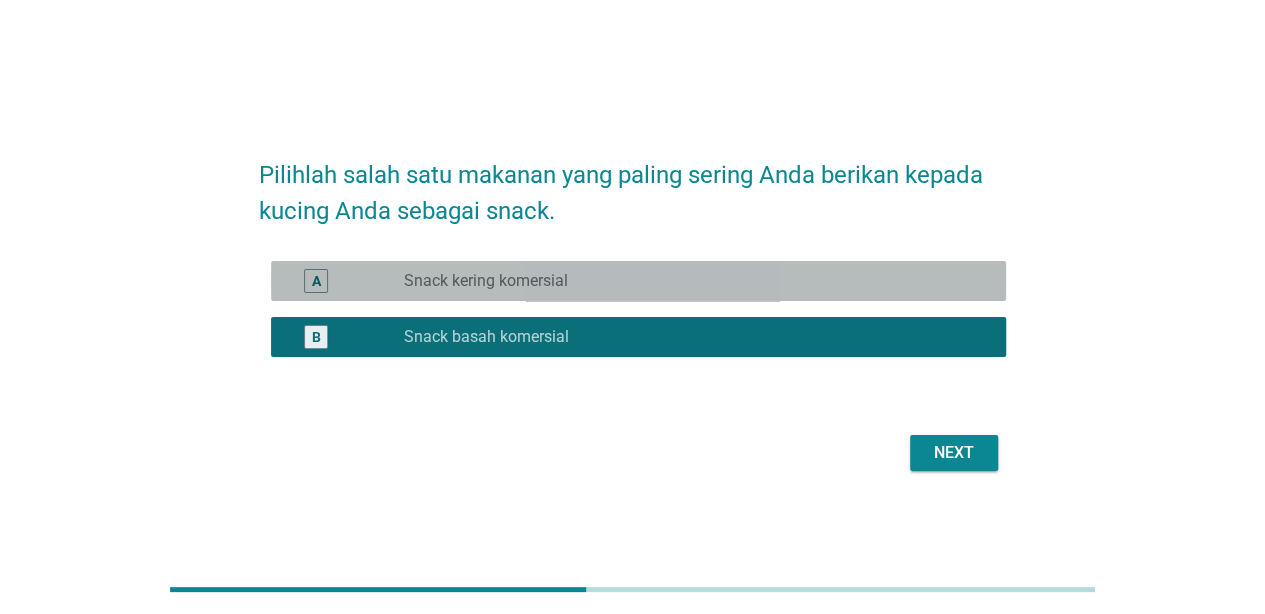 click on "A     radio_button_unchecked Snack kering komersial" at bounding box center [638, 281] 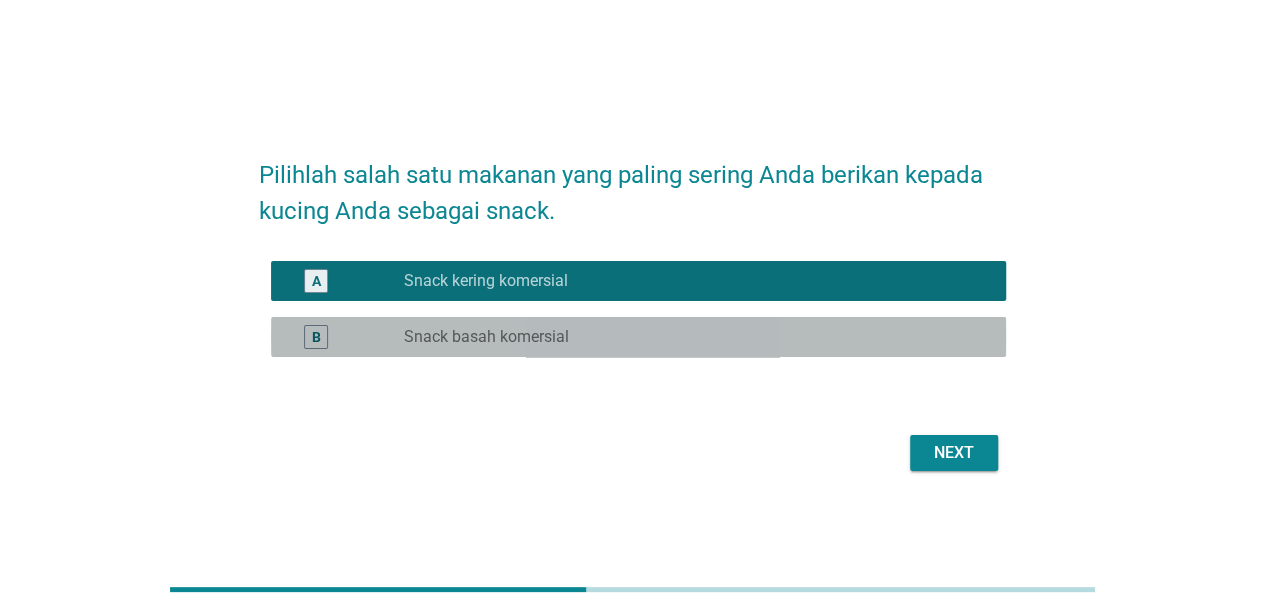 click on "radio_button_unchecked Snack basah komersial" at bounding box center (689, 337) 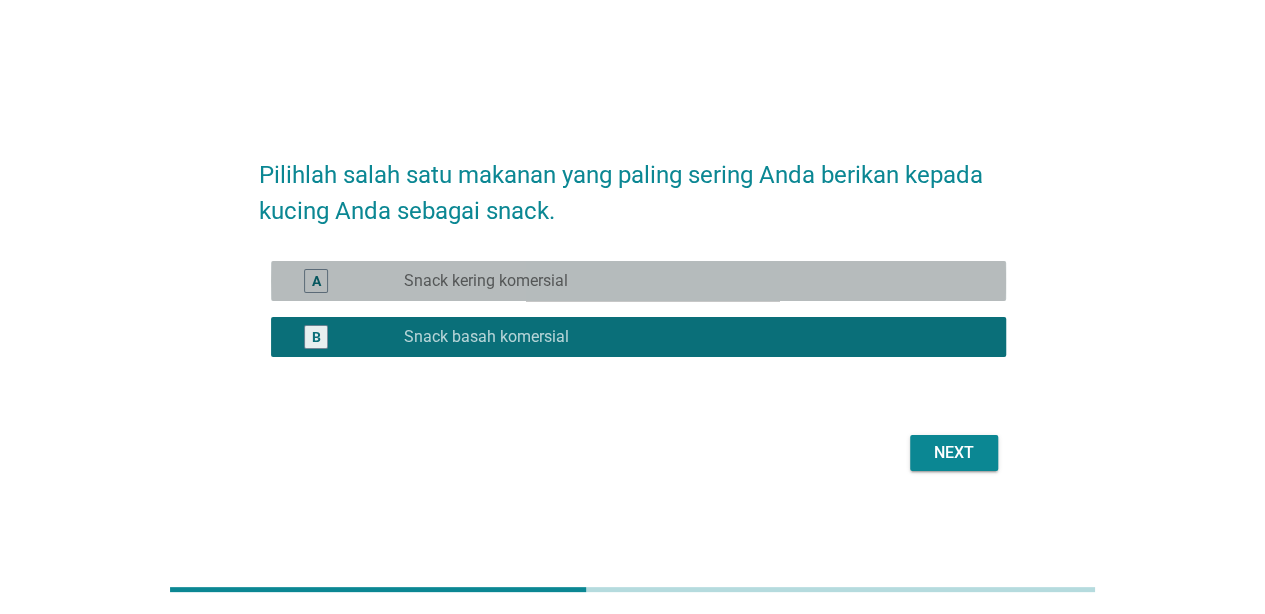 click on "radio_button_unchecked Snack kering komersial" at bounding box center (689, 281) 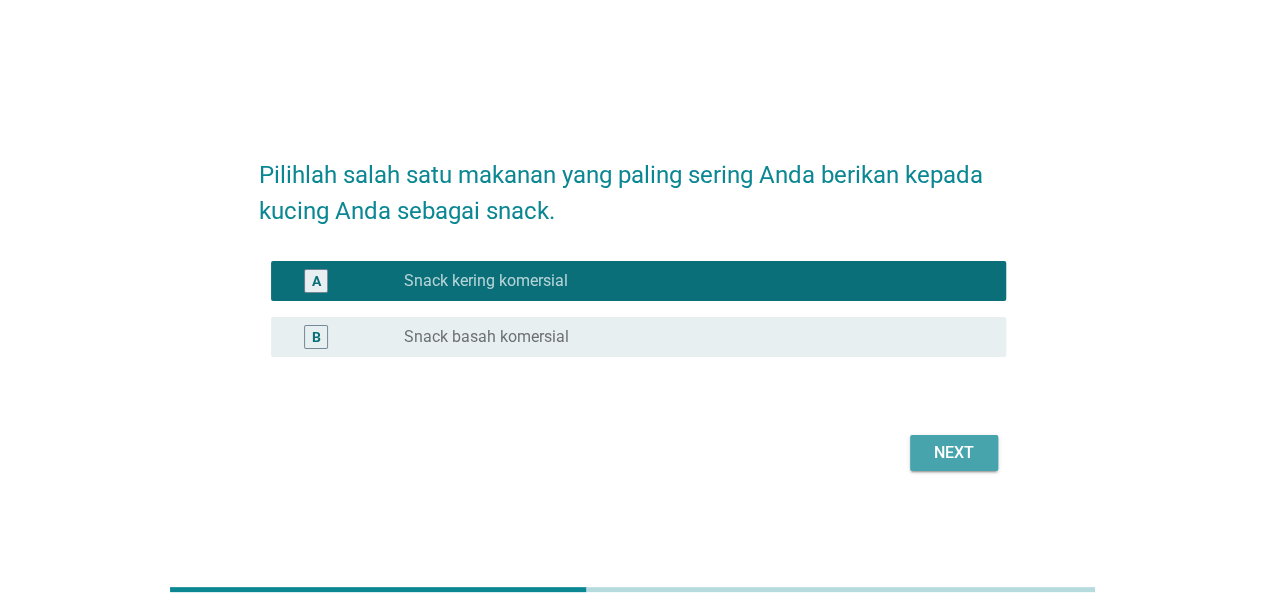 click on "Next" at bounding box center (954, 453) 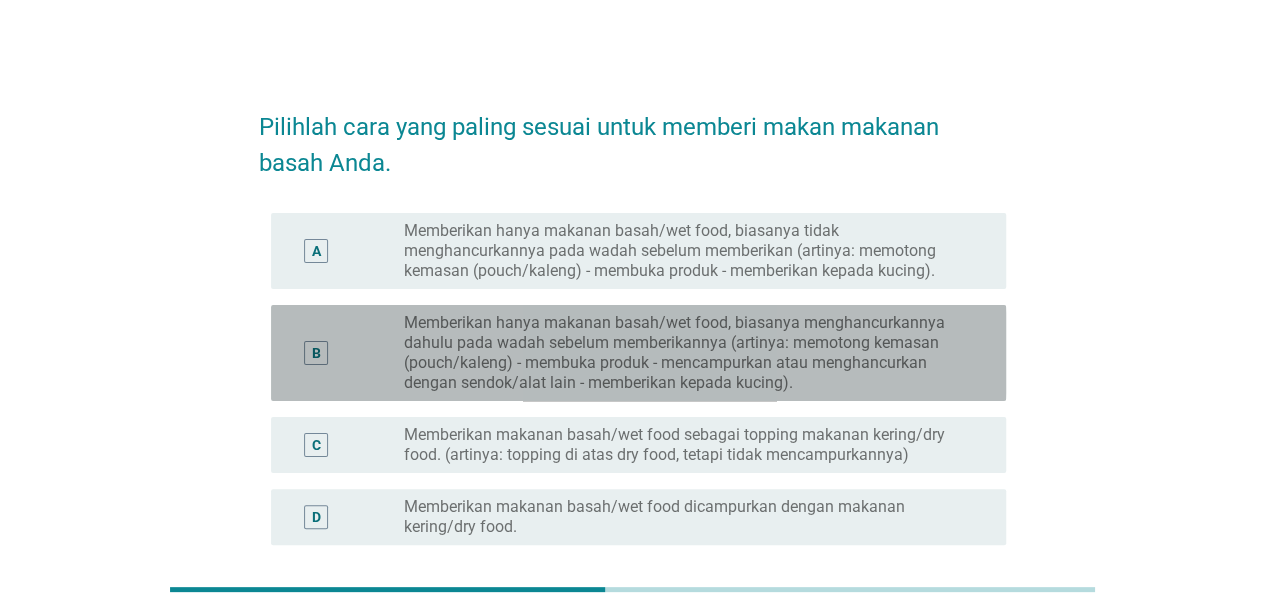 click on "Memberikan hanya makanan basah/wet food, biasanya menghancurkannya dahulu pada wadah sebelum memberikannya (artinya: memotong kemasan (pouch/kaleng) - membuka produk - mencampurkan atau menghancurkan dengan sendok/alat lain - memberikan kepada kucing)." at bounding box center (689, 353) 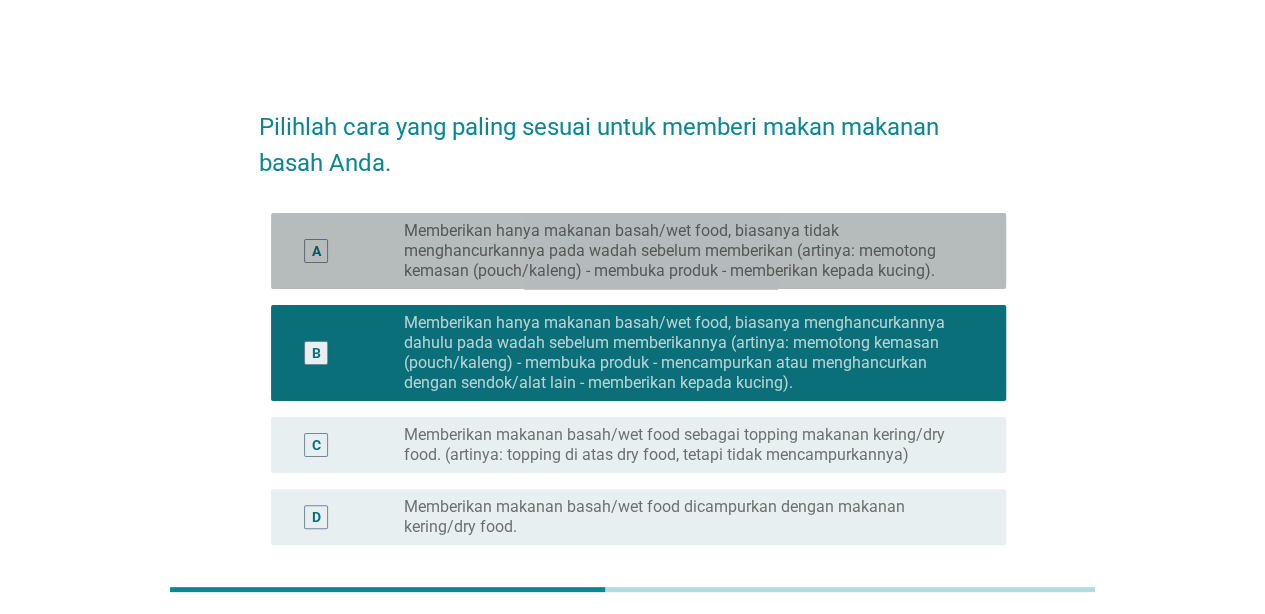 click on "Memberikan hanya makanan basah/wet food, biasanya tidak menghancurkannya pada wadah sebelum memberikan (artinya: memotong kemasan (pouch/kaleng) - membuka produk - memberikan kepada kucing)." at bounding box center [689, 251] 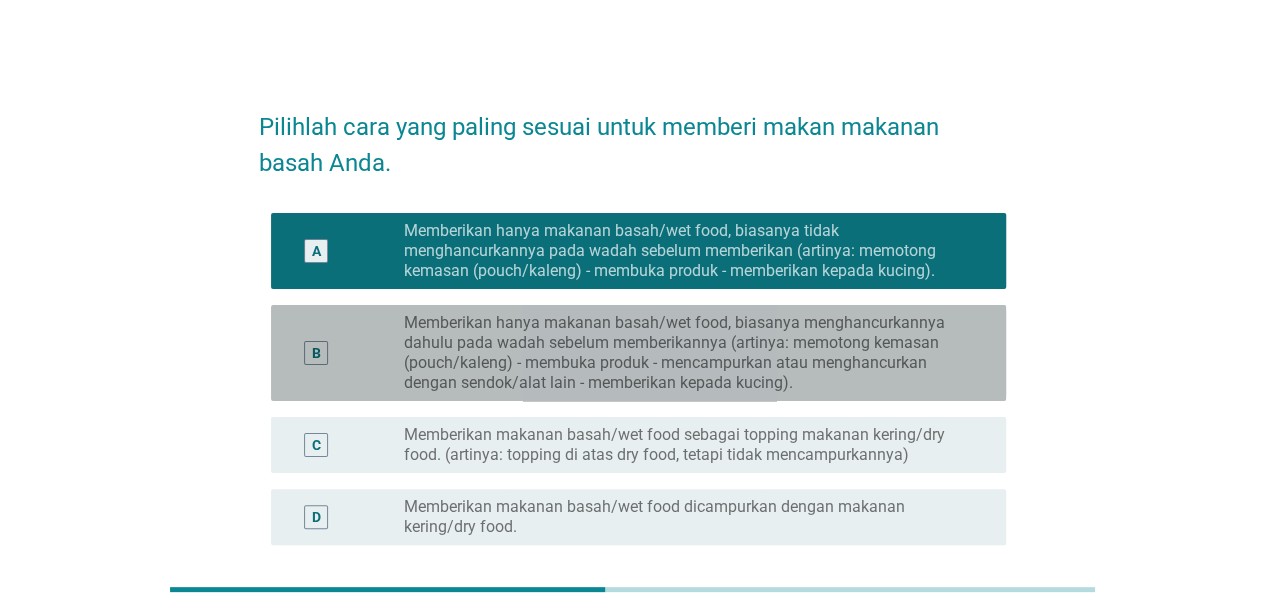 click on "Memberikan hanya makanan basah/wet food, biasanya menghancurkannya dahulu pada wadah sebelum memberikannya (artinya: memotong kemasan (pouch/kaleng) - membuka produk - mencampurkan atau menghancurkan dengan sendok/alat lain - memberikan kepada kucing)." at bounding box center [689, 353] 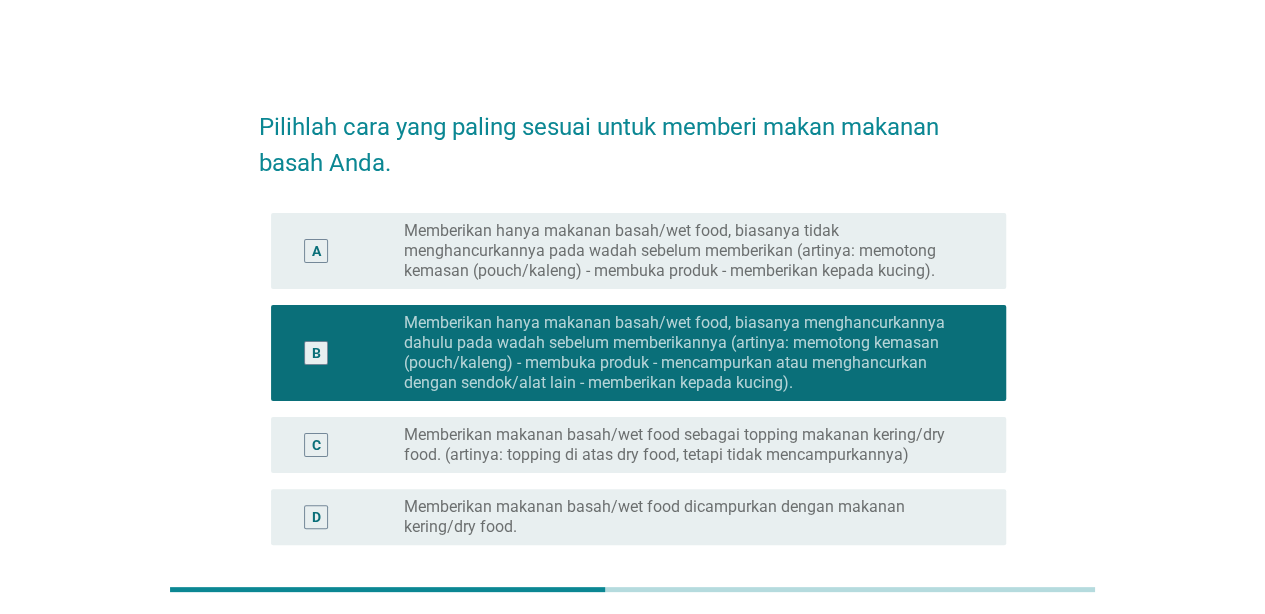 click on "Memberikan hanya makanan basah/wet food, biasanya tidak menghancurkannya pada wadah sebelum memberikan (artinya: memotong kemasan (pouch/kaleng) - membuka produk - memberikan kepada kucing)." at bounding box center [689, 251] 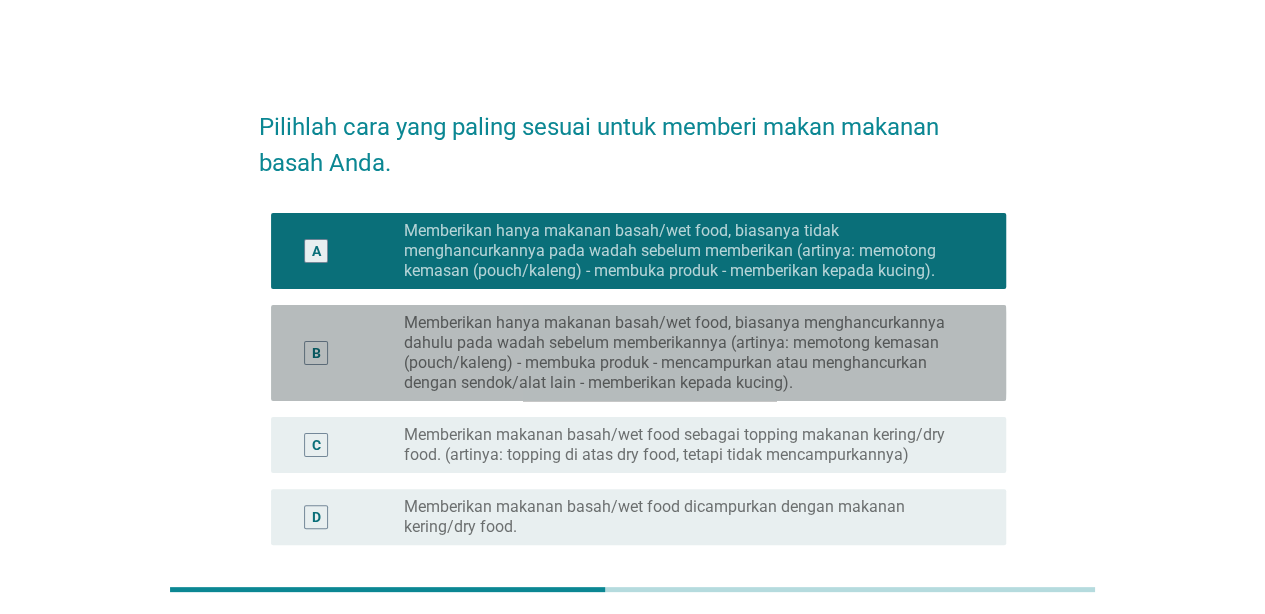 click on "Memberikan hanya makanan basah/wet food, biasanya menghancurkannya dahulu pada wadah sebelum memberikannya (artinya: memotong kemasan (pouch/kaleng) - membuka produk - mencampurkan atau menghancurkan dengan sendok/alat lain - memberikan kepada kucing)." at bounding box center [689, 353] 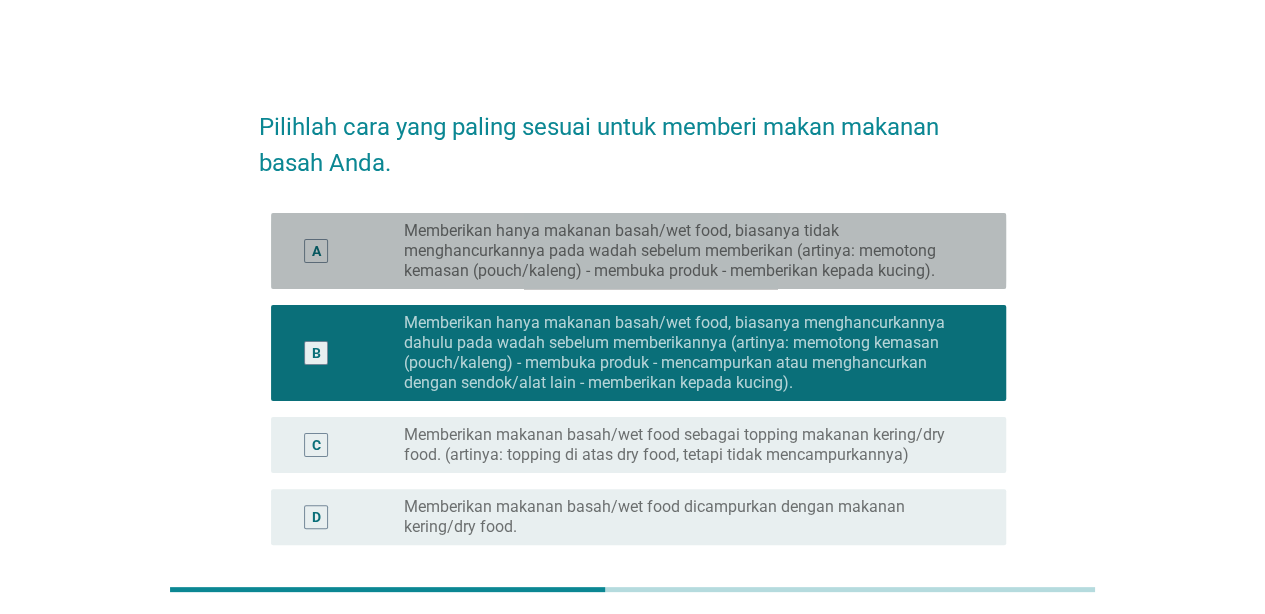 click on "Memberikan hanya makanan basah/wet food, biasanya tidak menghancurkannya pada wadah sebelum memberikan (artinya: memotong kemasan (pouch/kaleng) - membuka produk - memberikan kepada kucing)." at bounding box center (689, 251) 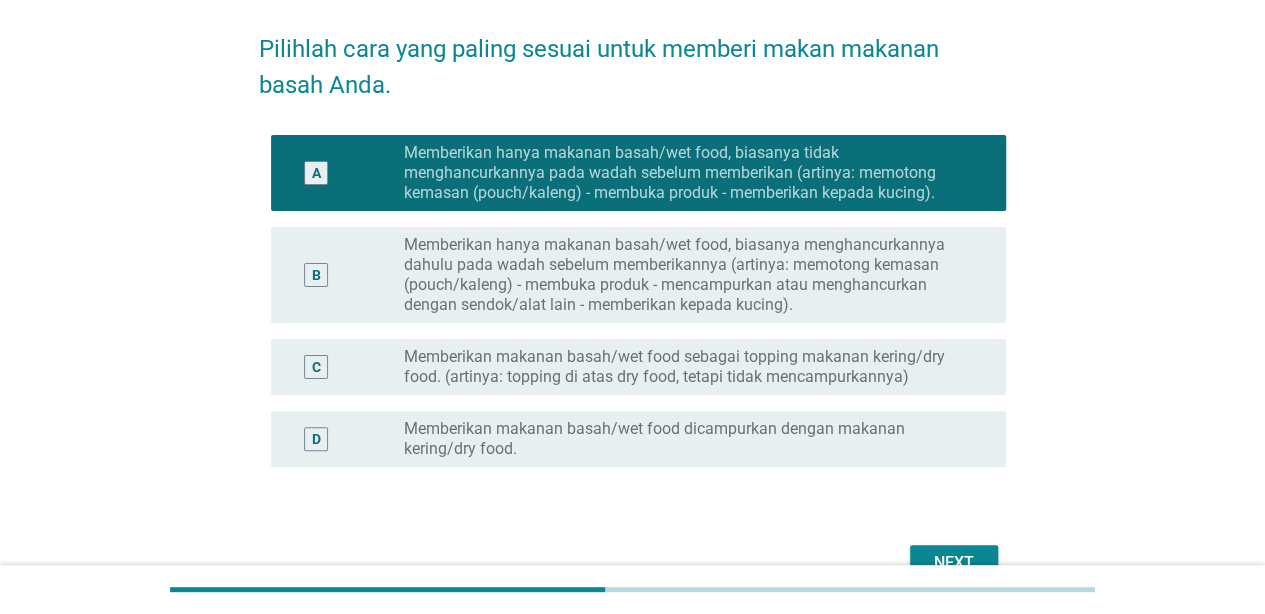scroll, scrollTop: 78, scrollLeft: 0, axis: vertical 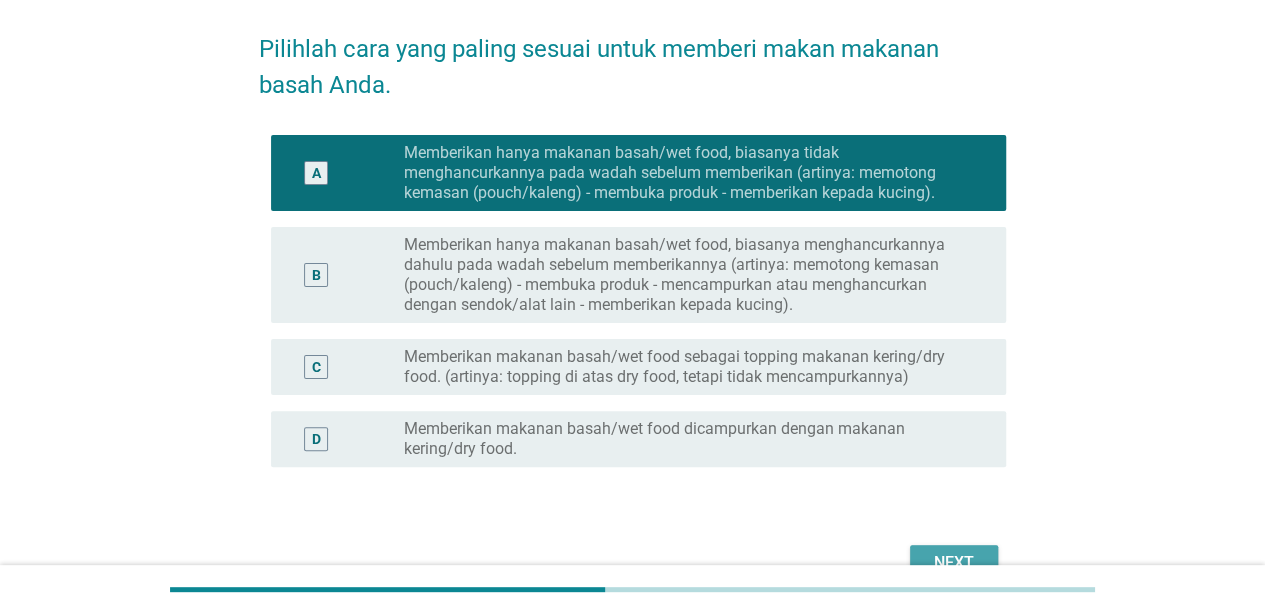 click on "Next" at bounding box center (954, 563) 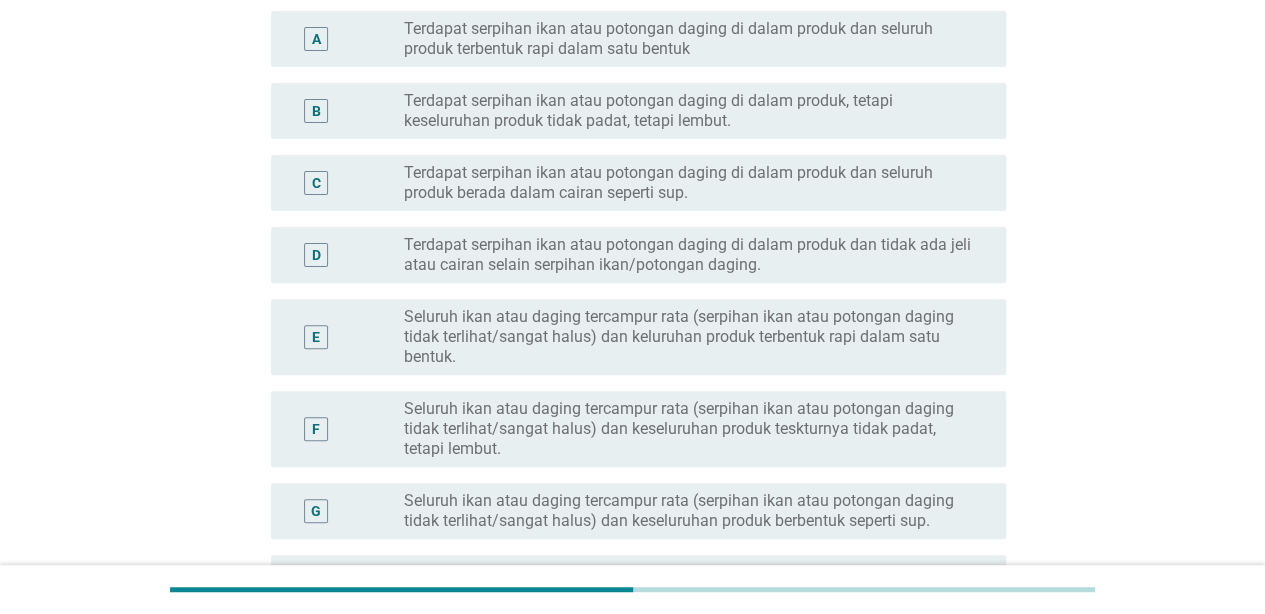 scroll, scrollTop: 205, scrollLeft: 0, axis: vertical 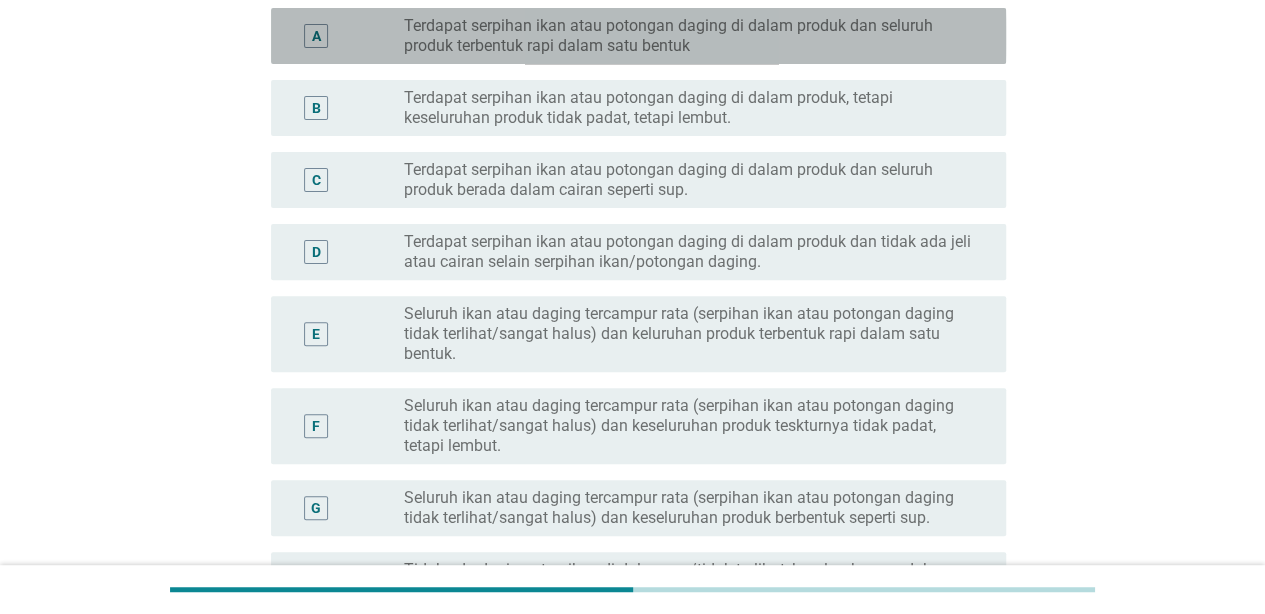 click on "Terdapat serpihan ikan atau potongan daging di dalam produk dan seluruh produk terbentuk rapi dalam satu bentuk" at bounding box center (689, 36) 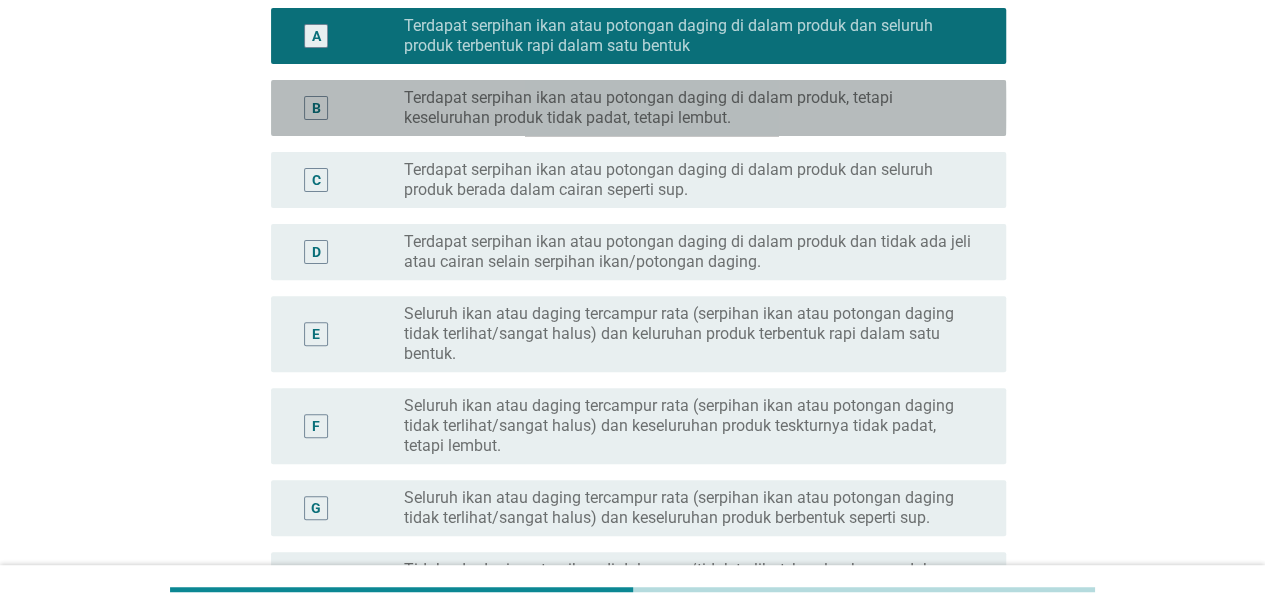 click on "Terdapat serpihan ikan atau potongan daging di dalam produk, tetapi keseluruhan produk tidak padat, tetapi lembut." at bounding box center (689, 108) 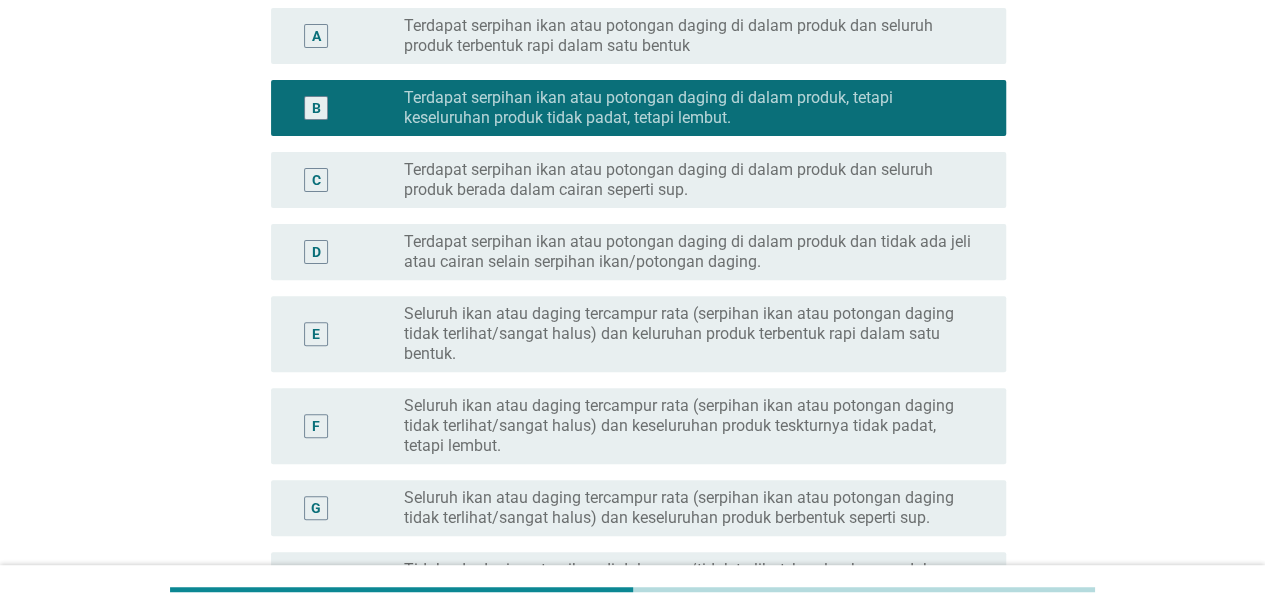click on "C     radio_button_unchecked Terdapat serpihan ikan atau potongan daging di dalam produk dan seluruh produk berada dalam cairan seperti sup." at bounding box center [632, 180] 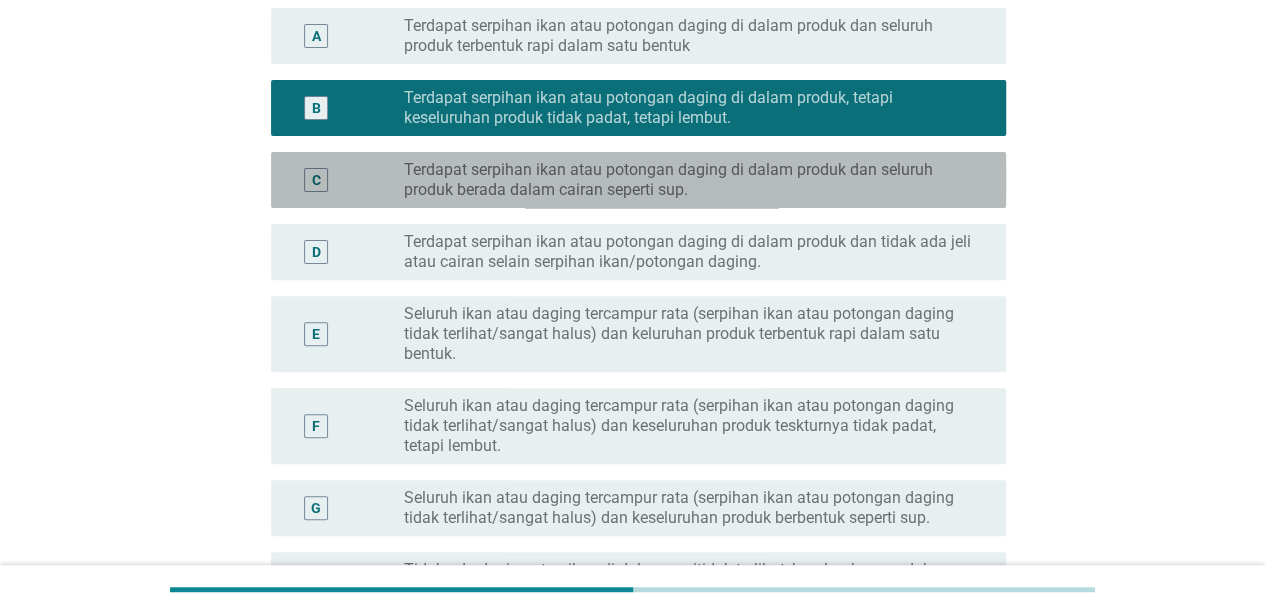 click on "Terdapat serpihan ikan atau potongan daging di dalam produk dan seluruh produk berada dalam cairan seperti sup." at bounding box center [689, 180] 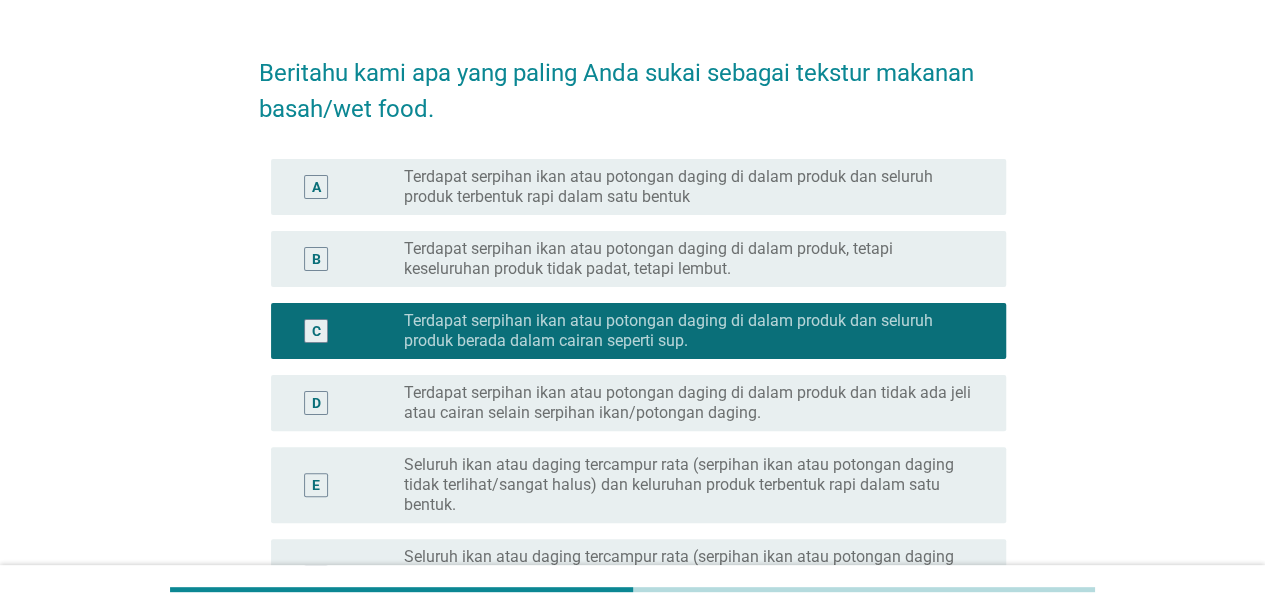 scroll, scrollTop: 52, scrollLeft: 0, axis: vertical 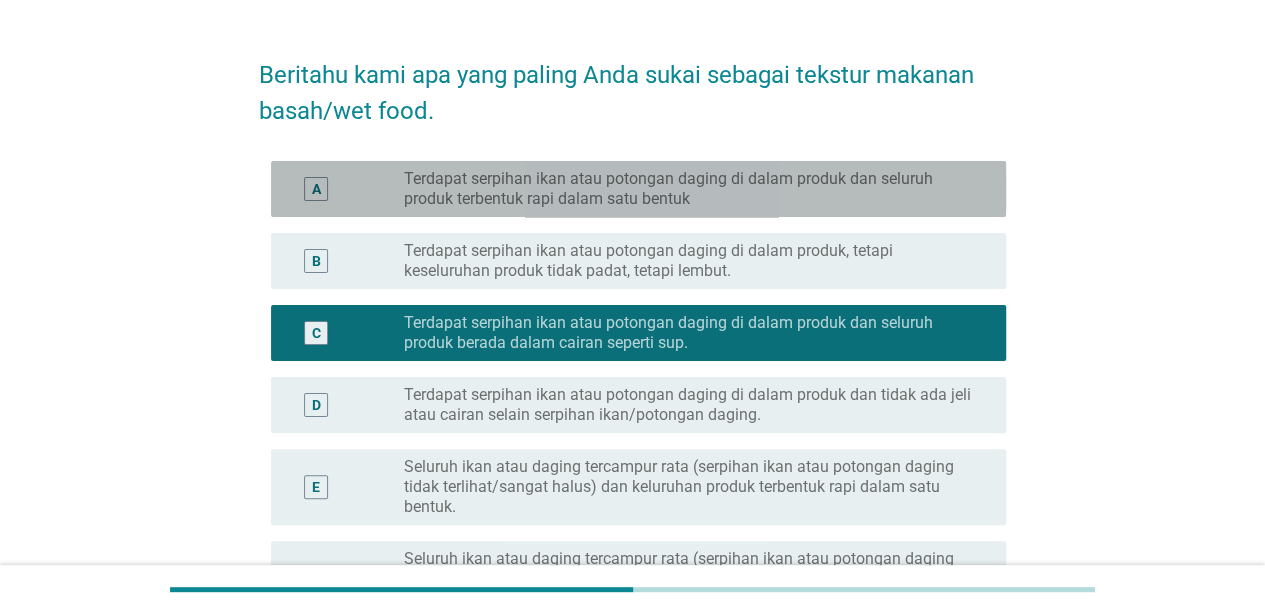 click on "Terdapat serpihan ikan atau potongan daging di dalam produk dan seluruh produk terbentuk rapi dalam satu bentuk" at bounding box center (689, 189) 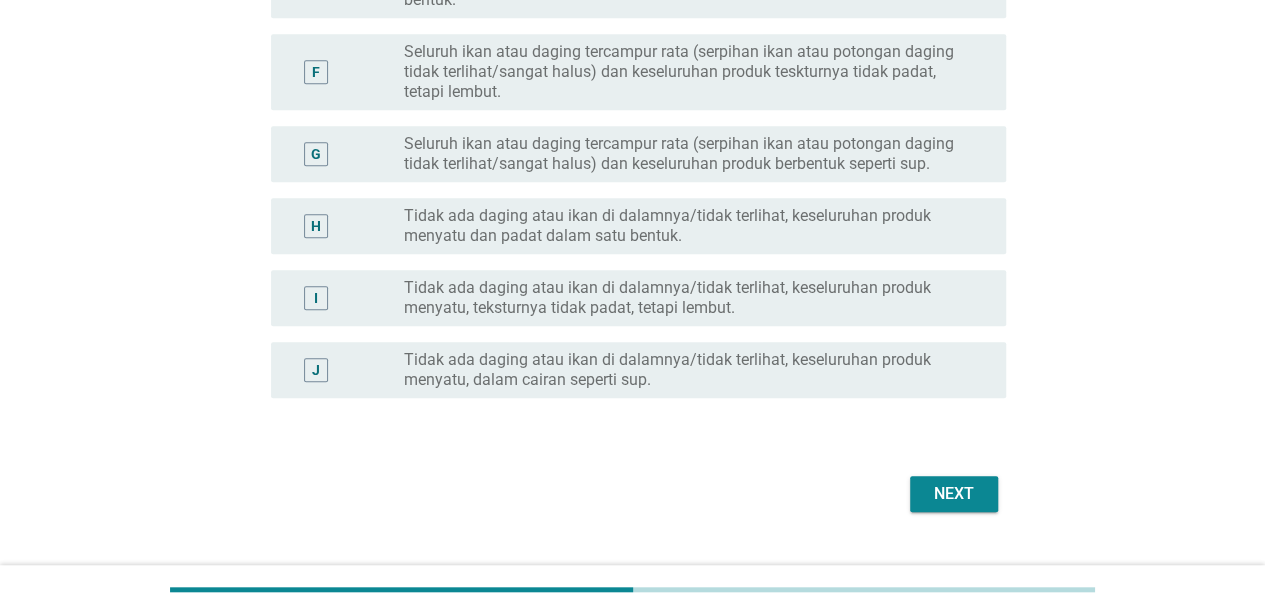 scroll, scrollTop: 584, scrollLeft: 0, axis: vertical 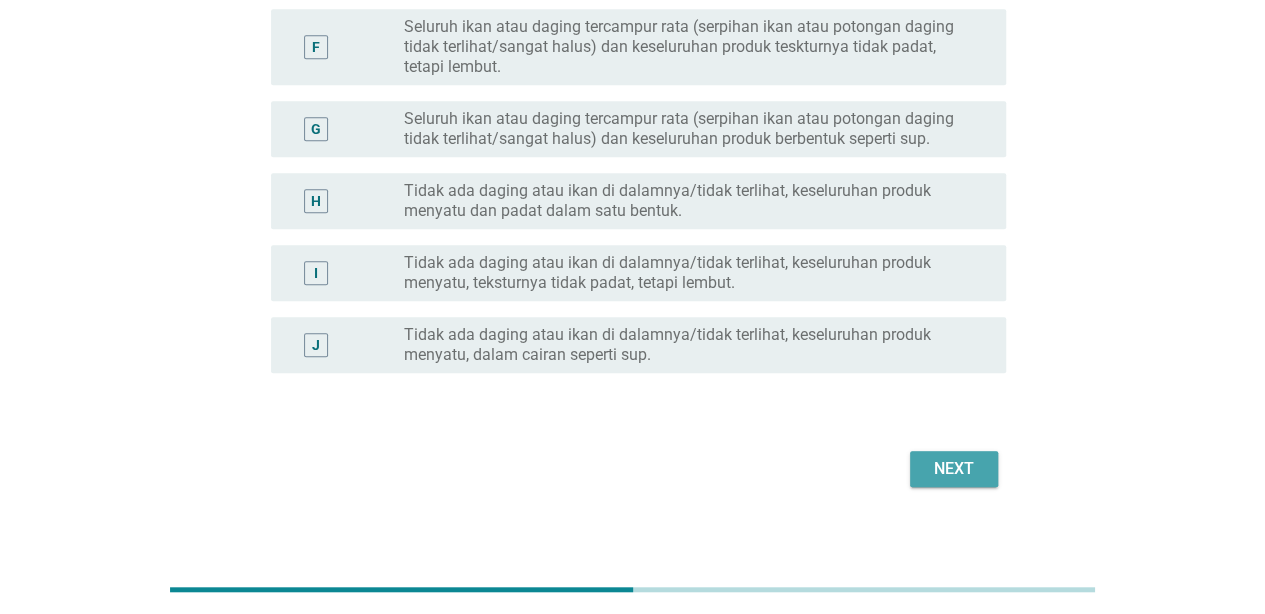 click on "Next" at bounding box center (954, 469) 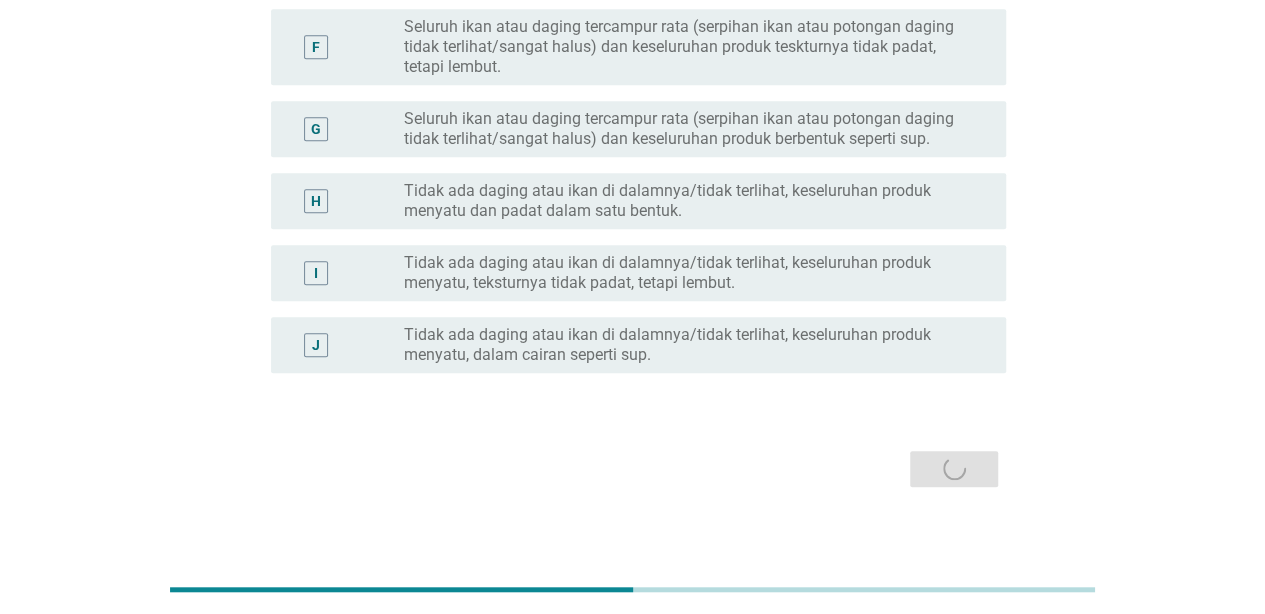 scroll, scrollTop: 0, scrollLeft: 0, axis: both 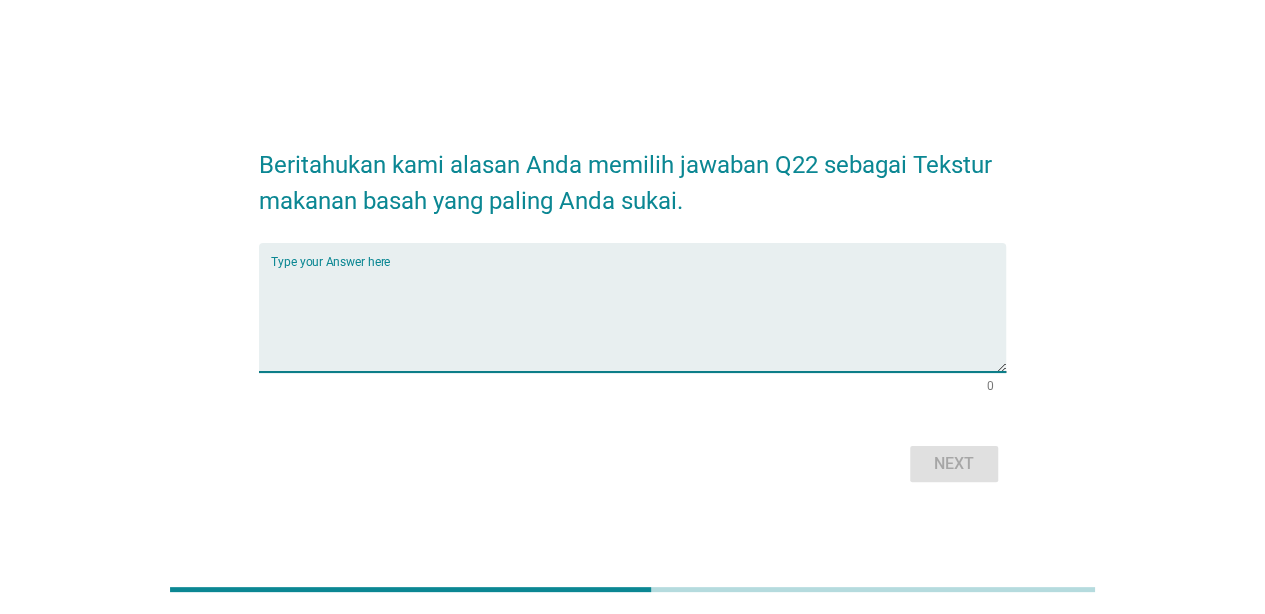 click at bounding box center [638, 319] 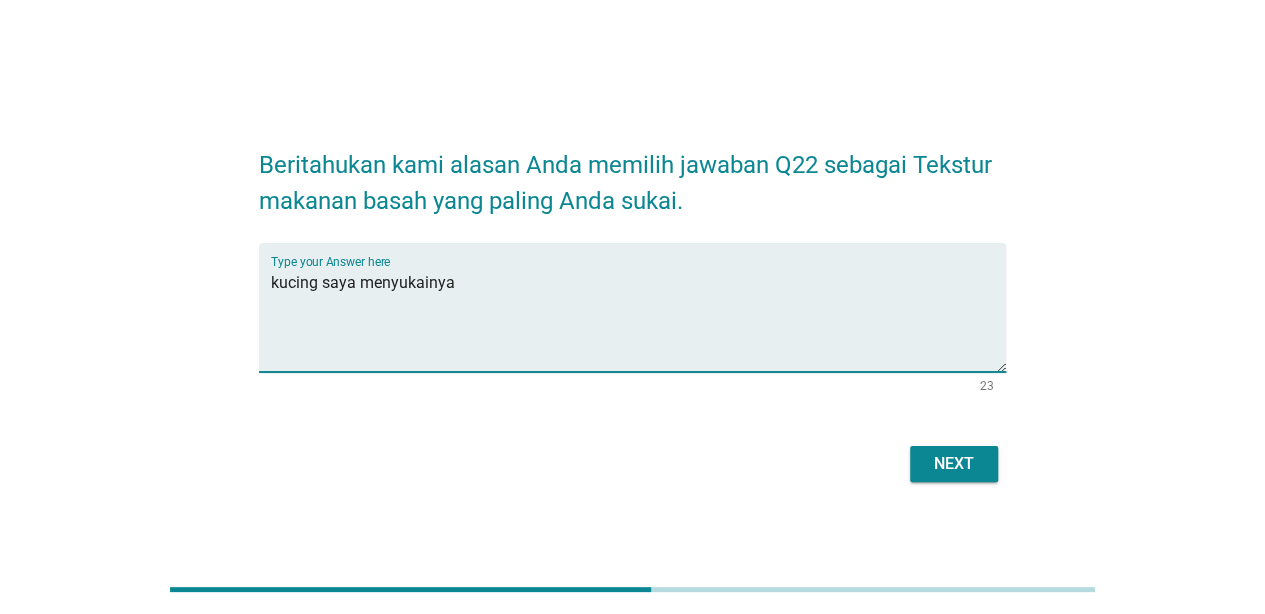 type on "kucing saya menyukainya" 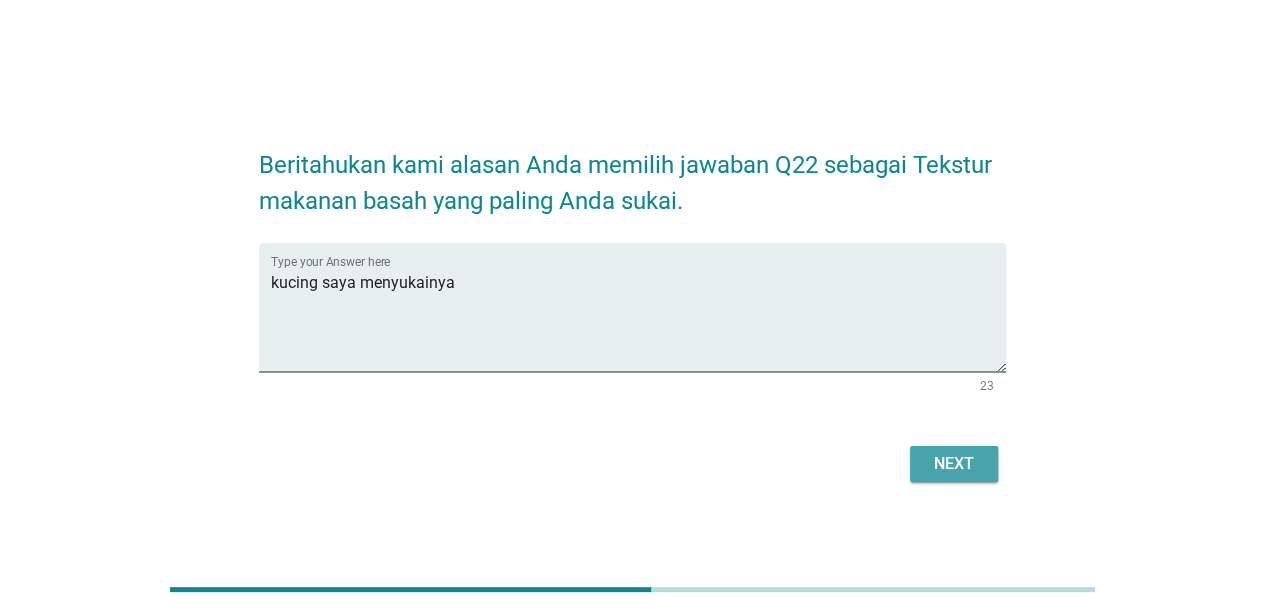 click on "Next" at bounding box center [954, 464] 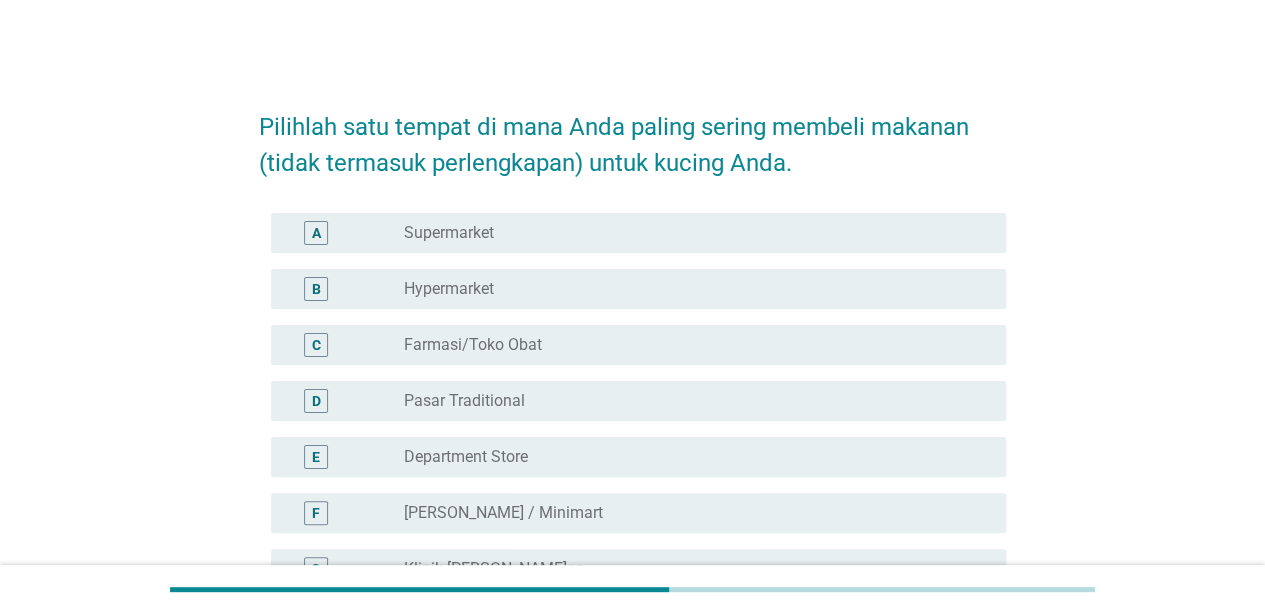 click on "A     radio_button_unchecked Supermarket" at bounding box center (632, 233) 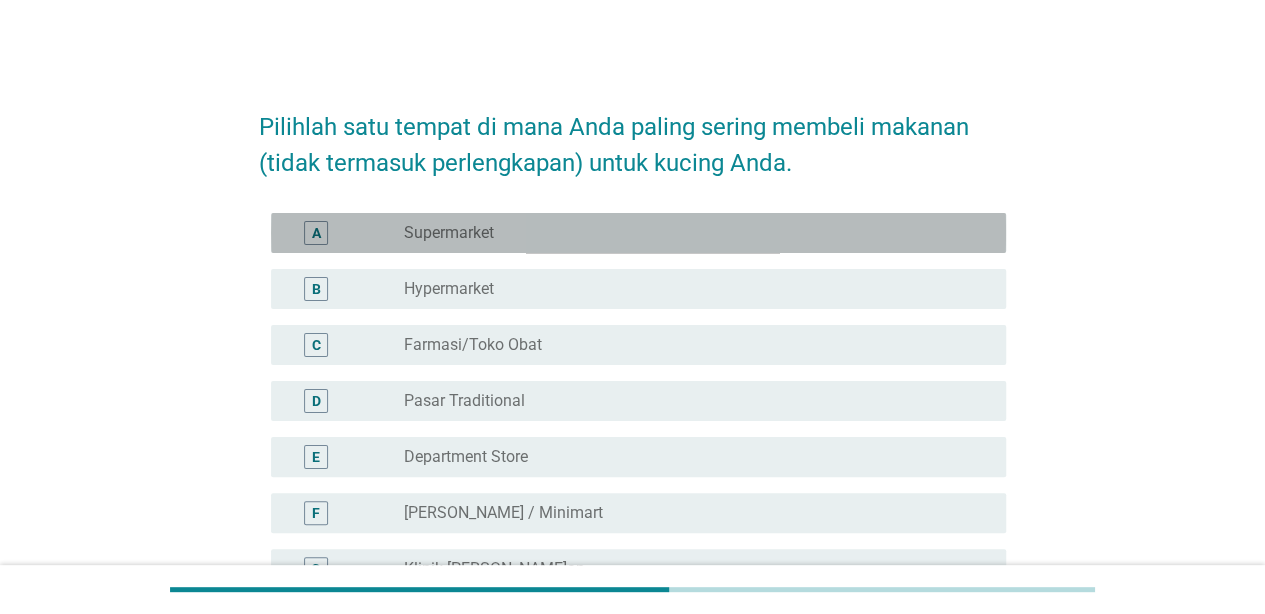 click on "radio_button_unchecked Supermarket" at bounding box center [689, 233] 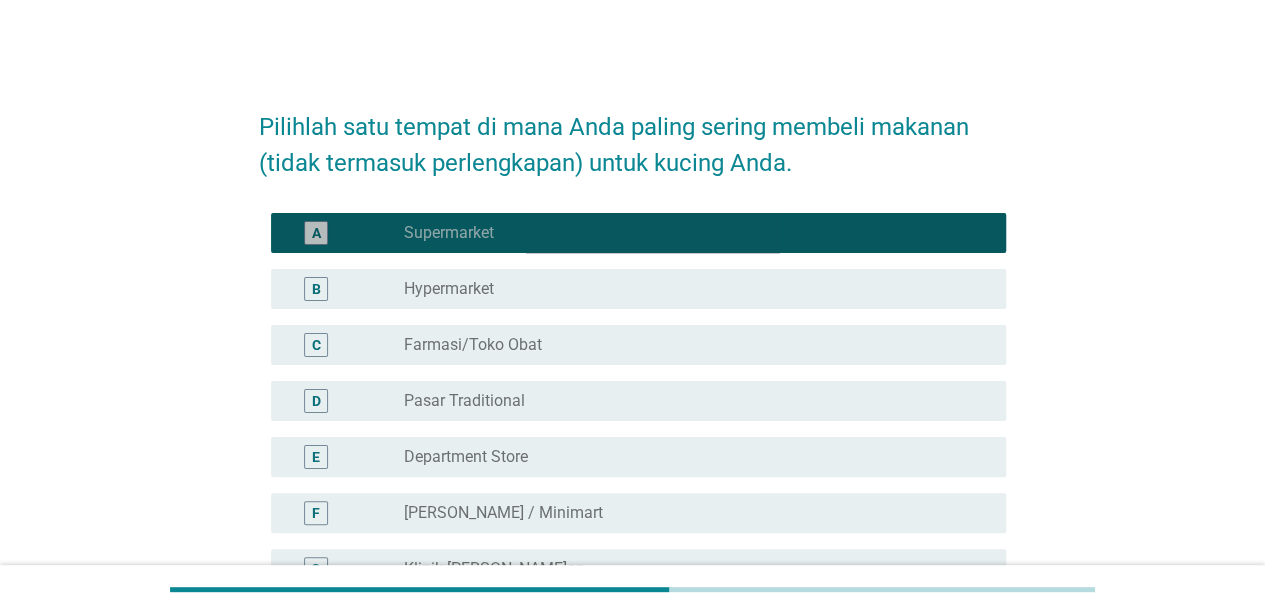 click on "radio_button_checked Supermarket" at bounding box center (689, 233) 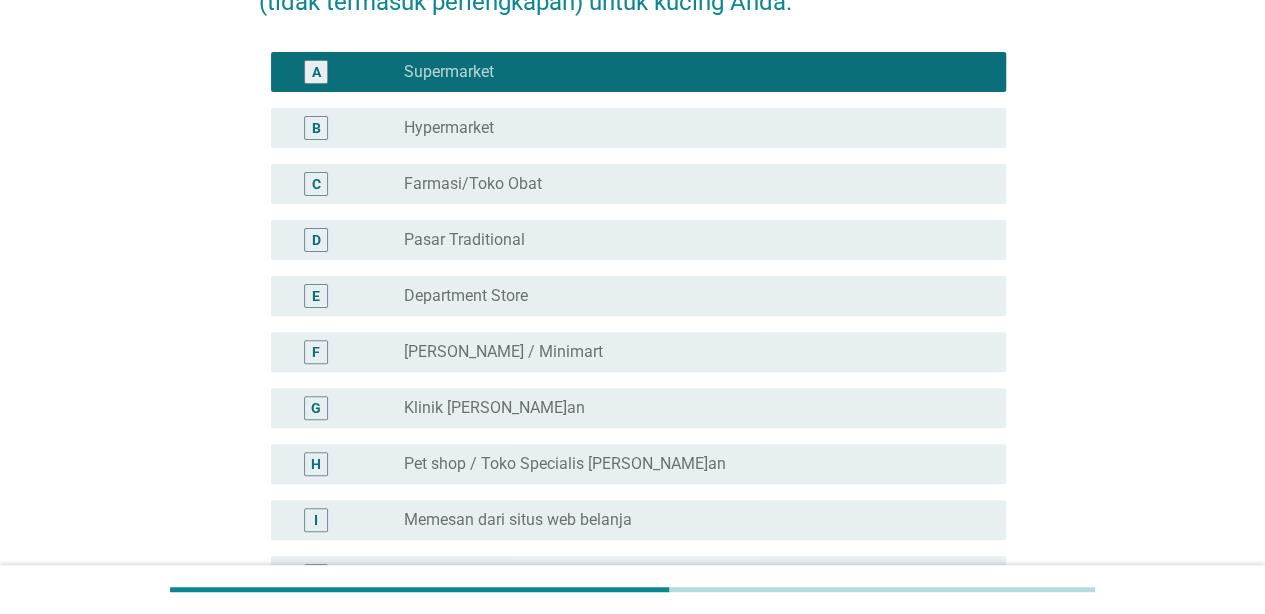 scroll, scrollTop: 307, scrollLeft: 0, axis: vertical 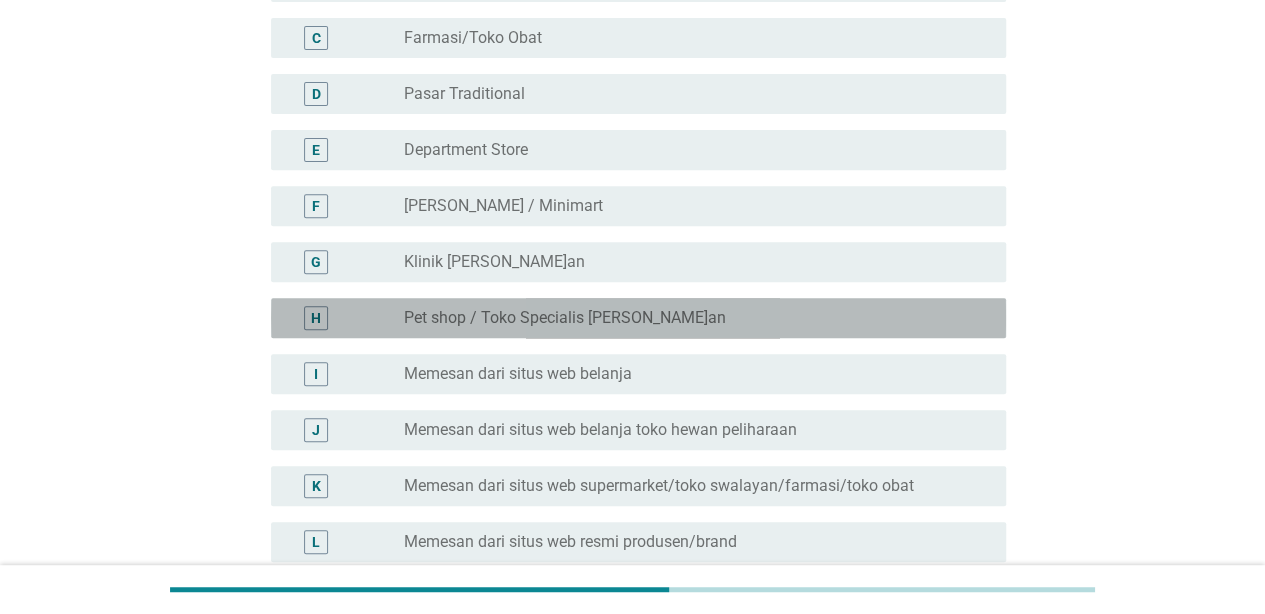 click on "radio_button_unchecked Pet shop / Toko Specialis [PERSON_NAME]an" at bounding box center (697, 318) 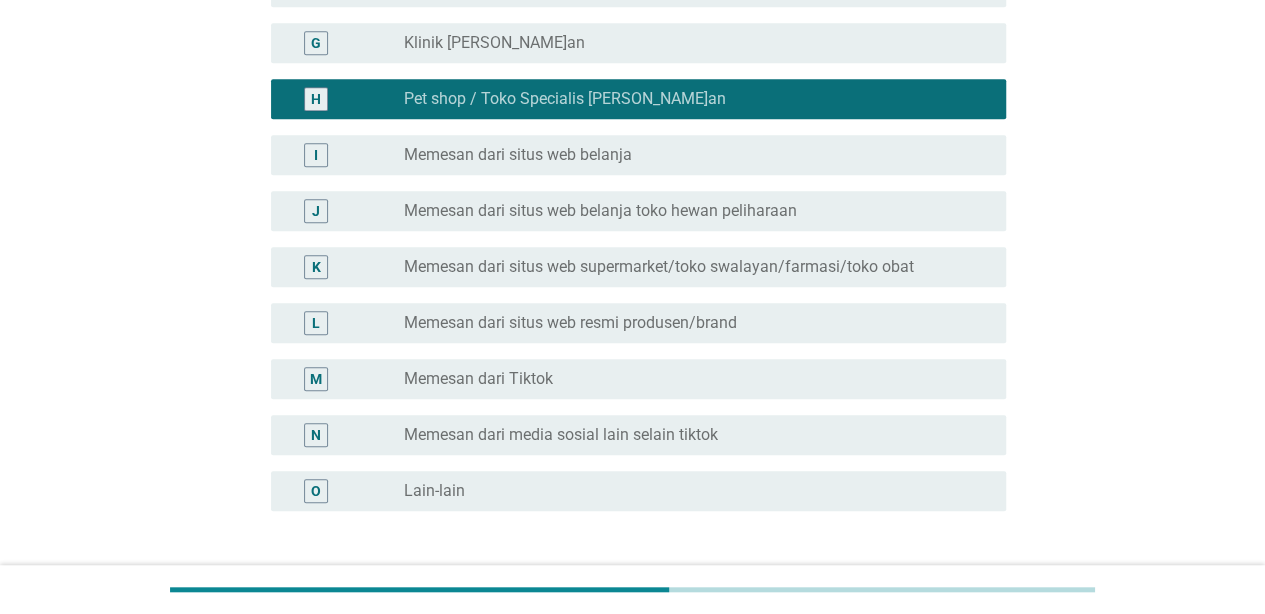 scroll, scrollTop: 562, scrollLeft: 0, axis: vertical 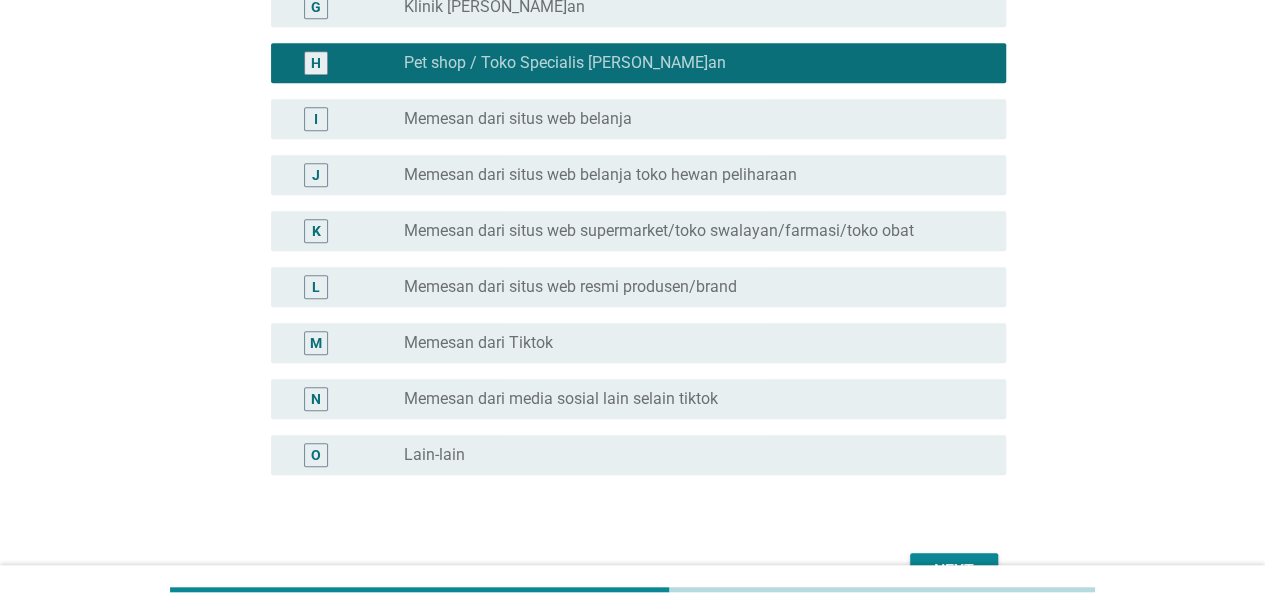 click on "Pilihlah satu tempat di mana Anda paling sering membeli makanan (tidak termasuk perlengkapan) untuk kucing Anda.     A     radio_button_unchecked Supermarket   B     radio_button_unchecked Hypermarket   C     radio_button_unchecked Farmasi/Toko Obat   D     radio_button_unchecked Pasar Traditional   E     radio_button_unchecked Department Store   F     radio_button_unchecked Toko Swalayan / Minimart   G     radio_button_unchecked Klinik Hewan Peliharaan   H     radio_button_checked Pet shop / Toko Specialis [PERSON_NAME]an   I     radio_button_unchecked Memesan dari situs web belanja   J     radio_button_unchecked Memesan dari situs web belanja toko hewan peliharaan   K     radio_button_unchecked Memesan dari situs web supermarket/toko swalayan/farmasi/toko obat   L     radio_button_unchecked Memesan dari situs web resmi produsen/brand   M     radio_button_unchecked Memesan dari Tiktok   N     radio_button_unchecked Memesan dari media sosial lain selain tiktok   O     radio_button_unchecked Lain-lain" at bounding box center [632, 60] 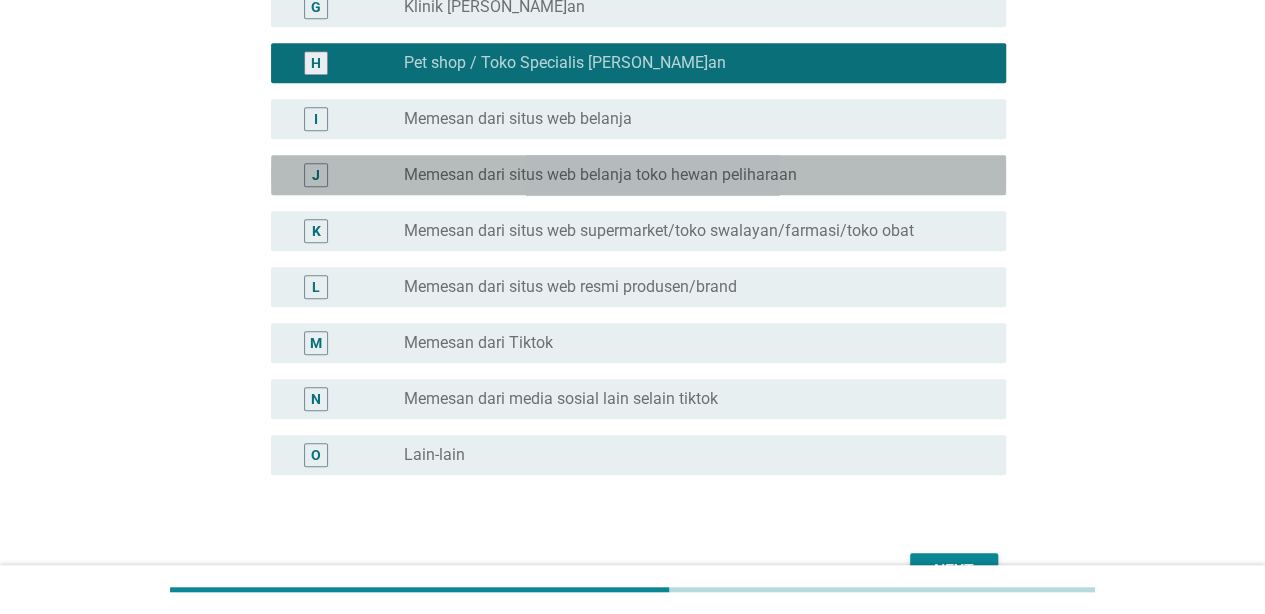 click on "J     radio_button_unchecked Memesan dari situs web belanja toko hewan peliharaan" at bounding box center (638, 175) 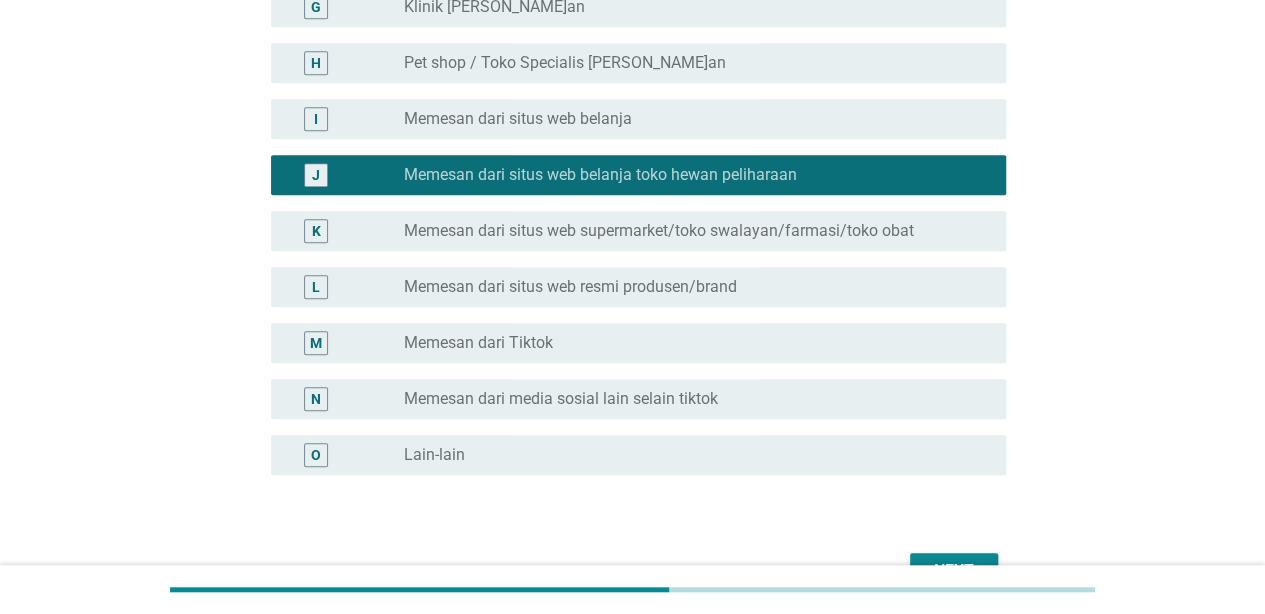 click on "H     radio_button_unchecked Pet shop / Toko Specialis [PERSON_NAME]an" at bounding box center (632, 63) 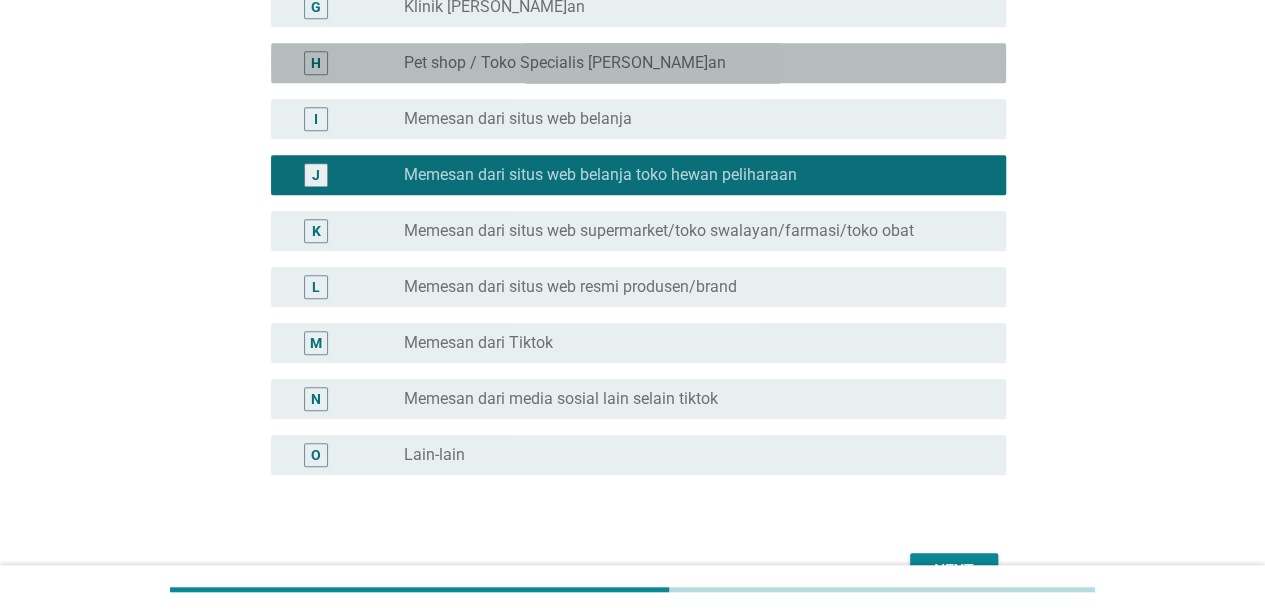 click on "H     radio_button_unchecked Pet shop / Toko Specialis [PERSON_NAME]an" at bounding box center [638, 63] 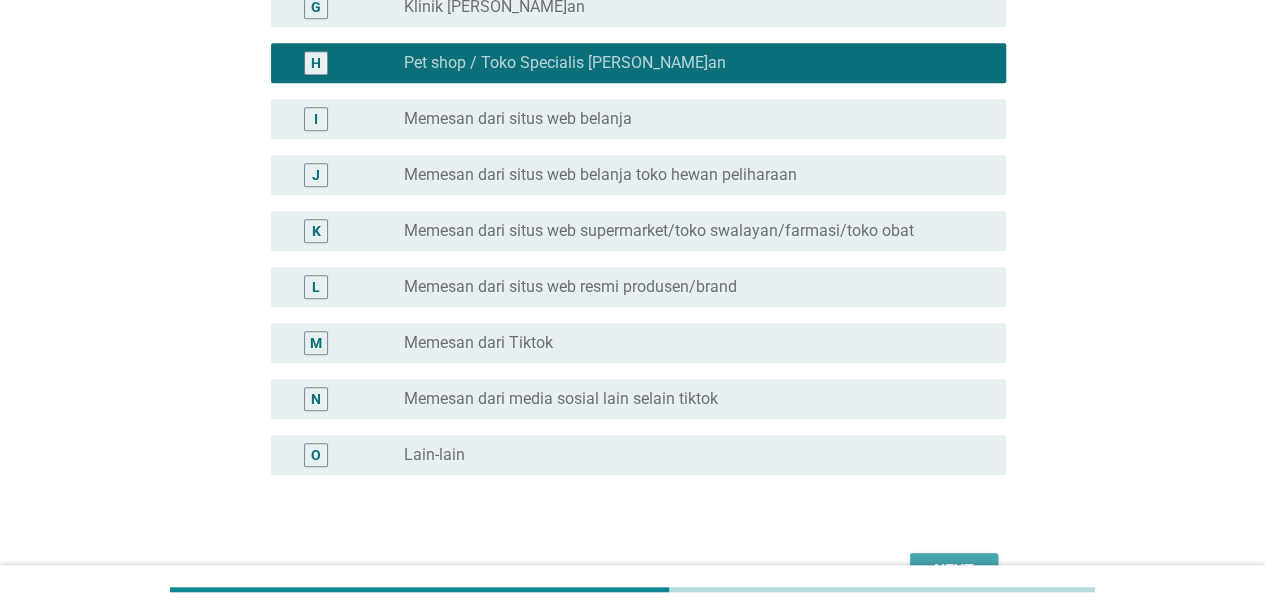 click on "Next" at bounding box center [954, 571] 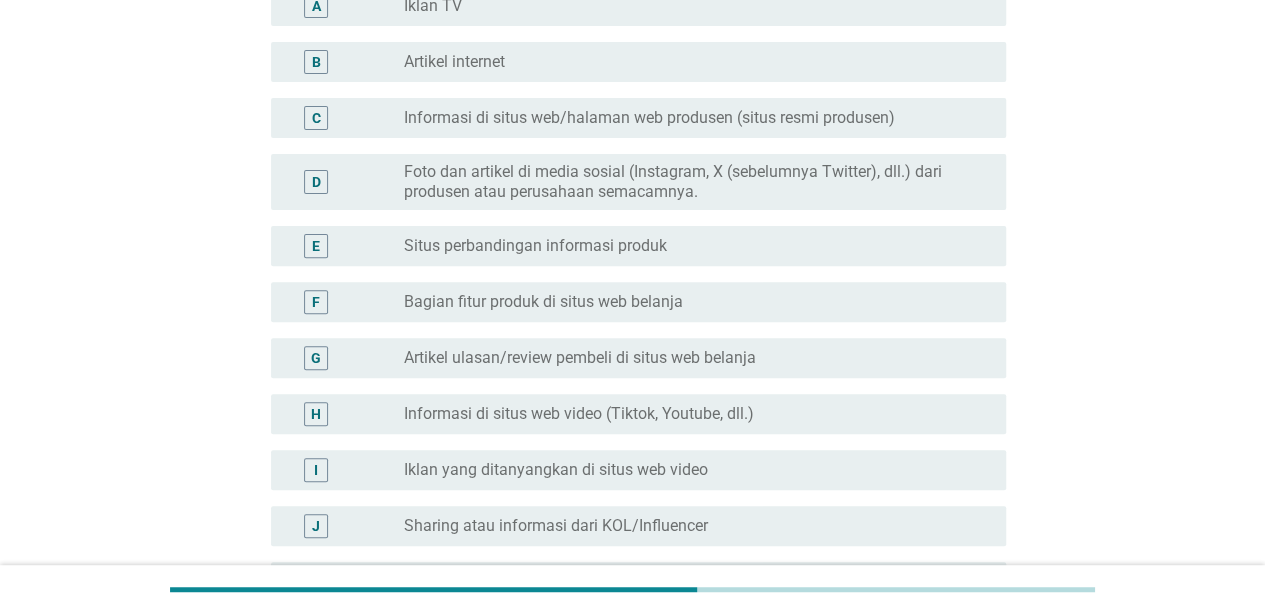 scroll, scrollTop: 277, scrollLeft: 0, axis: vertical 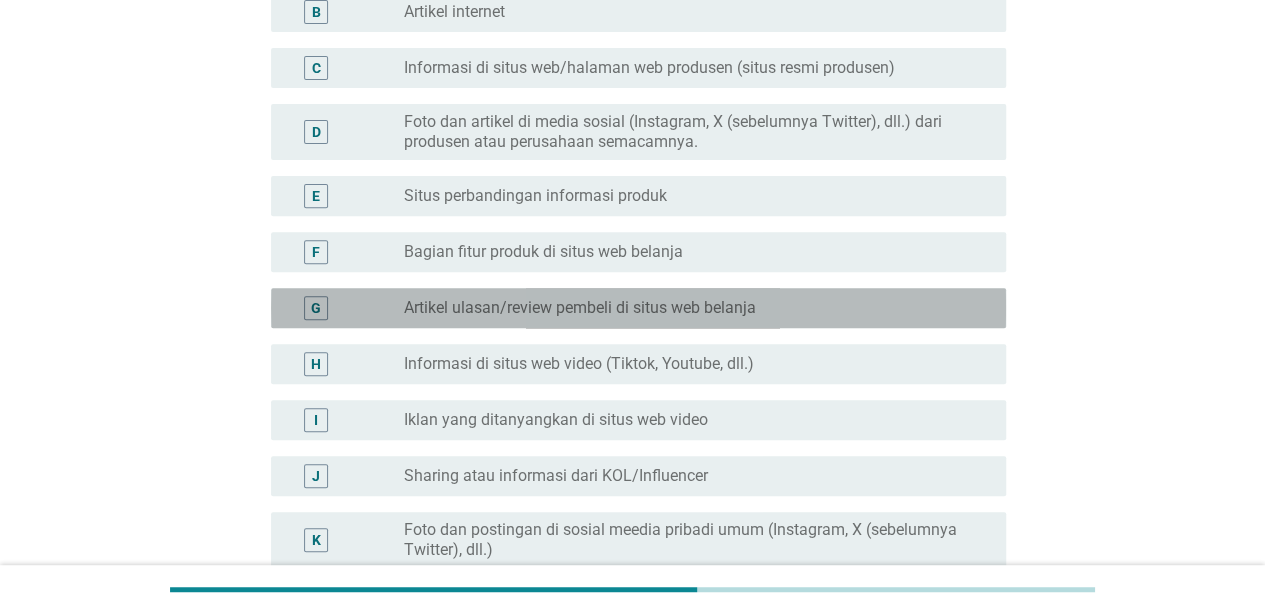 click on "radio_button_unchecked Artikel ulasan/review pembeli di situs web belanja" at bounding box center [689, 308] 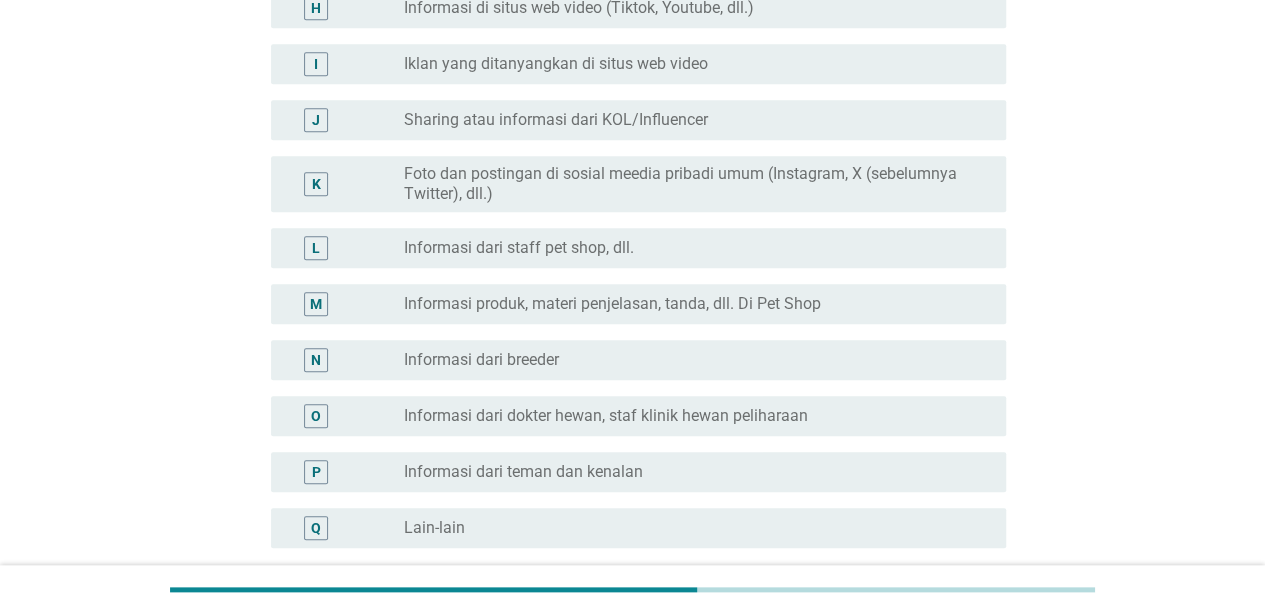 scroll, scrollTop: 824, scrollLeft: 0, axis: vertical 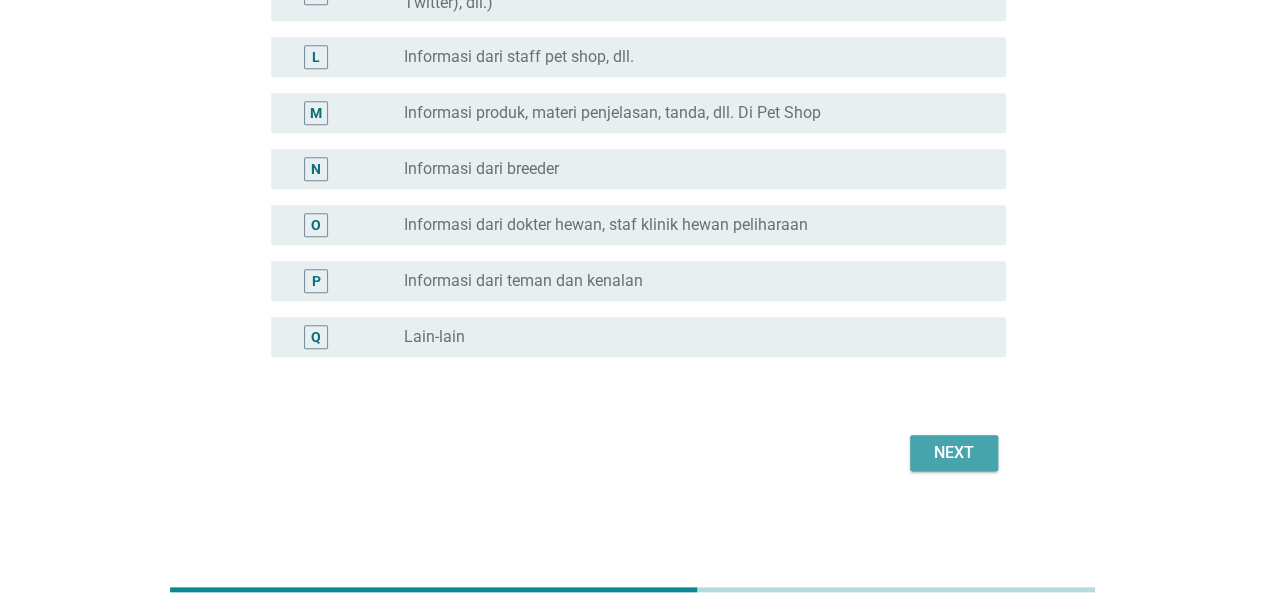 click on "Next" at bounding box center (954, 453) 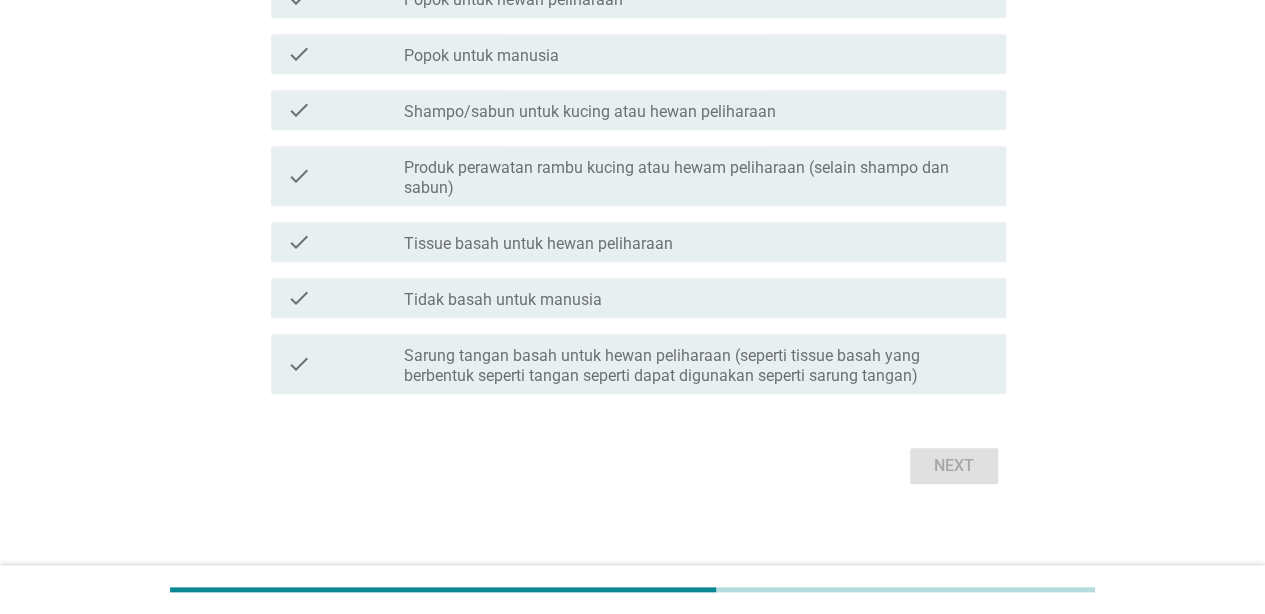 scroll, scrollTop: 0, scrollLeft: 0, axis: both 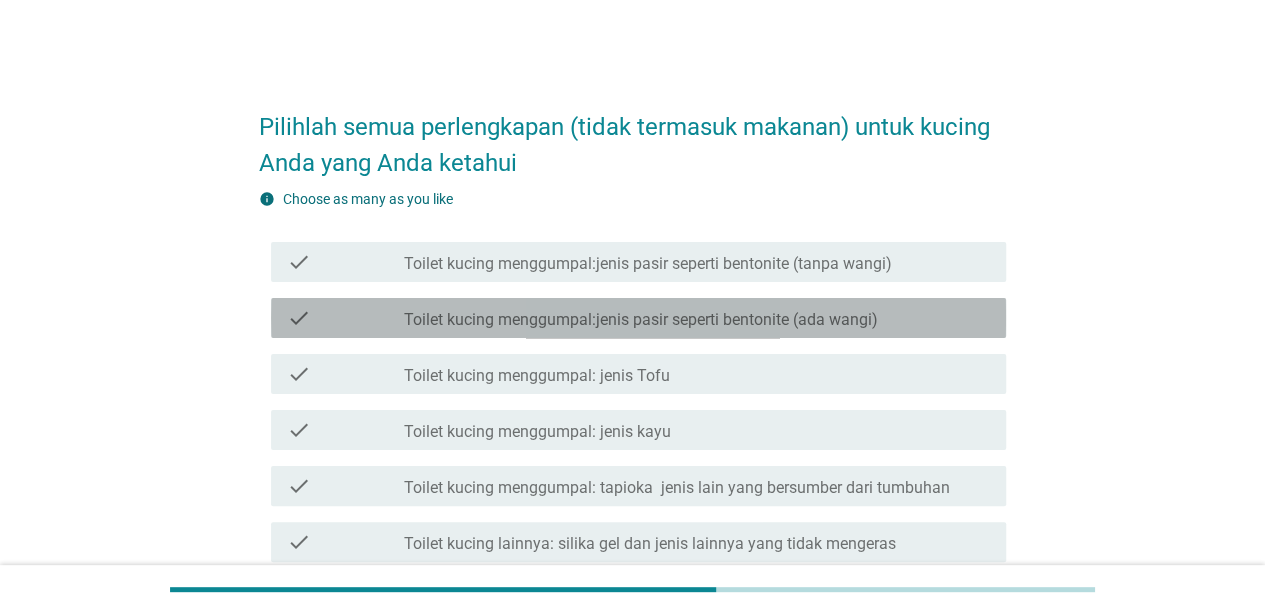 click on "check     check_box_outline_blank Toilet kucing menggumpal:jenis pasir seperti bentonite (ada wangi)" at bounding box center (638, 318) 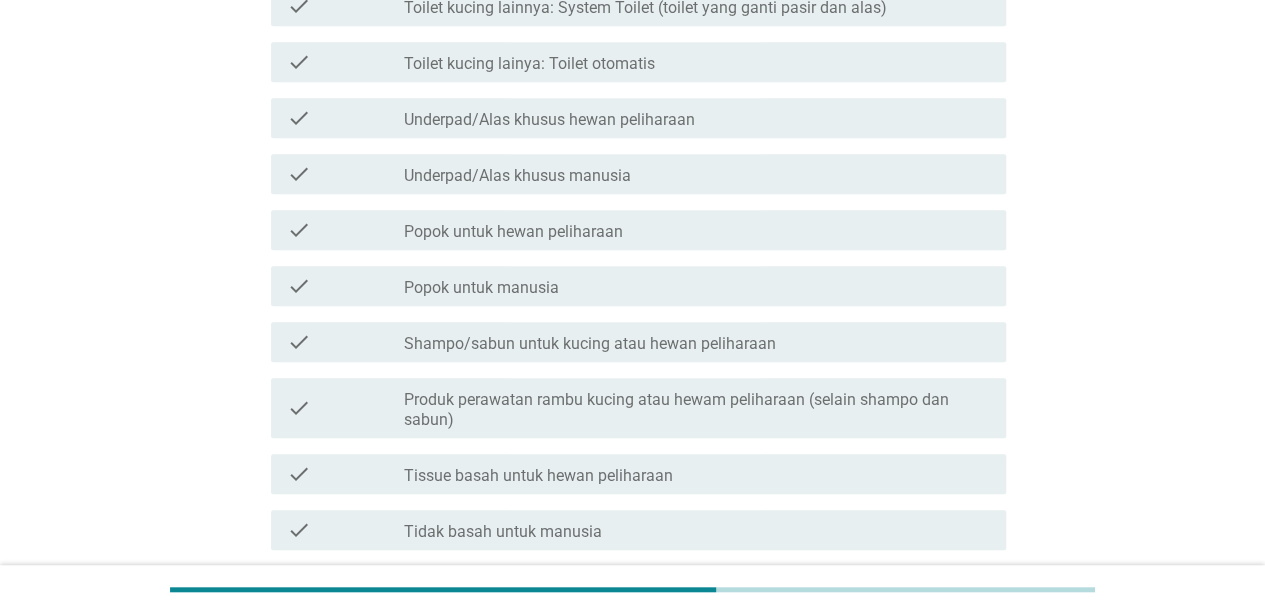 scroll, scrollTop: 837, scrollLeft: 0, axis: vertical 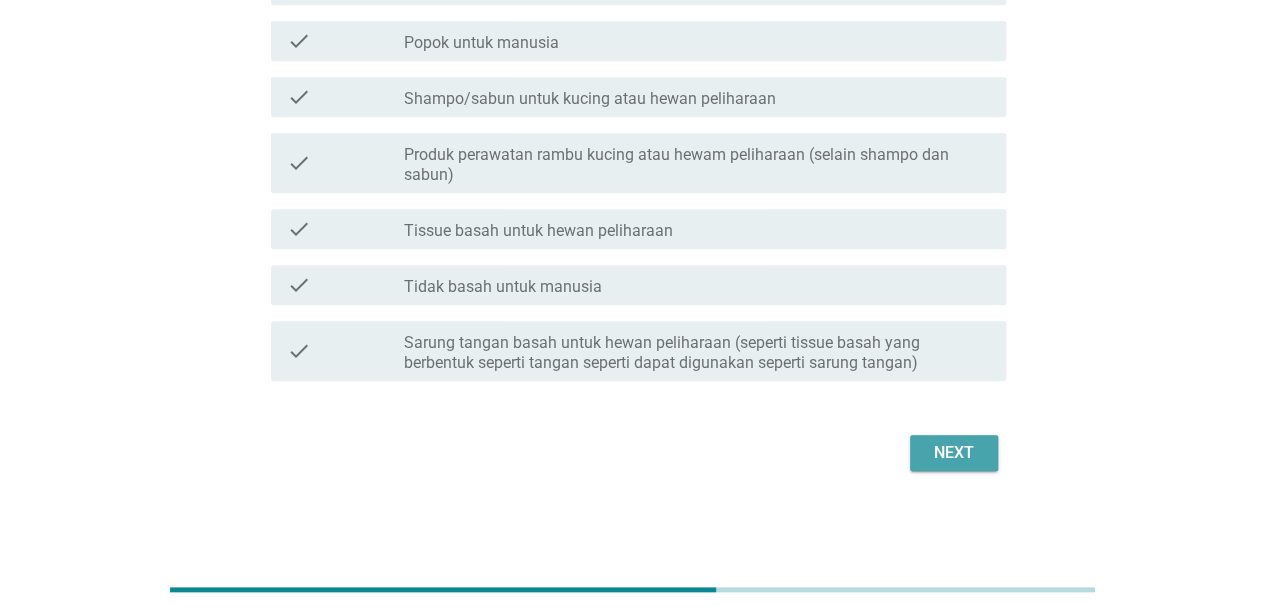 click on "Next" at bounding box center [954, 453] 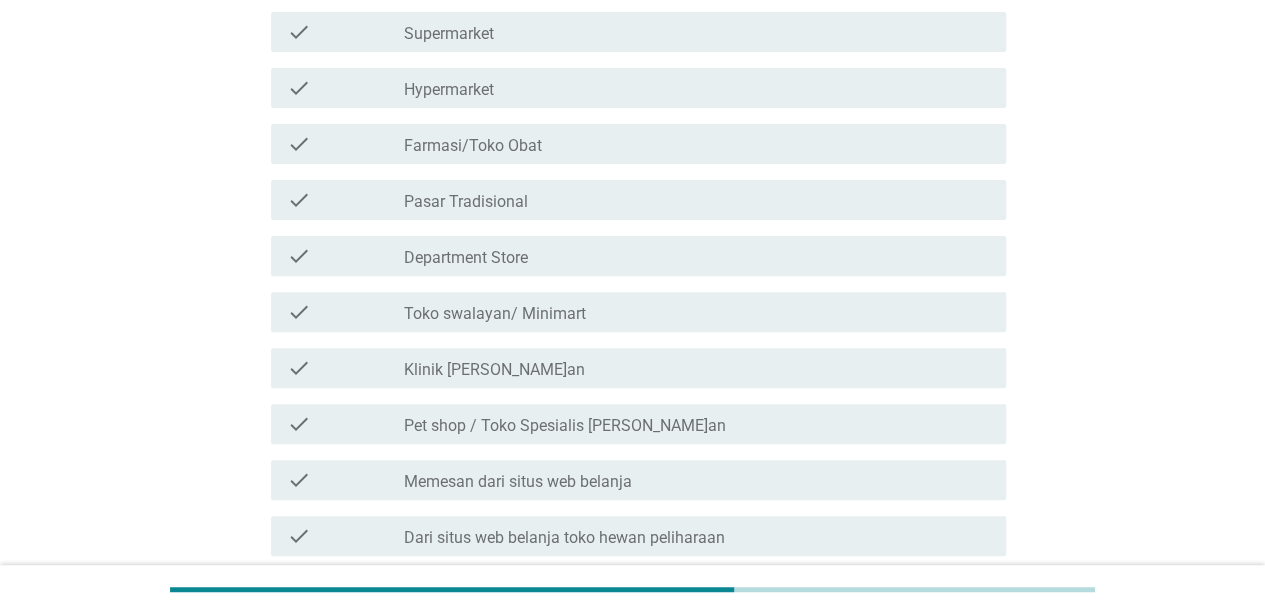 scroll, scrollTop: 313, scrollLeft: 0, axis: vertical 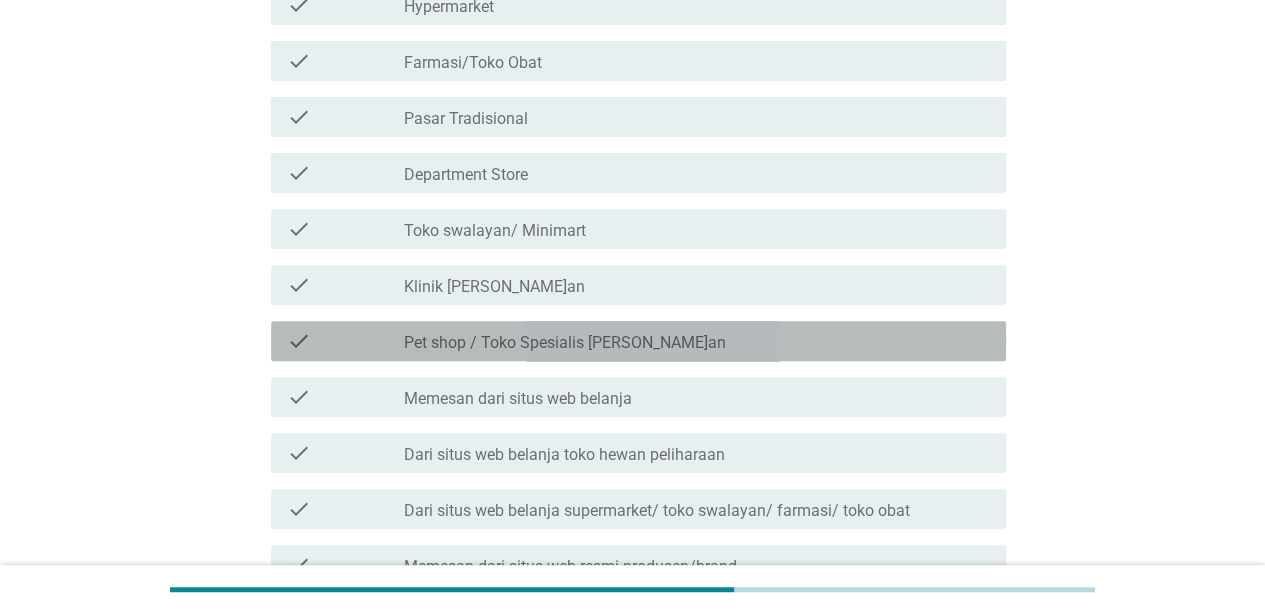 click on "check     check_box_outline_blank Pet shop / Toko Spesialis [PERSON_NAME]an" at bounding box center (638, 341) 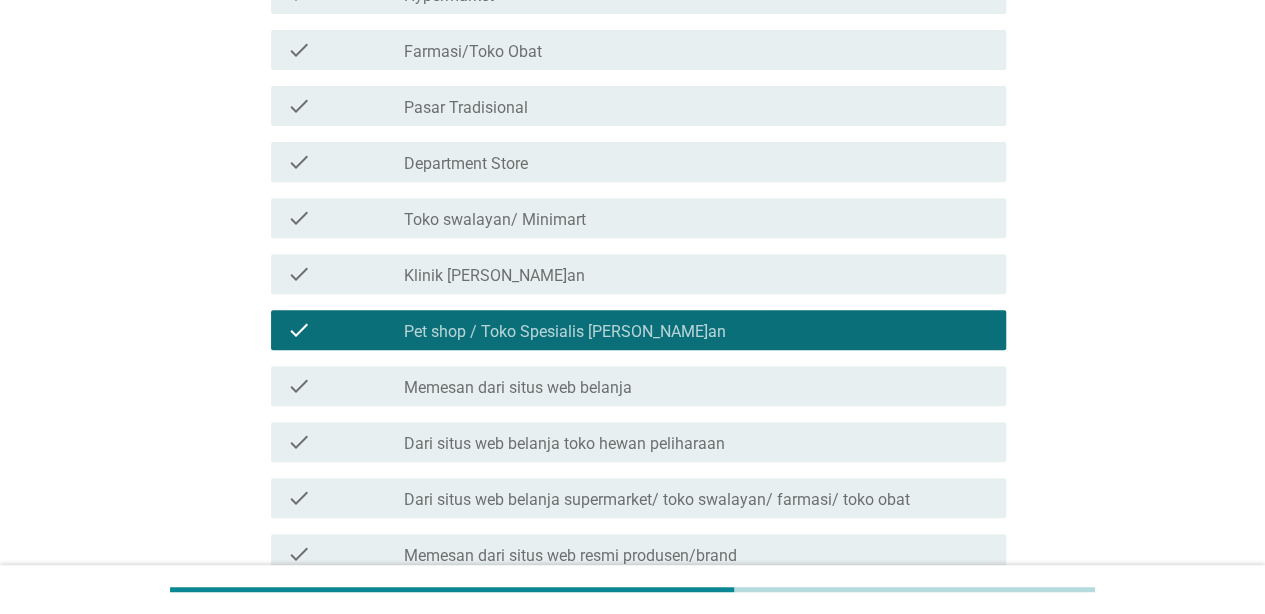 scroll, scrollTop: 685, scrollLeft: 0, axis: vertical 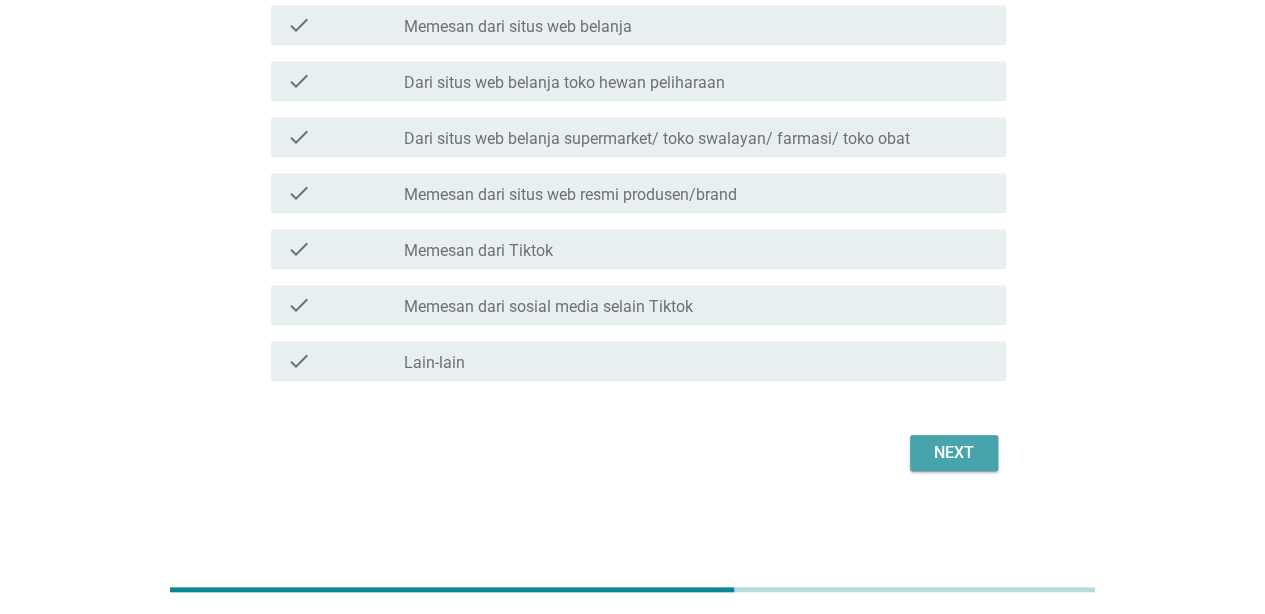 click on "Next" at bounding box center (954, 453) 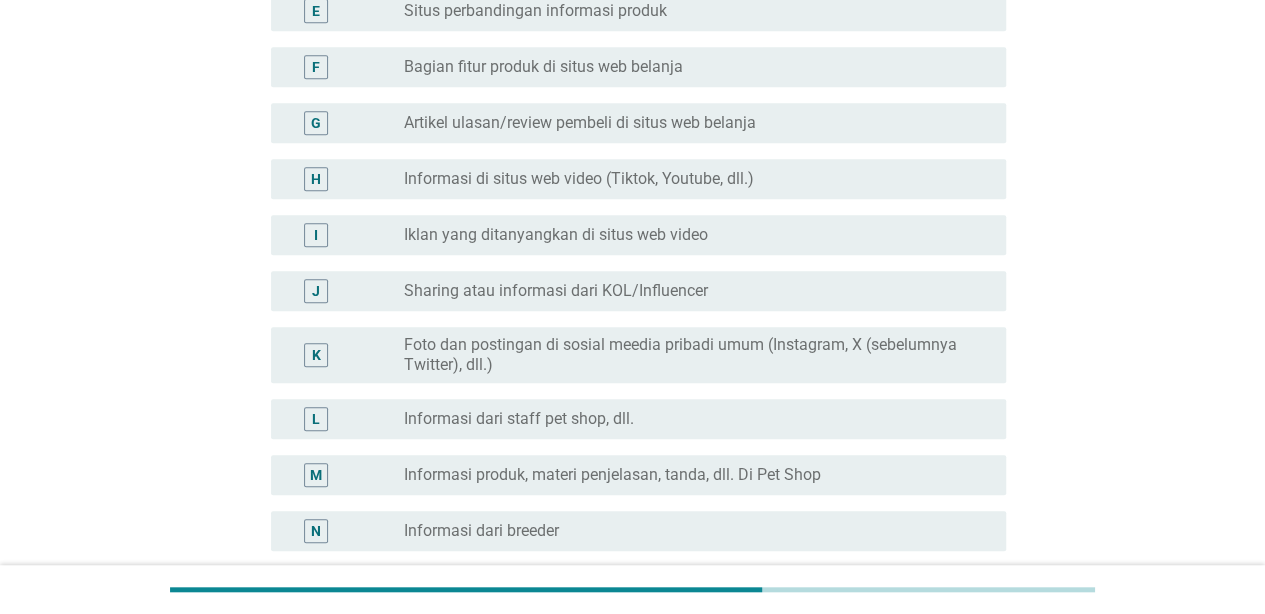 scroll, scrollTop: 467, scrollLeft: 0, axis: vertical 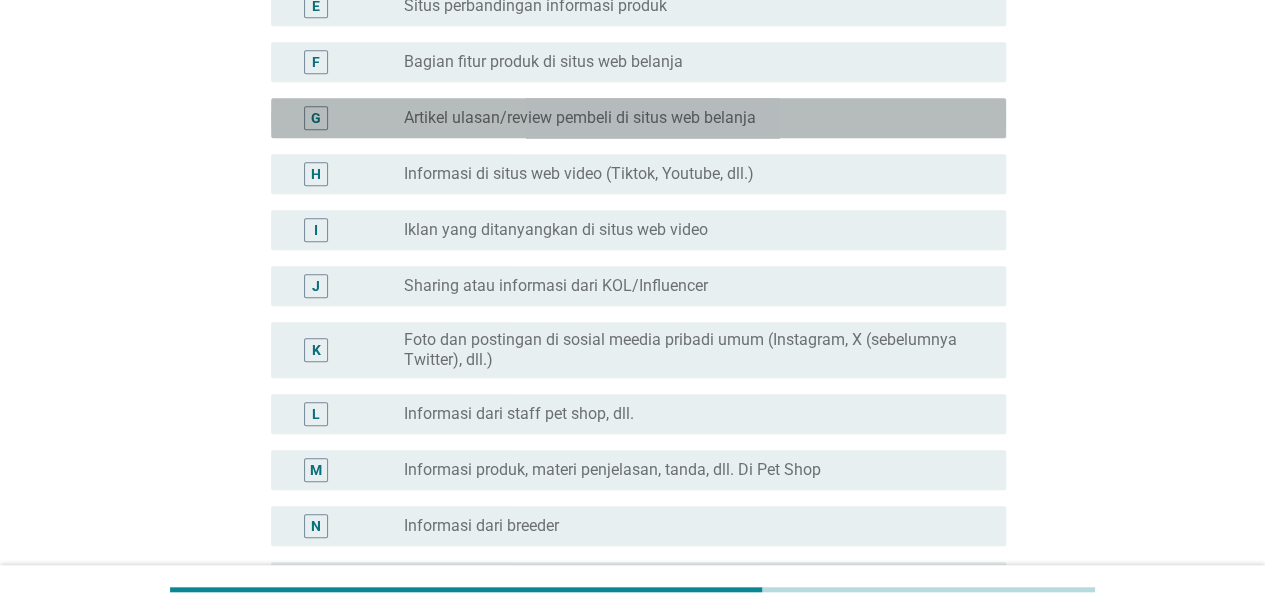 click on "radio_button_unchecked Artikel ulasan/review pembeli di situs web belanja" at bounding box center (689, 118) 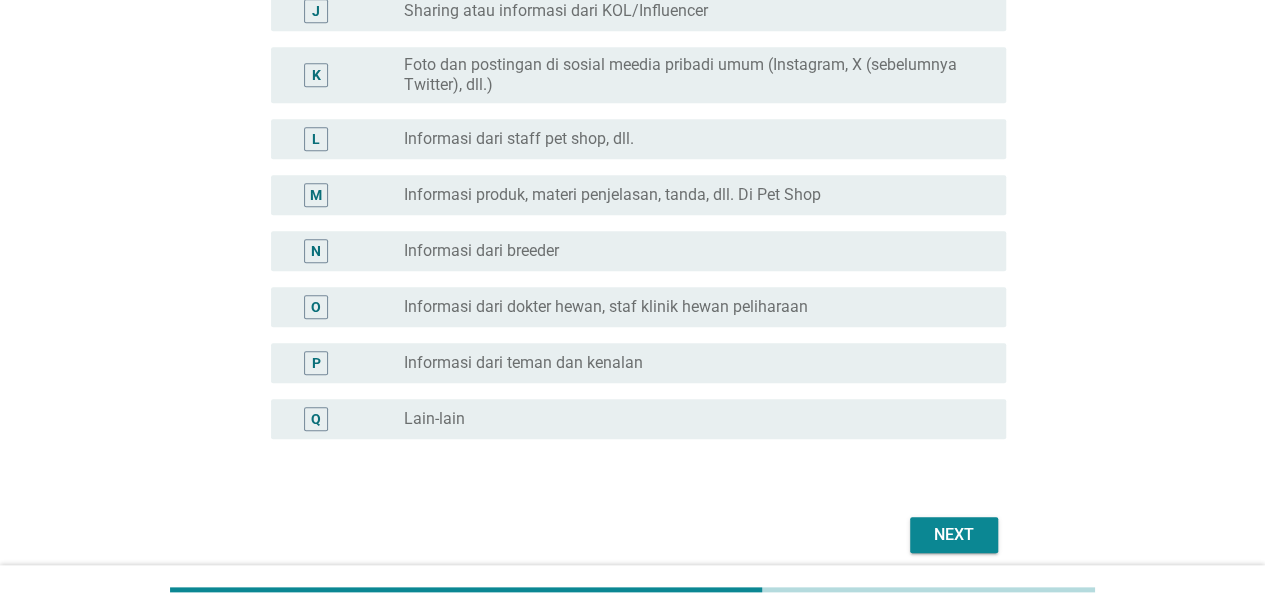 scroll, scrollTop: 824, scrollLeft: 0, axis: vertical 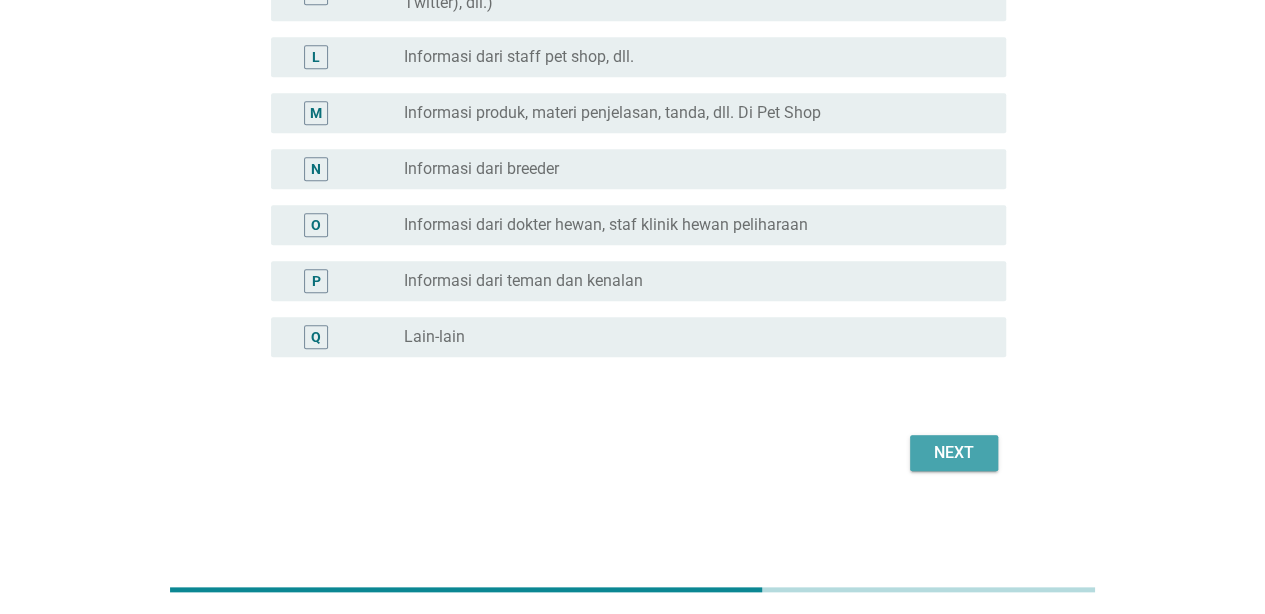 click on "Next" at bounding box center [954, 453] 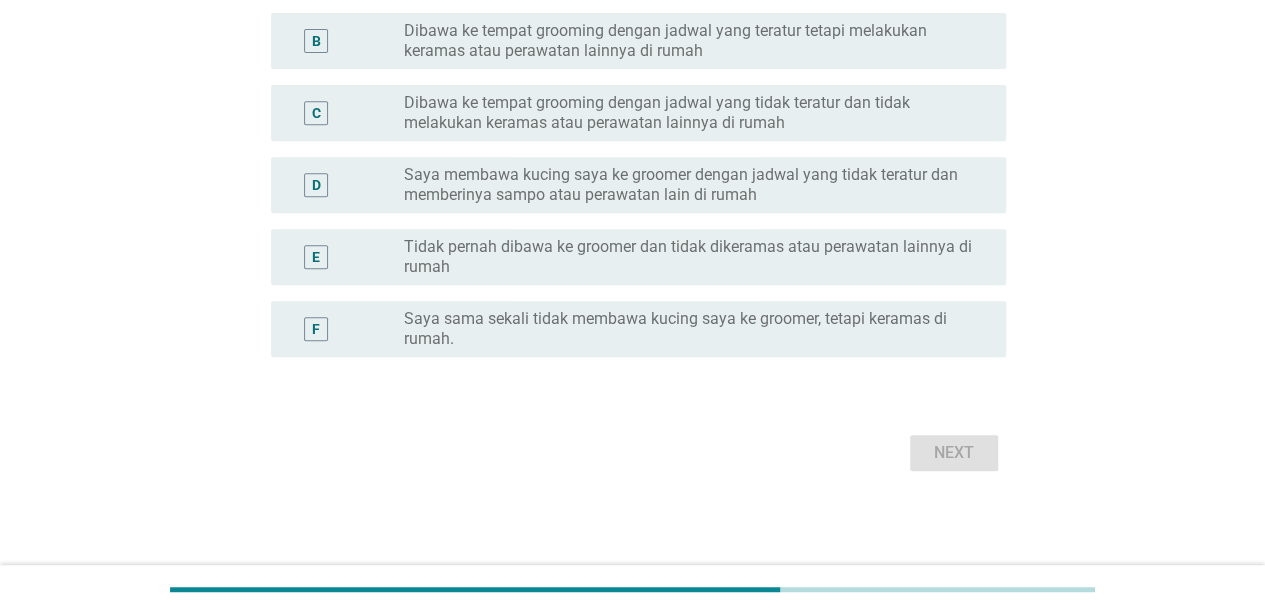 scroll, scrollTop: 0, scrollLeft: 0, axis: both 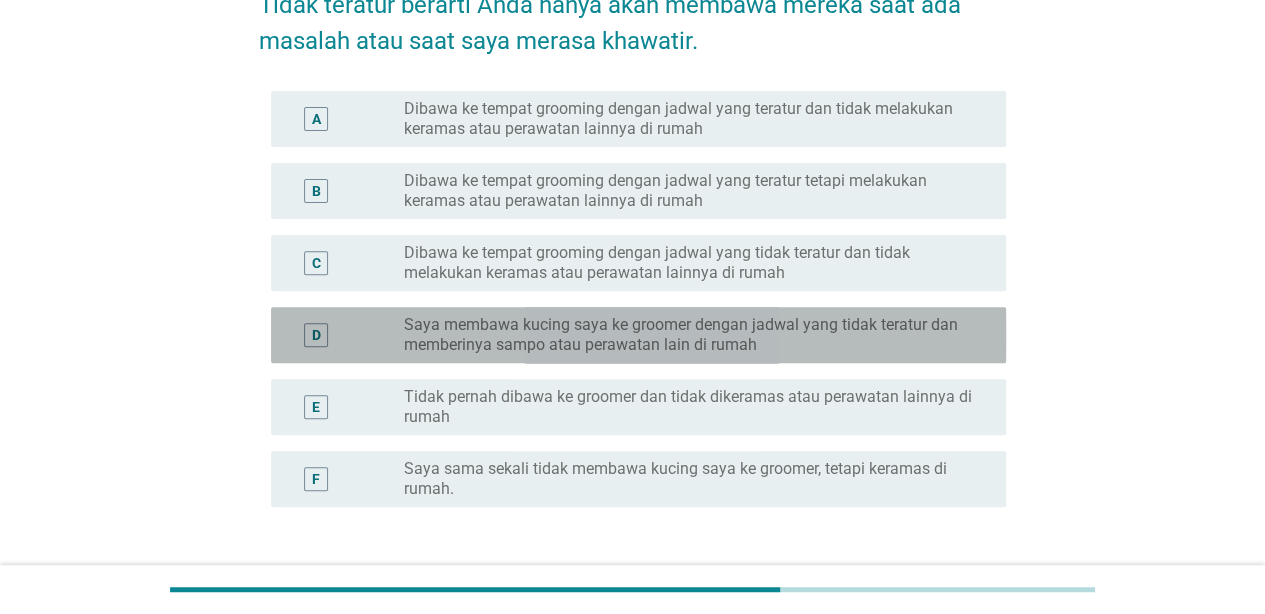 click on "Saya membawa kucing saya ke groomer dengan jadwal yang tidak teratur dan memberinya sampo atau perawatan lain di rumah" at bounding box center [689, 335] 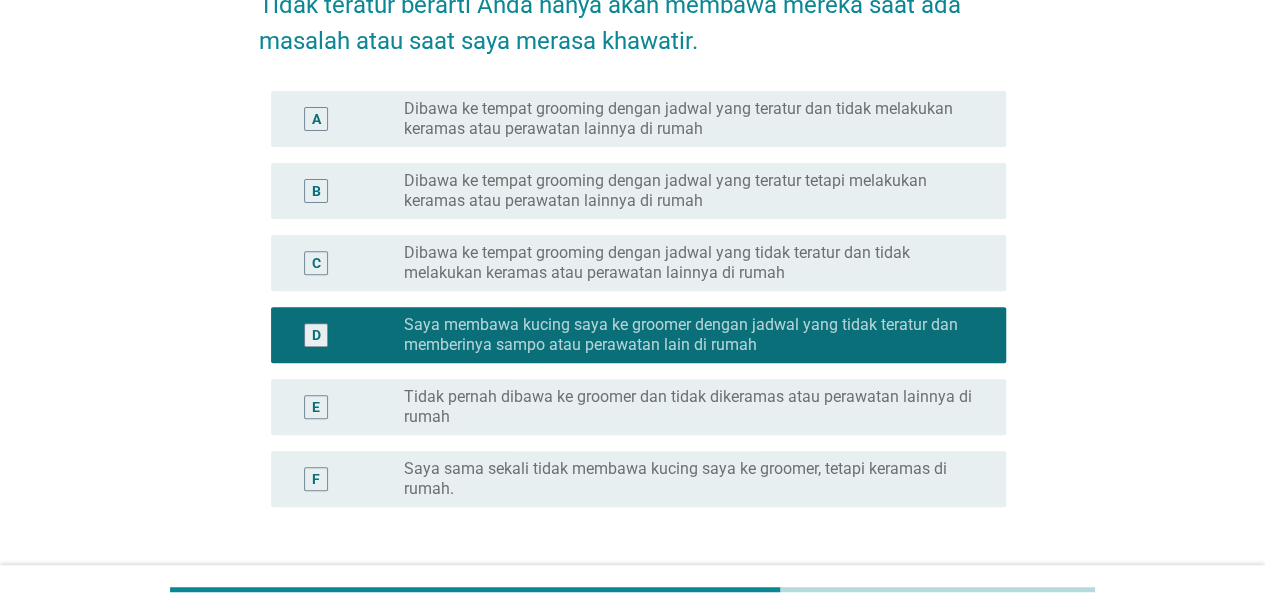 scroll, scrollTop: 380, scrollLeft: 0, axis: vertical 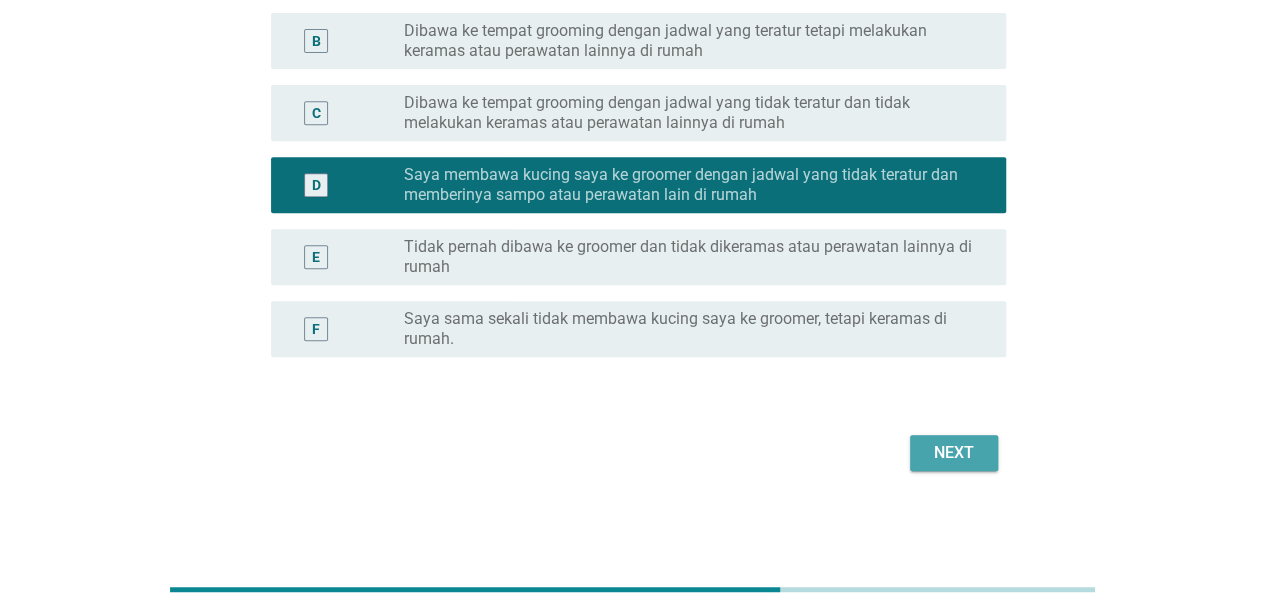 click on "Next" at bounding box center (954, 453) 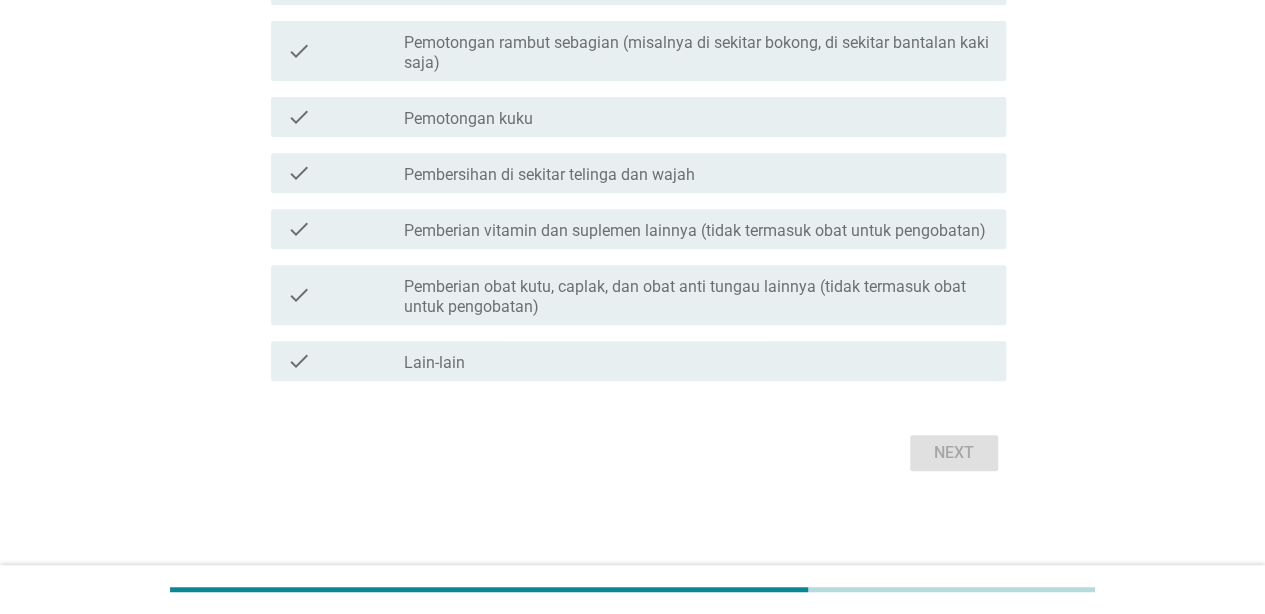 scroll, scrollTop: 0, scrollLeft: 0, axis: both 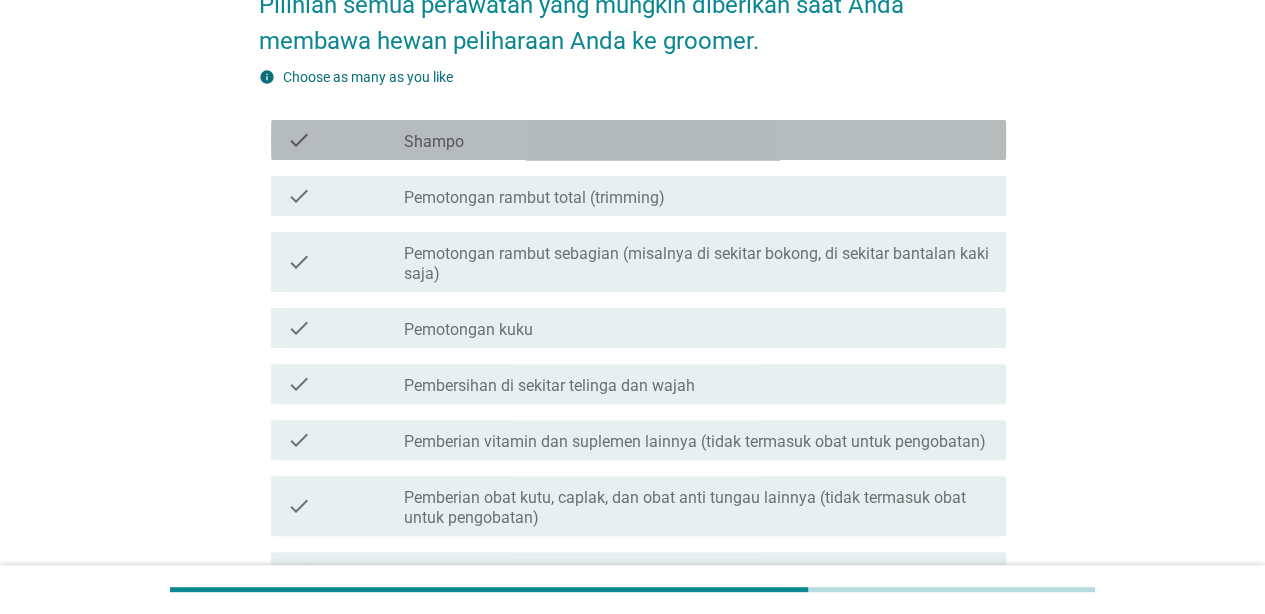 click on "check     check_box_outline_blank Shampo" at bounding box center [638, 140] 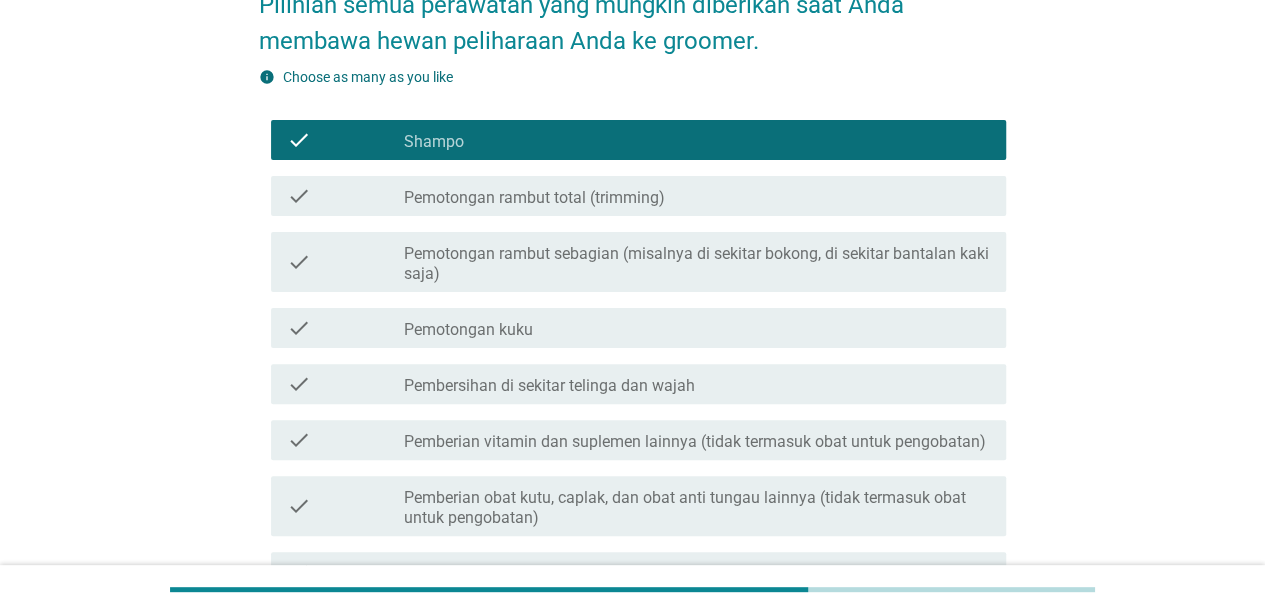 click on "Pemotongan rambut total (trimming)" at bounding box center [534, 198] 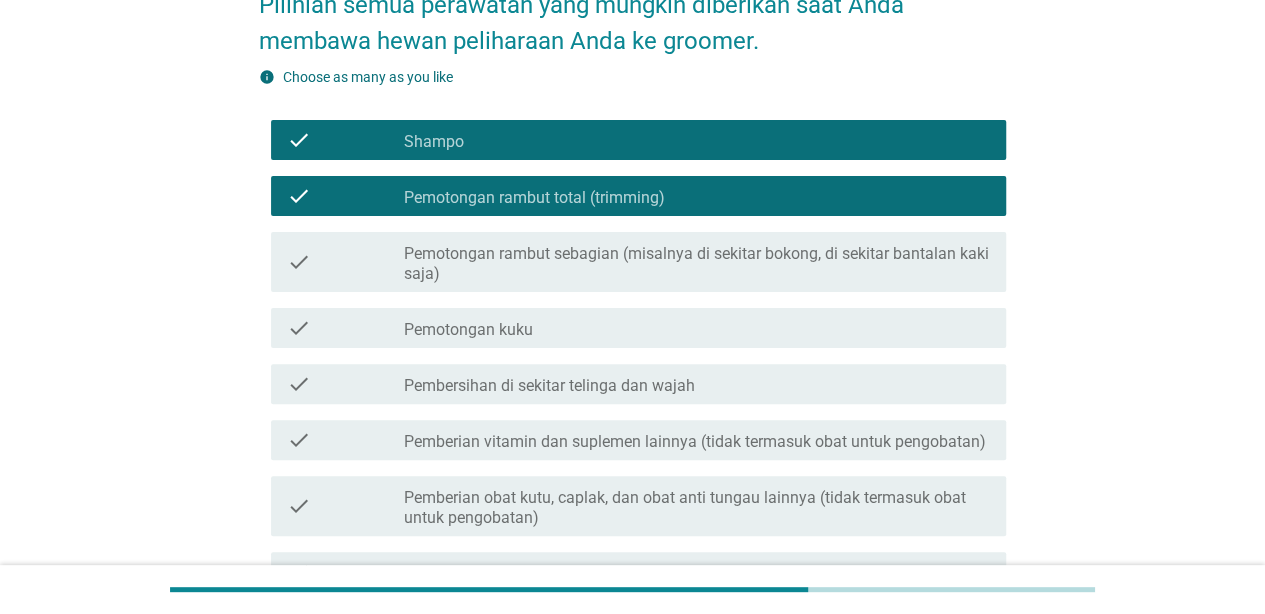 scroll, scrollTop: 276, scrollLeft: 0, axis: vertical 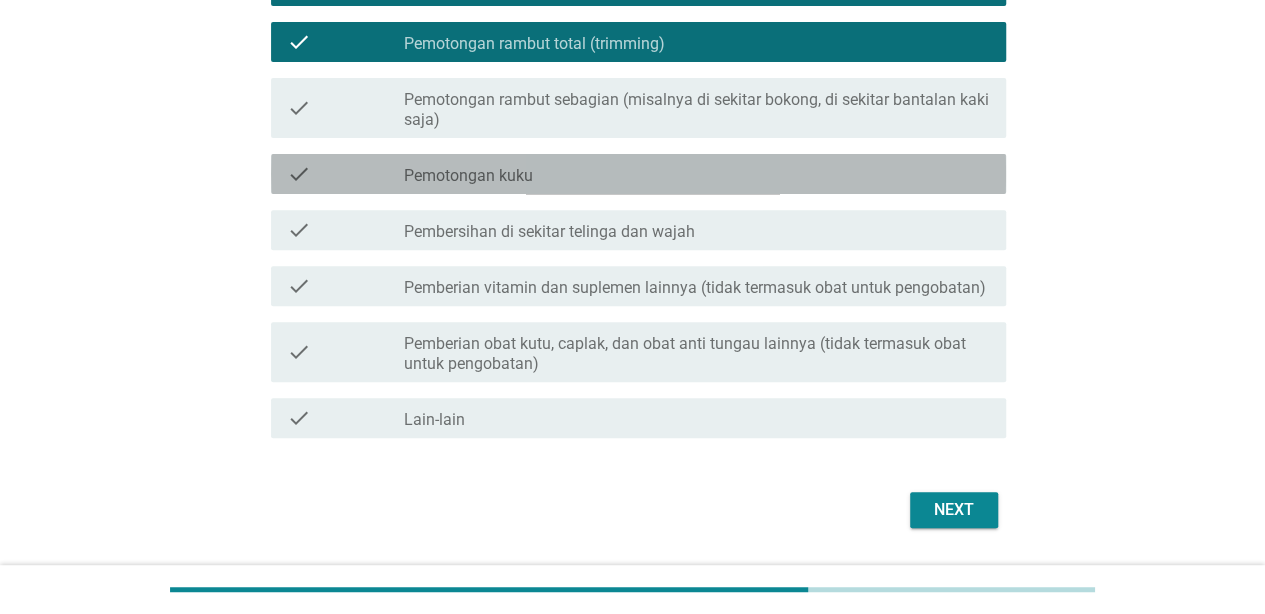 click on "check     check_box_outline_blank Pemotongan kuku" at bounding box center [638, 174] 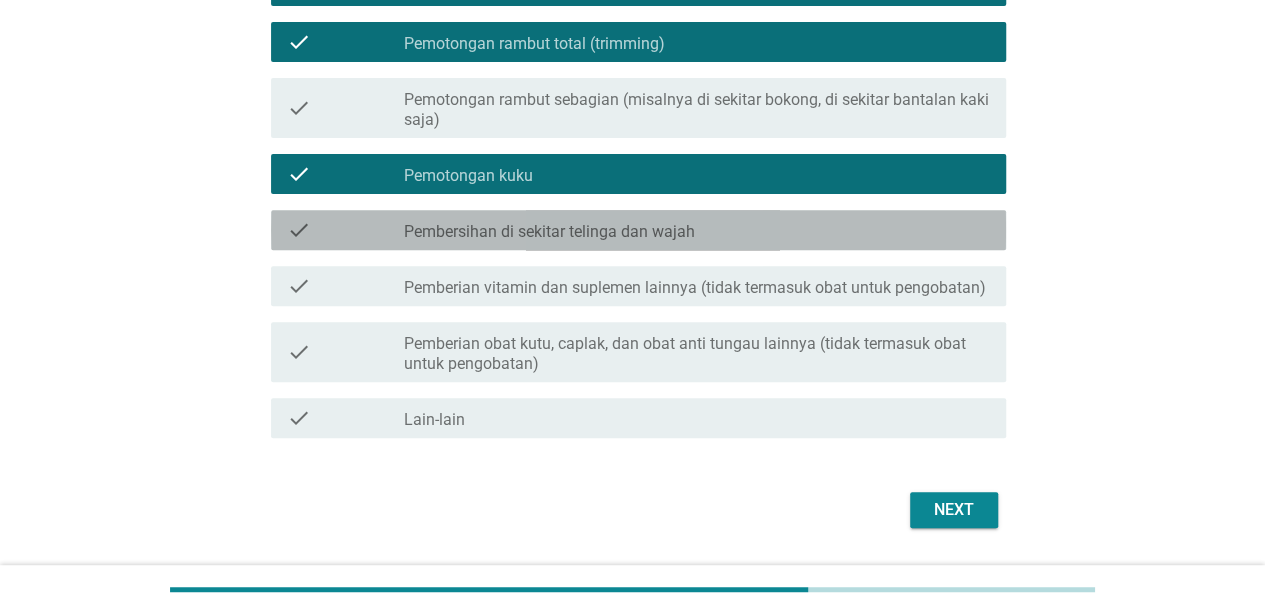 click on "check_box_outline_blank Pembersihan di sekitar telinga dan wajah" at bounding box center (697, 230) 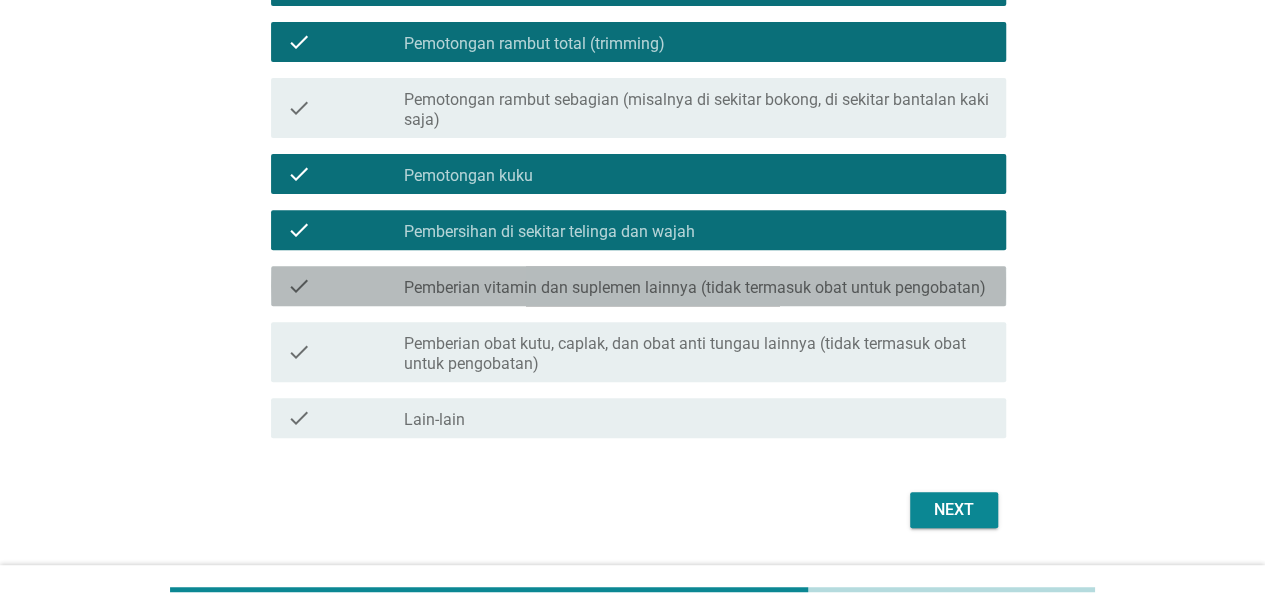 drag, startPoint x: 801, startPoint y: 284, endPoint x: 788, endPoint y: 358, distance: 75.13322 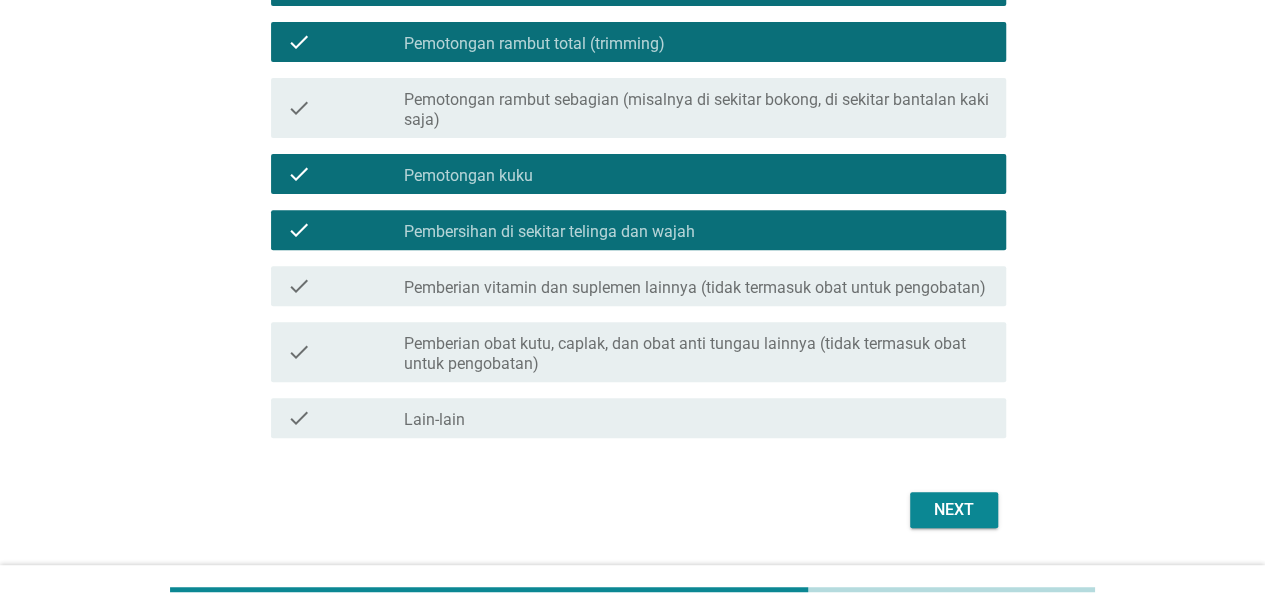 click on "Pemberian vitamin dan suplemen lainnya (tidak termasuk obat untuk pengobatan)" at bounding box center [695, 288] 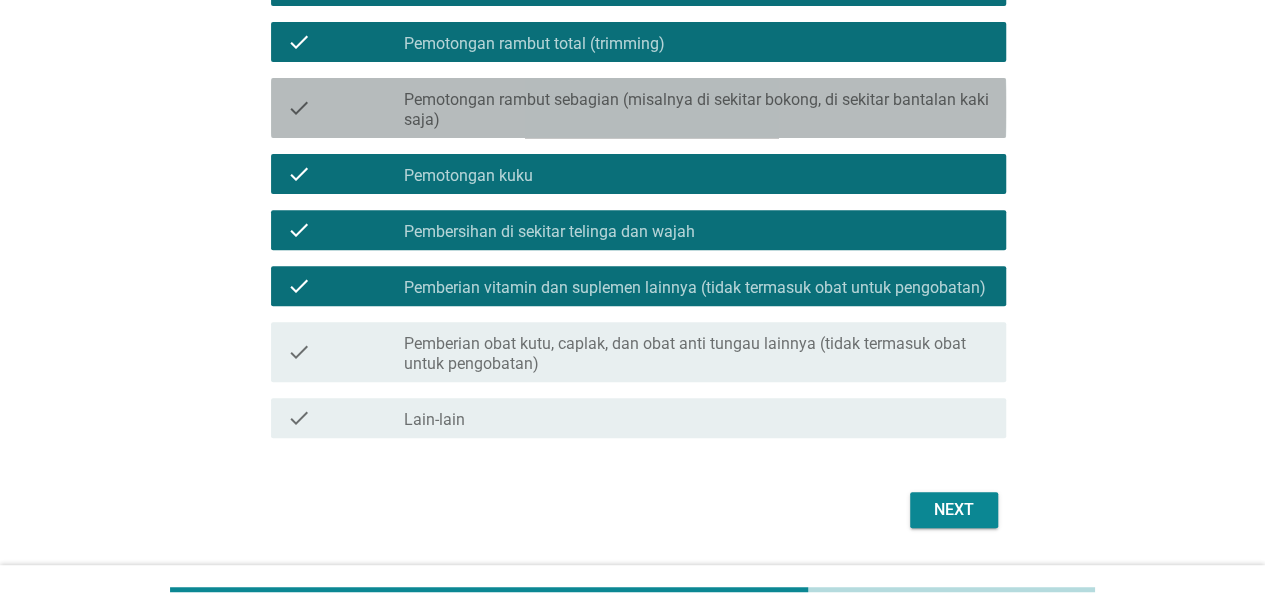 click on "Pemotongan rambut sebagian (misalnya di sekitar bokong, di sekitar bantalan kaki saja)" at bounding box center [697, 110] 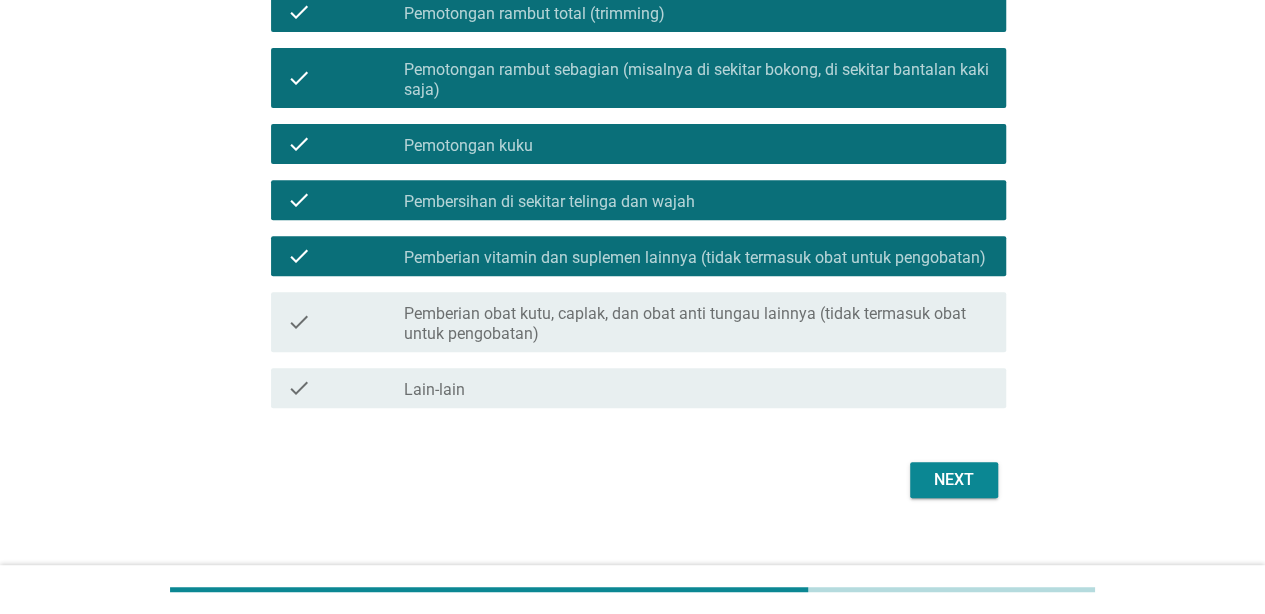 scroll, scrollTop: 333, scrollLeft: 0, axis: vertical 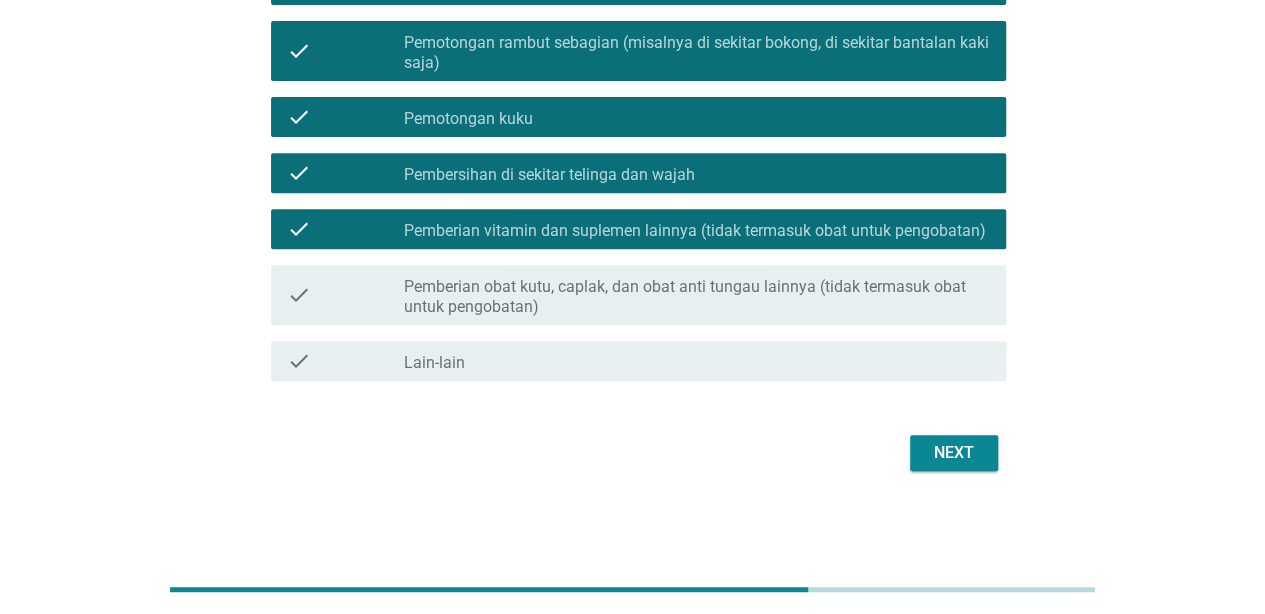 click on "Next" at bounding box center (954, 453) 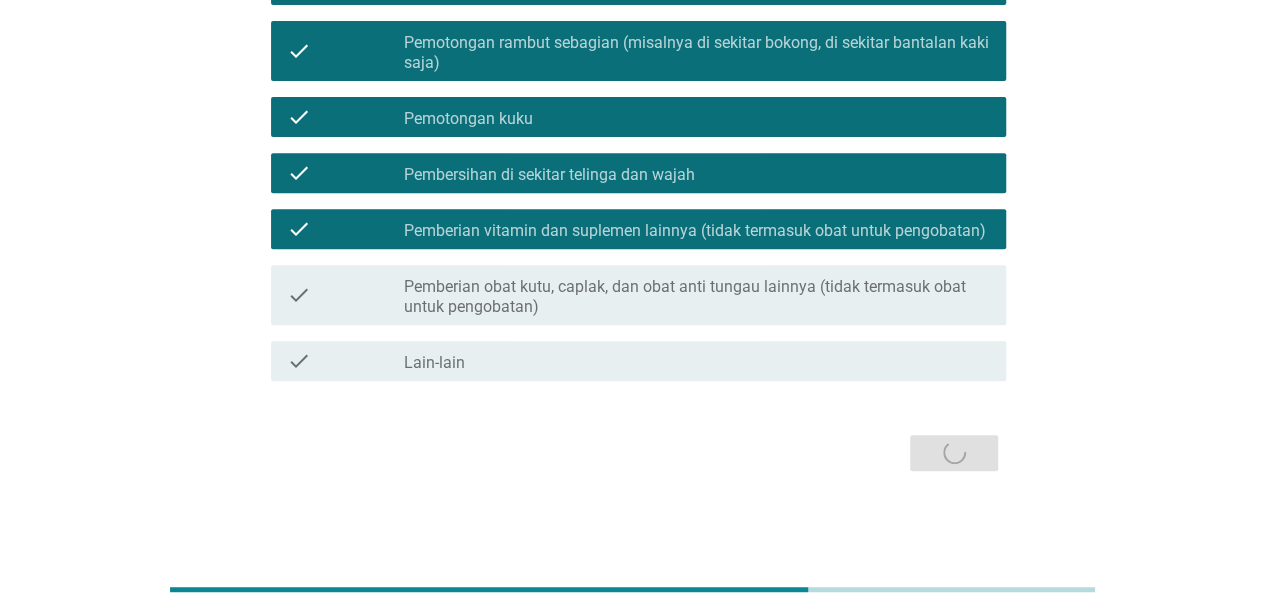 scroll, scrollTop: 0, scrollLeft: 0, axis: both 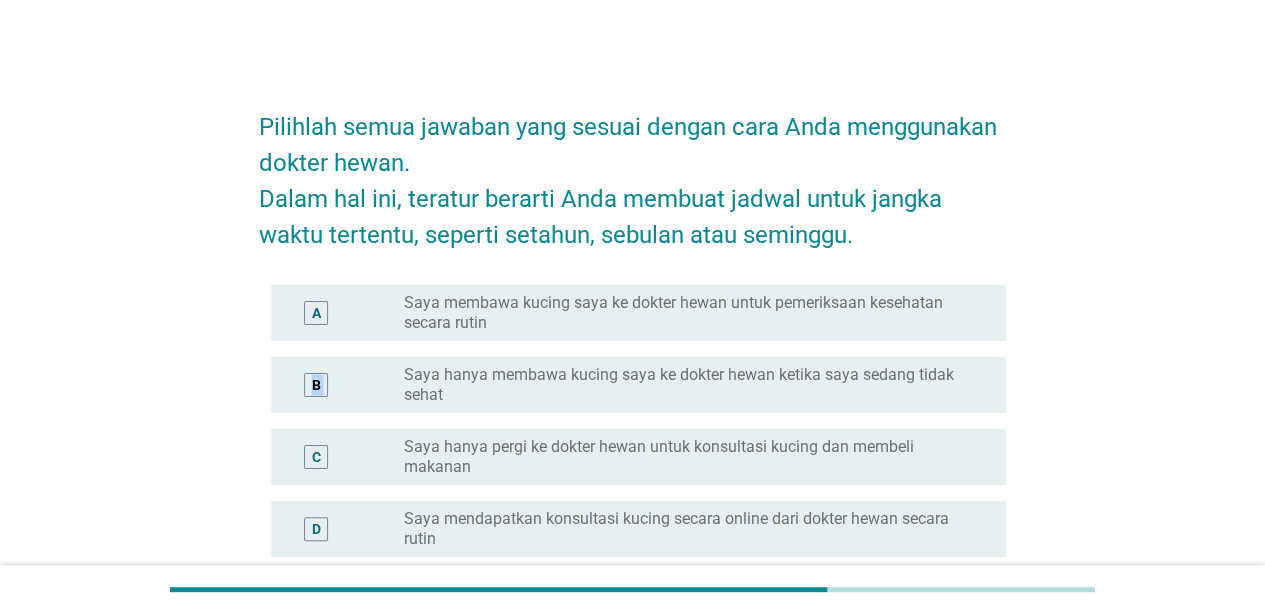 drag, startPoint x: 1242, startPoint y: 402, endPoint x: 1279, endPoint y: 269, distance: 138.05072 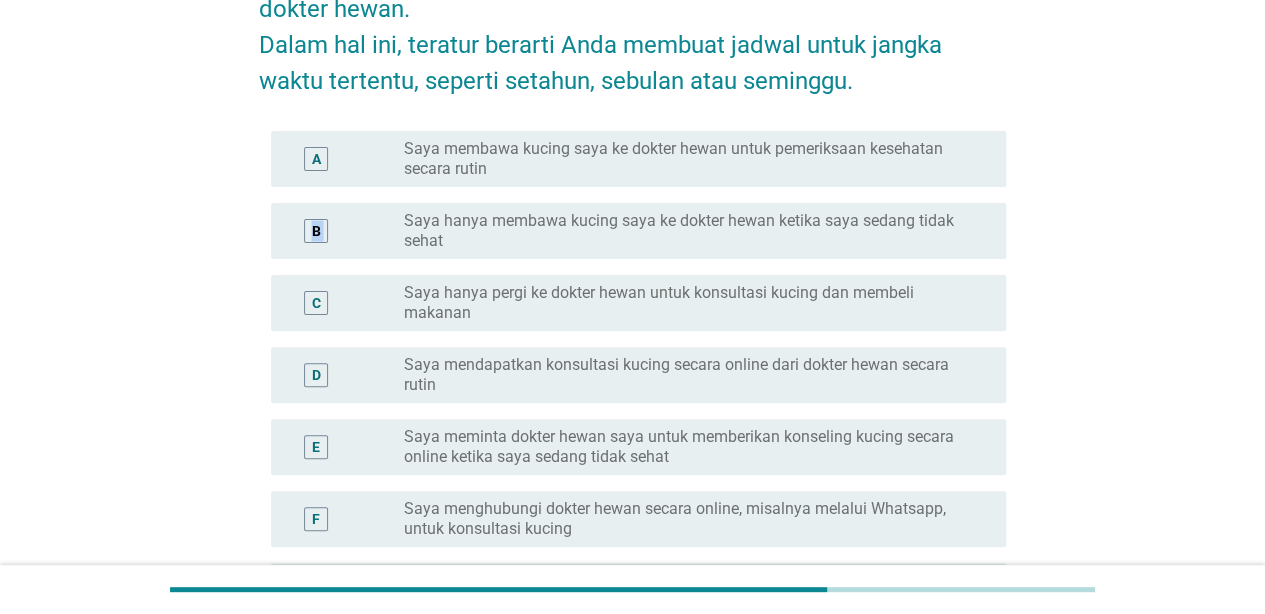 scroll, scrollTop: 170, scrollLeft: 0, axis: vertical 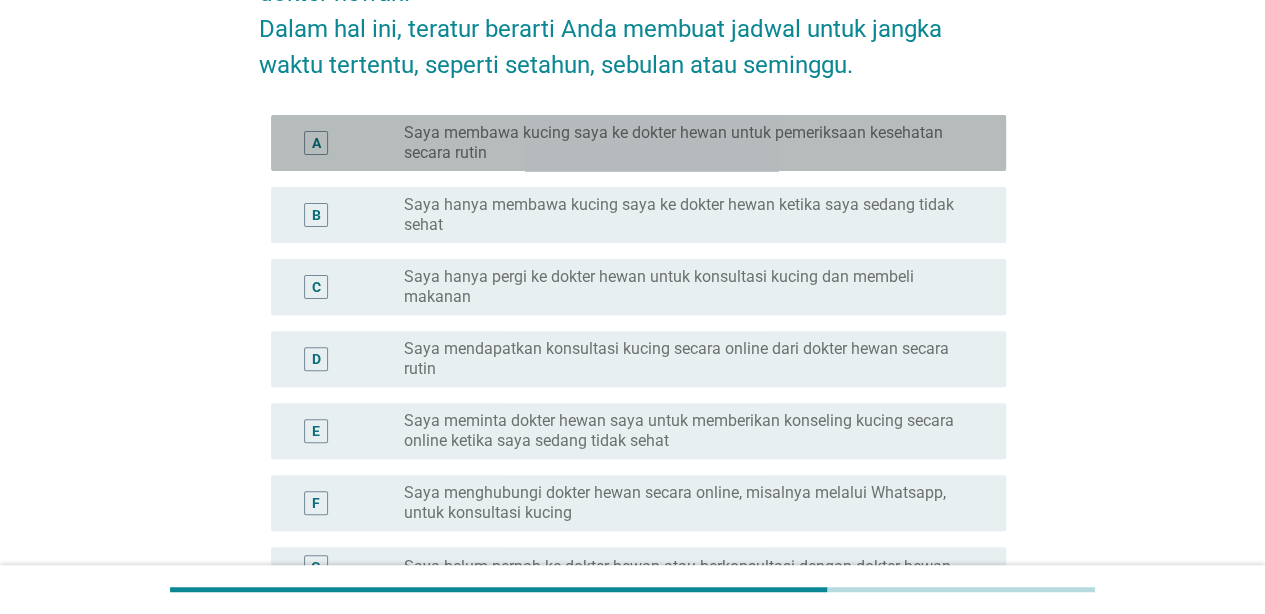 click on "A     radio_button_unchecked Saya membawa kucing saya ke dokter hewan untuk pemeriksaan kesehatan secara rutin" at bounding box center [638, 143] 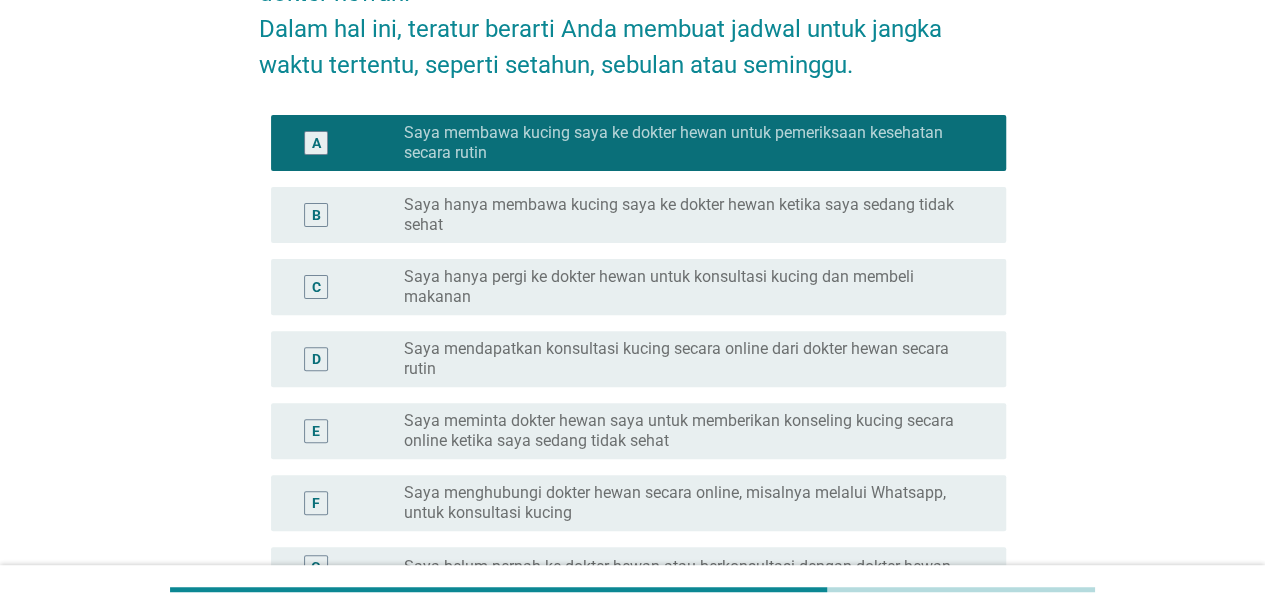 scroll, scrollTop: 330, scrollLeft: 0, axis: vertical 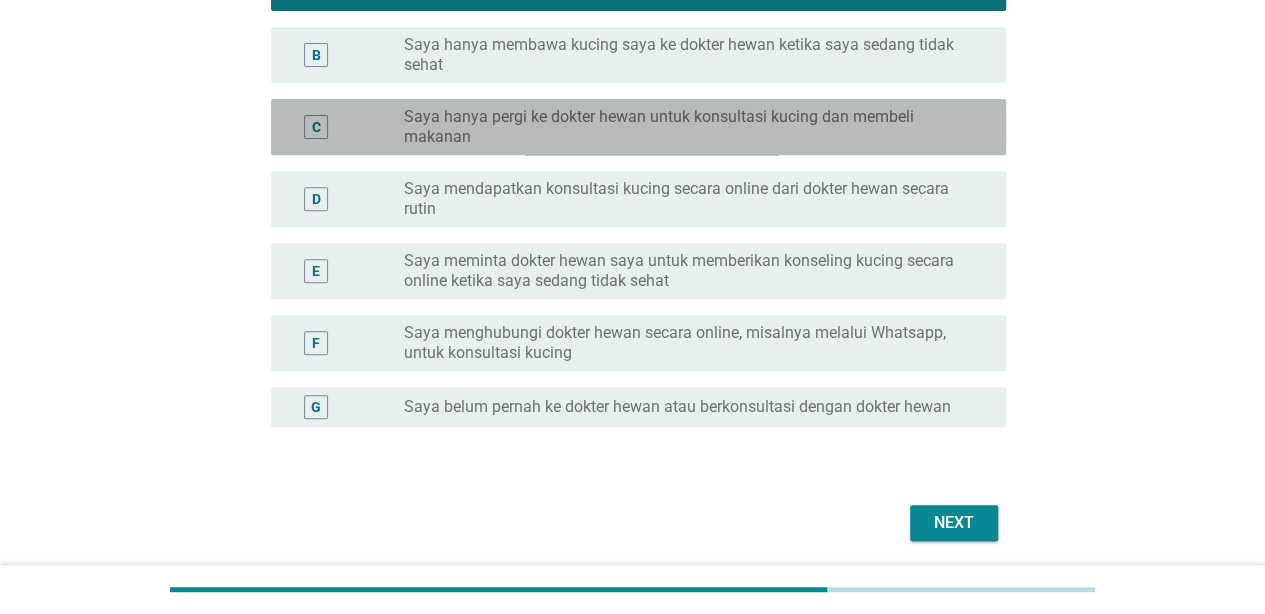 click on "Saya hanya pergi ke dokter hewan untuk konsultasi kucing dan membeli makanan" at bounding box center (689, 127) 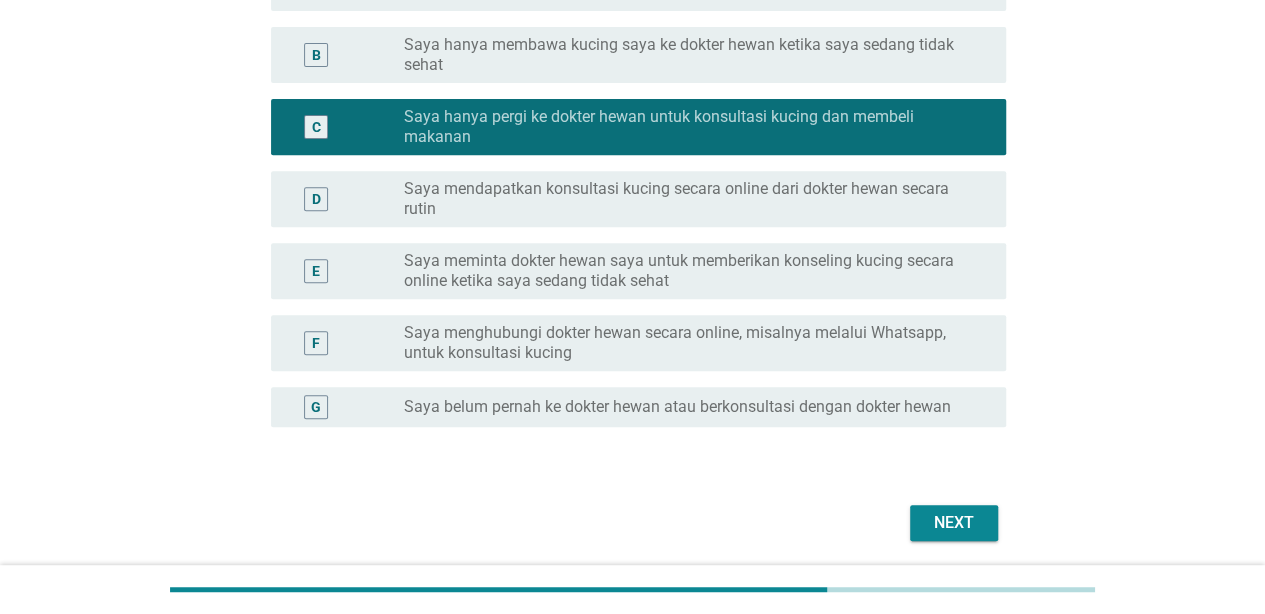 scroll, scrollTop: 175, scrollLeft: 0, axis: vertical 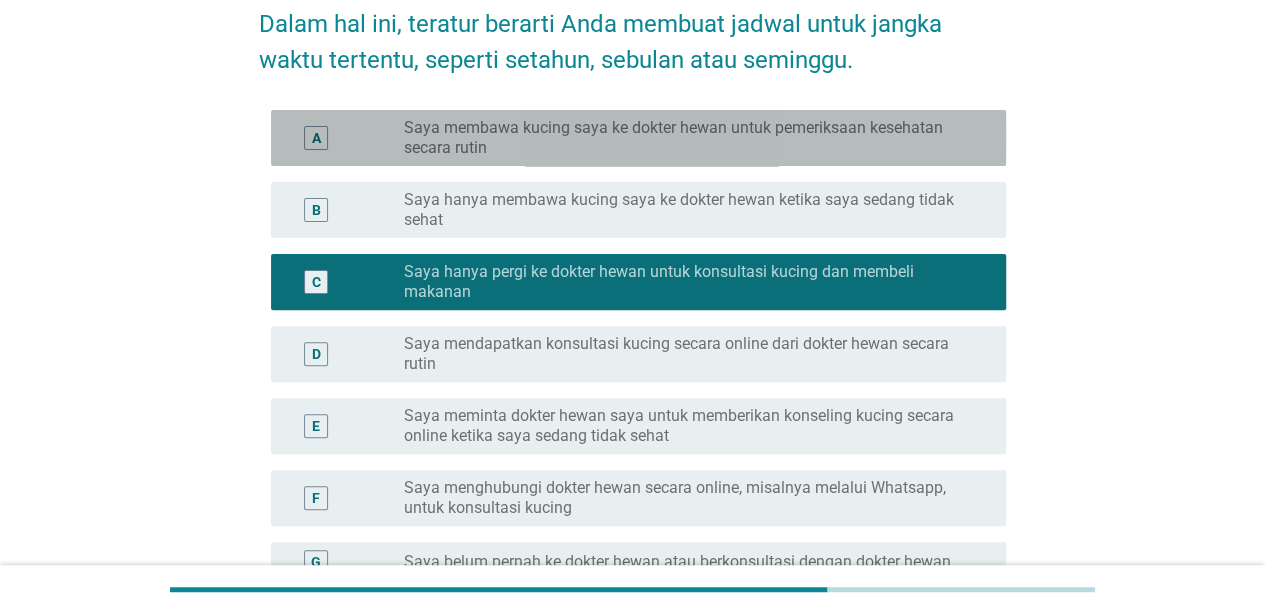click on "Saya membawa kucing saya ke dokter hewan untuk pemeriksaan kesehatan secara rutin" at bounding box center (689, 138) 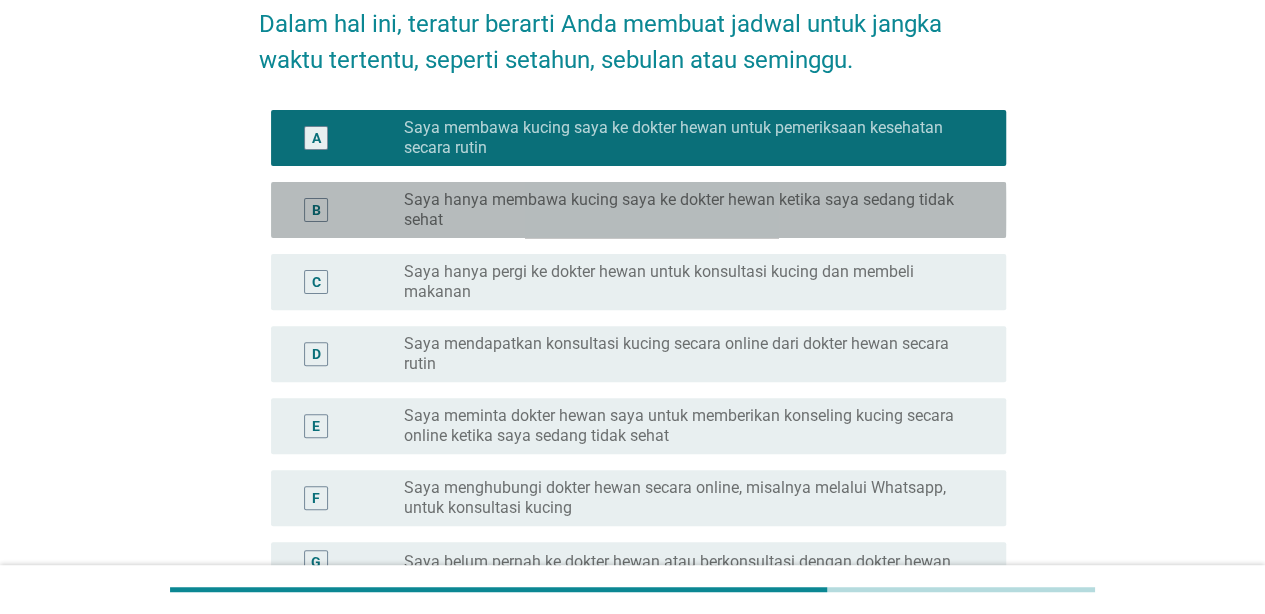 click on "Saya hanya membawa kucing saya ke dokter hewan ketika saya sedang tidak sehat" at bounding box center [689, 210] 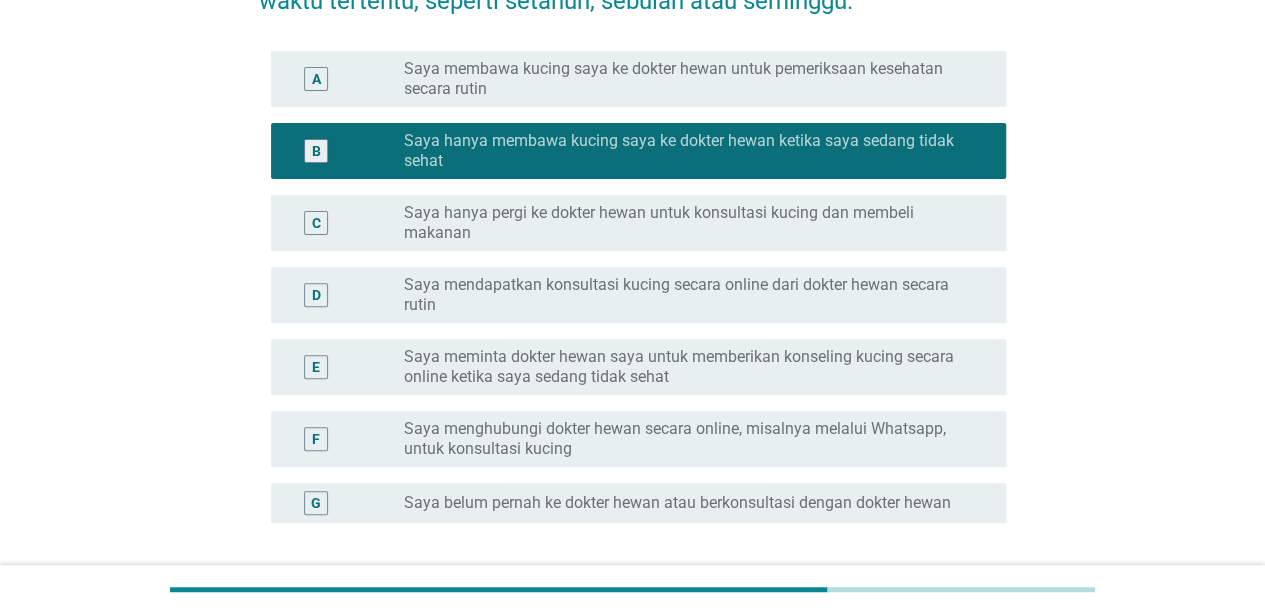 scroll, scrollTop: 236, scrollLeft: 0, axis: vertical 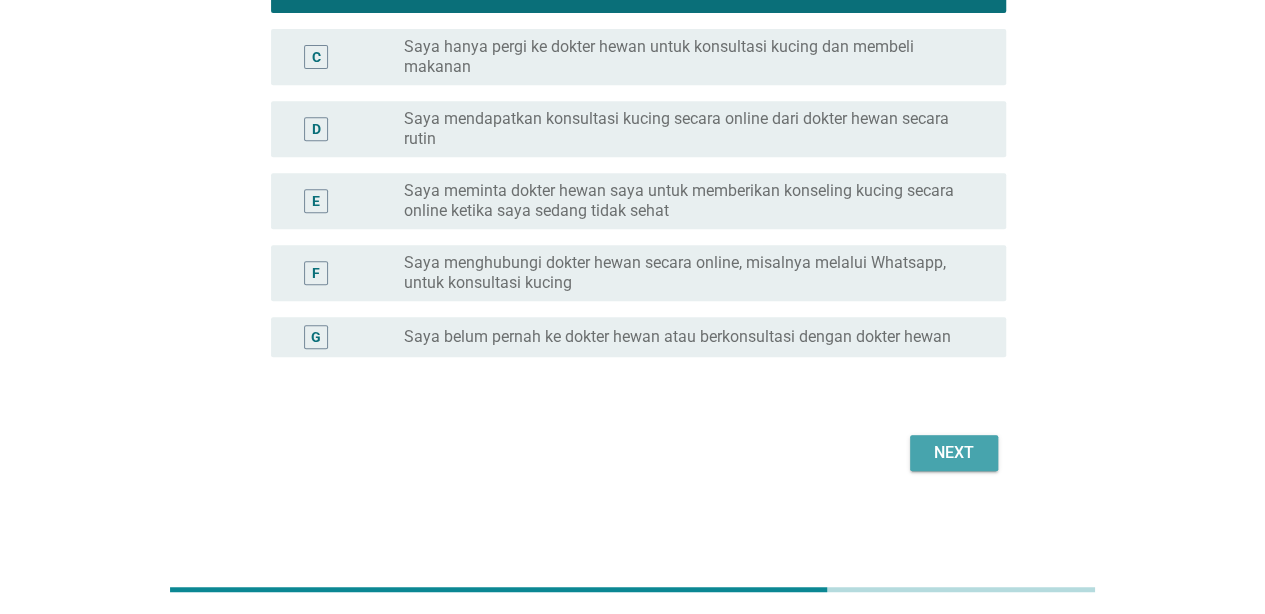 click on "Next" at bounding box center [954, 453] 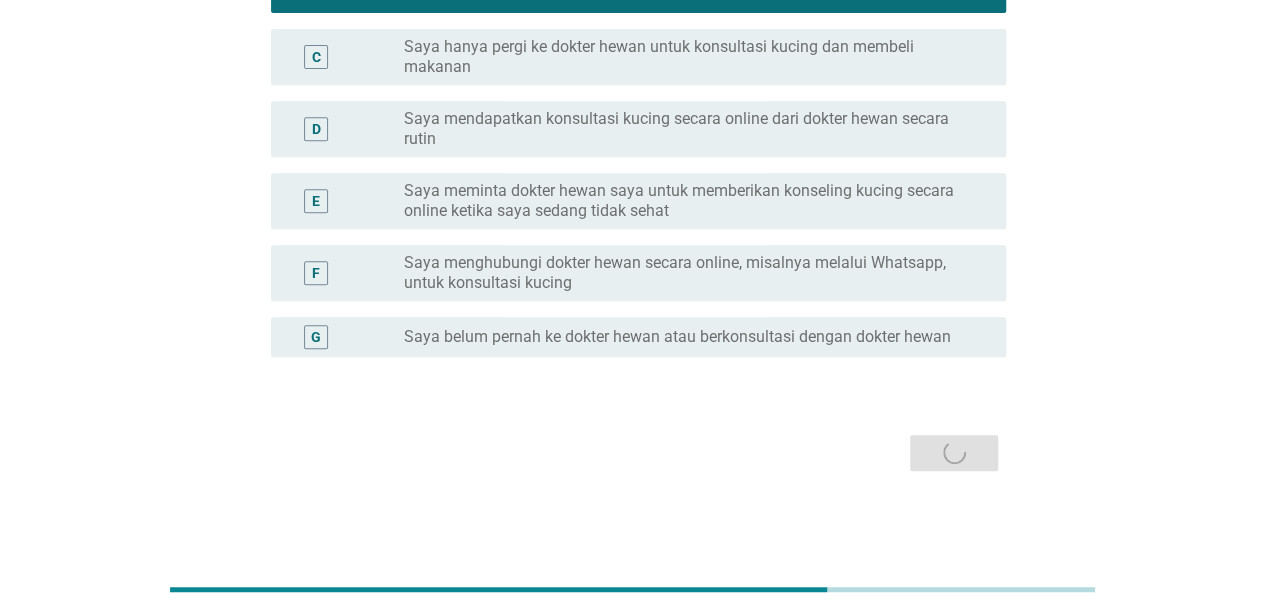 scroll, scrollTop: 0, scrollLeft: 0, axis: both 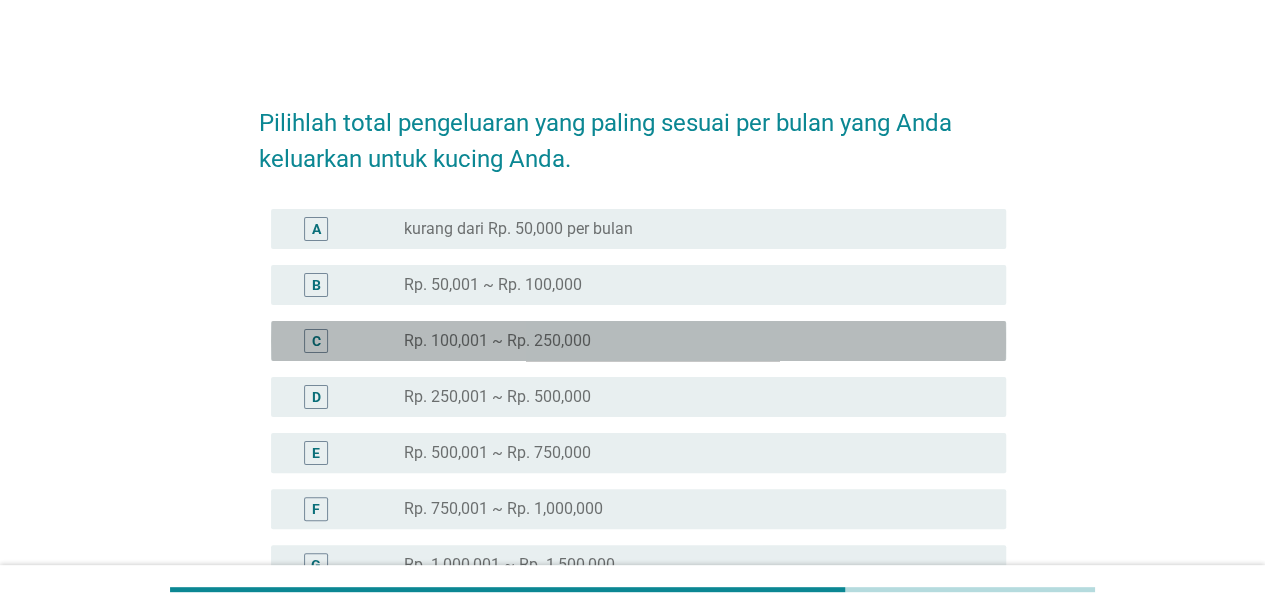 click on "C     radio_button_unchecked Rp. 100,001 ~ Rp. 250,000" at bounding box center (638, 341) 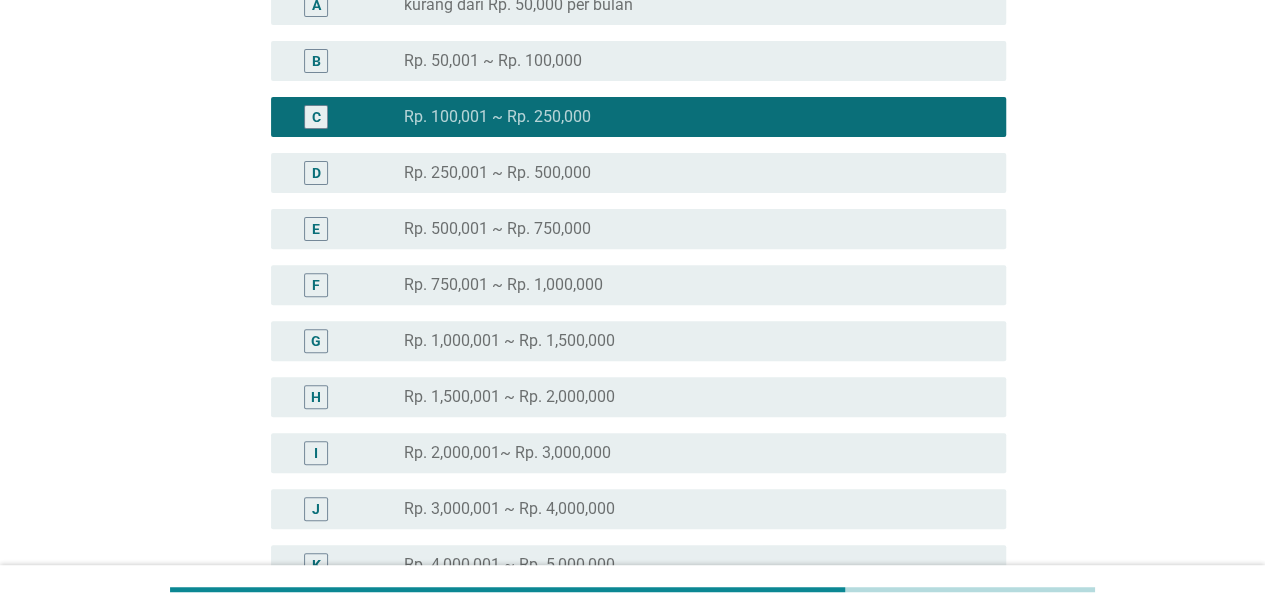 scroll, scrollTop: 512, scrollLeft: 0, axis: vertical 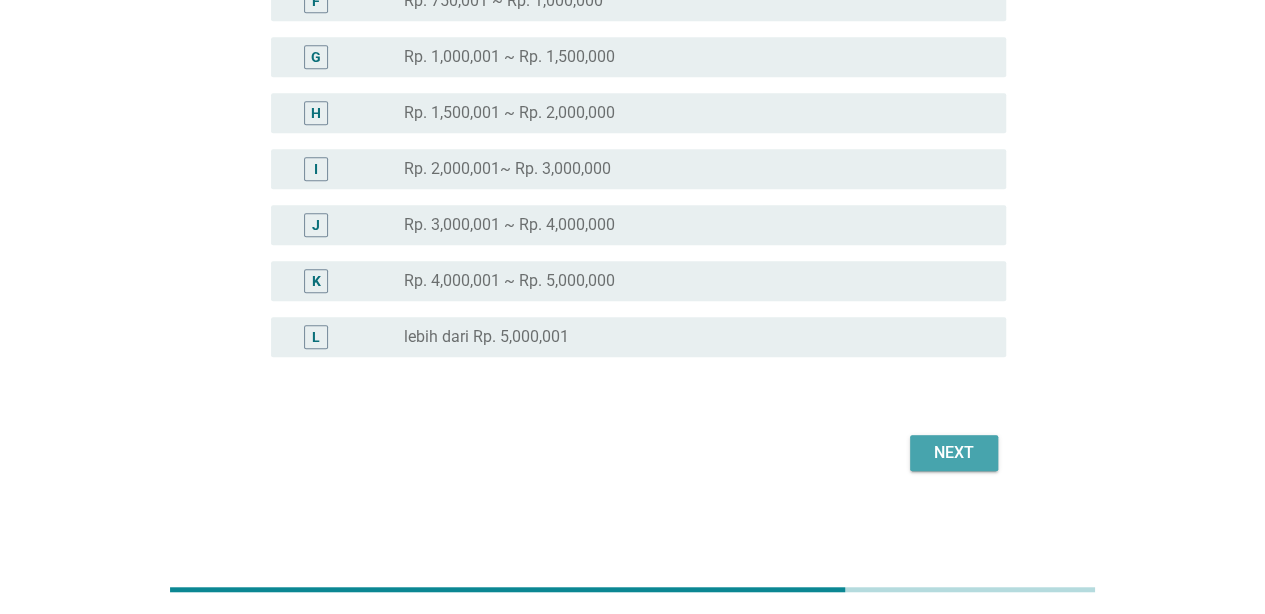 click on "Next" at bounding box center [954, 453] 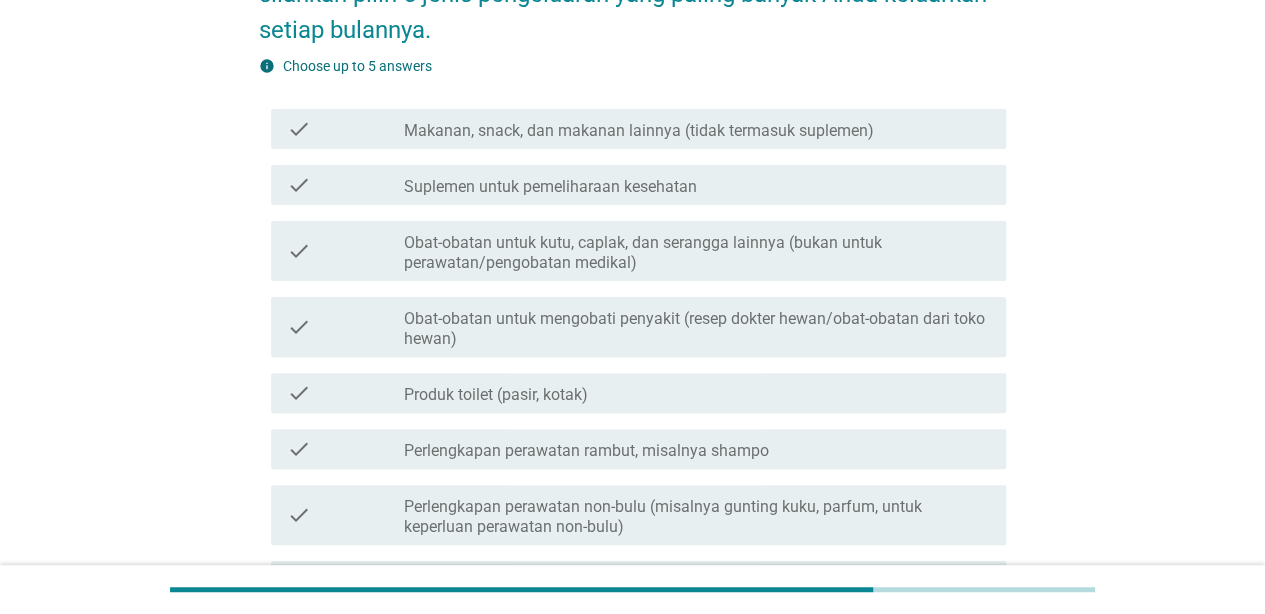 scroll, scrollTop: 172, scrollLeft: 0, axis: vertical 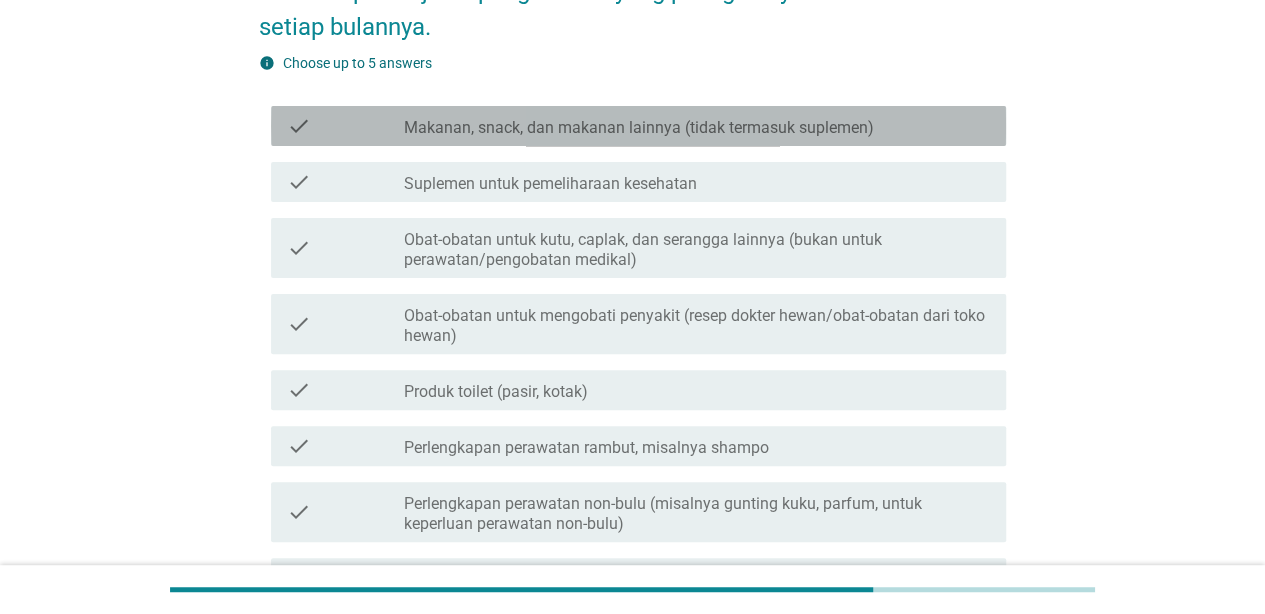 click on "Makanan, snack, dan makanan lainnya (tidak termasuk suplemen)" at bounding box center [639, 128] 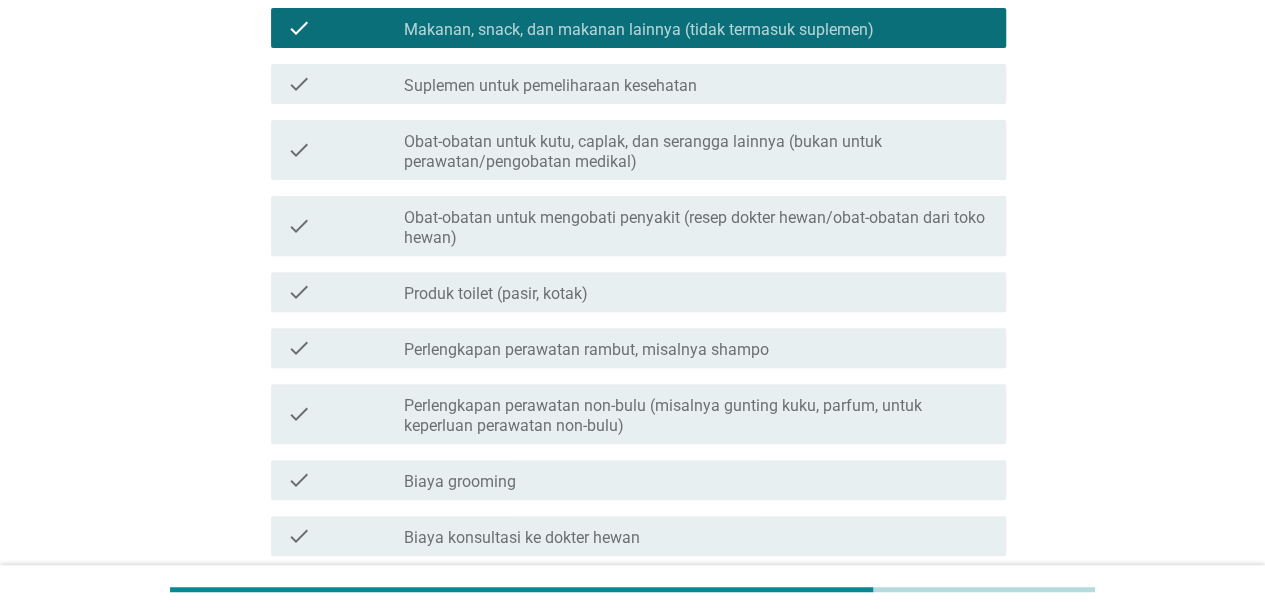 scroll, scrollTop: 315, scrollLeft: 0, axis: vertical 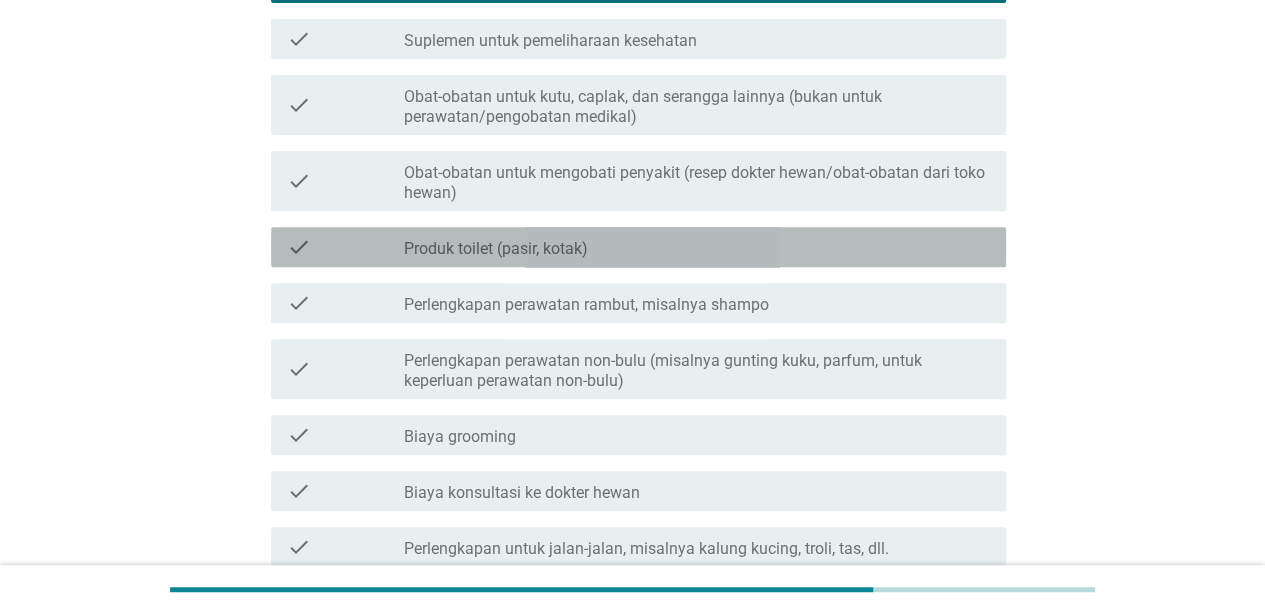 click on "check     check_box_outline_blank Produk toilet (pasir, kotak)" at bounding box center (638, 247) 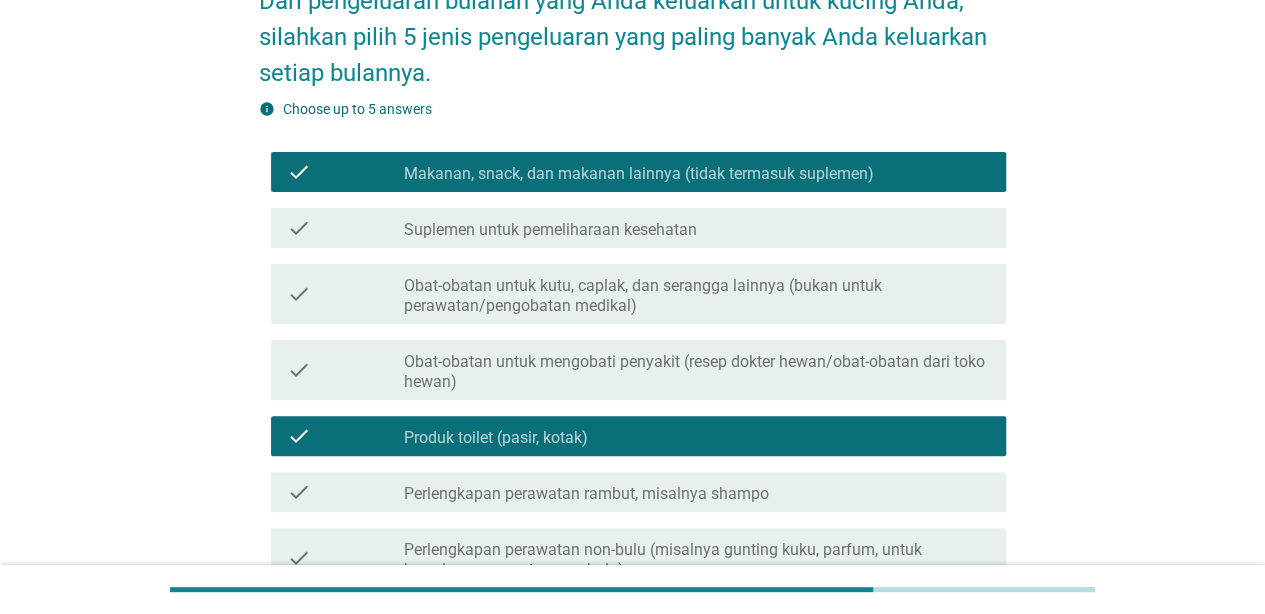scroll, scrollTop: 81, scrollLeft: 0, axis: vertical 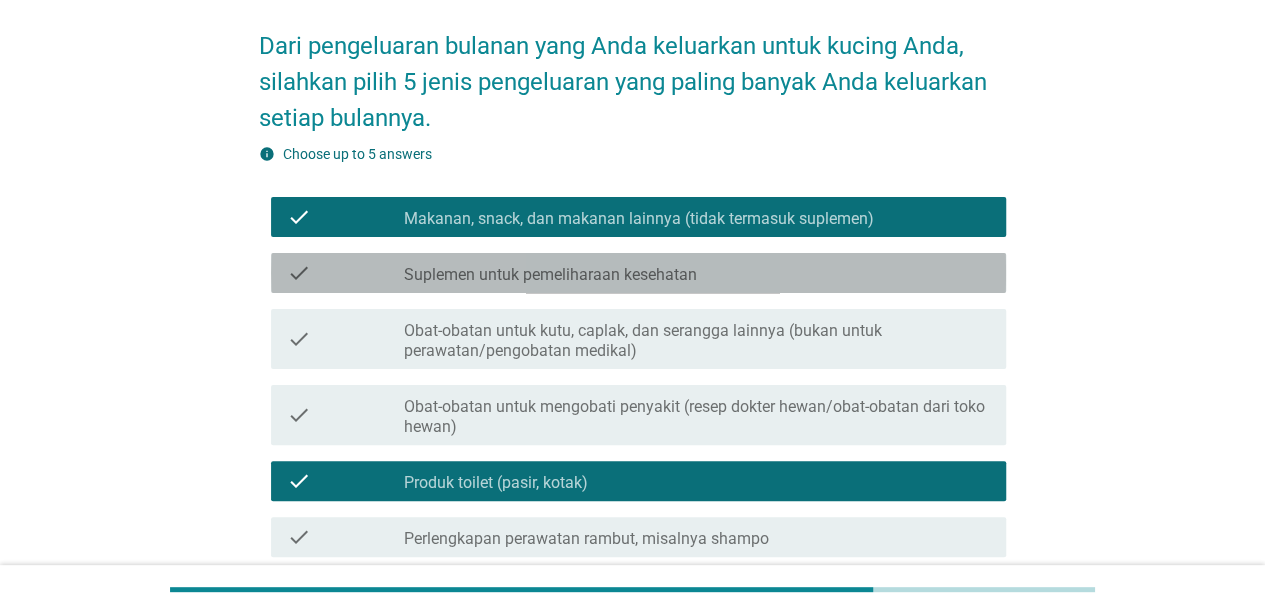 click on "Suplemen untuk pemeliharaan kesehatan" at bounding box center (550, 275) 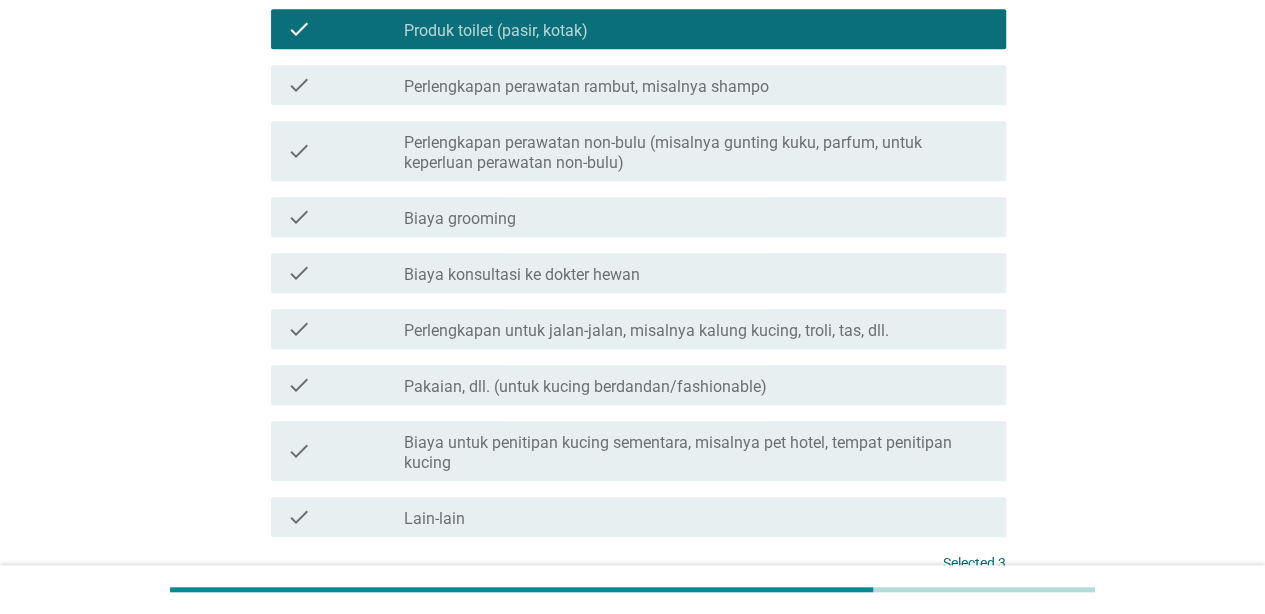 scroll, scrollTop: 674, scrollLeft: 0, axis: vertical 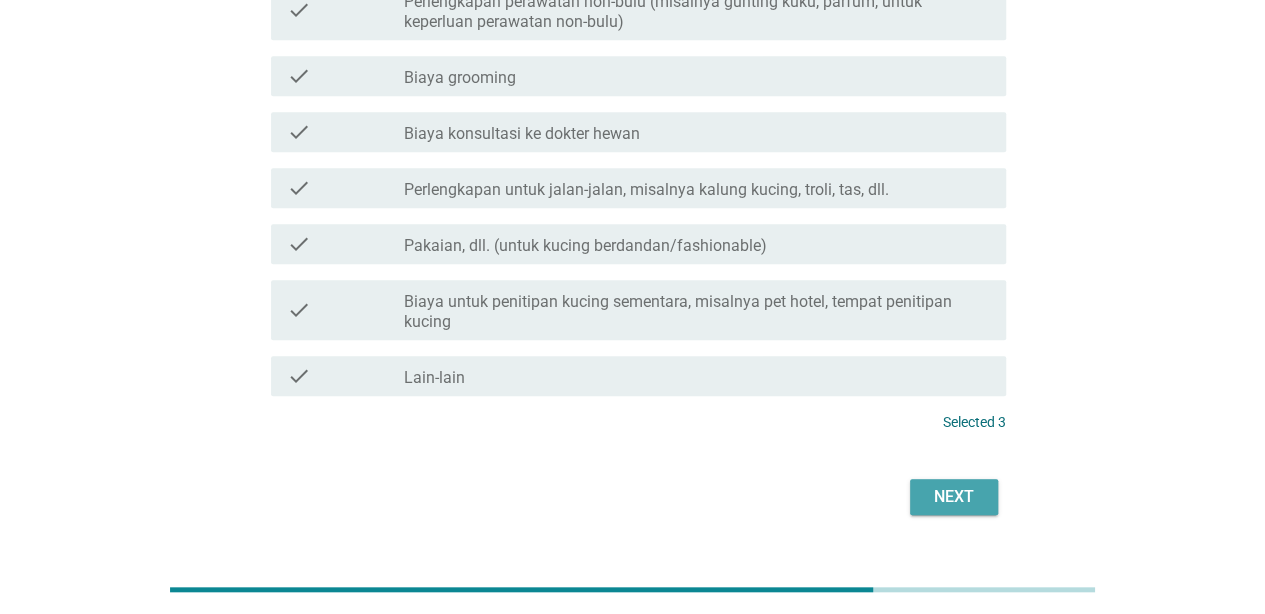 click on "Next" at bounding box center (954, 497) 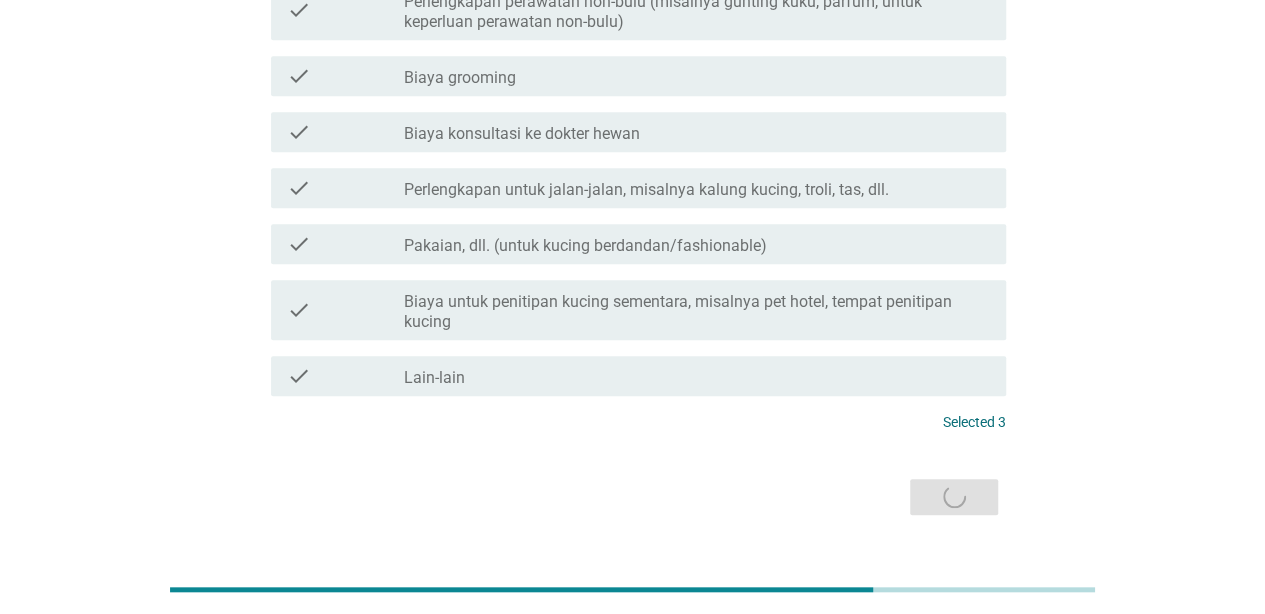 scroll, scrollTop: 0, scrollLeft: 0, axis: both 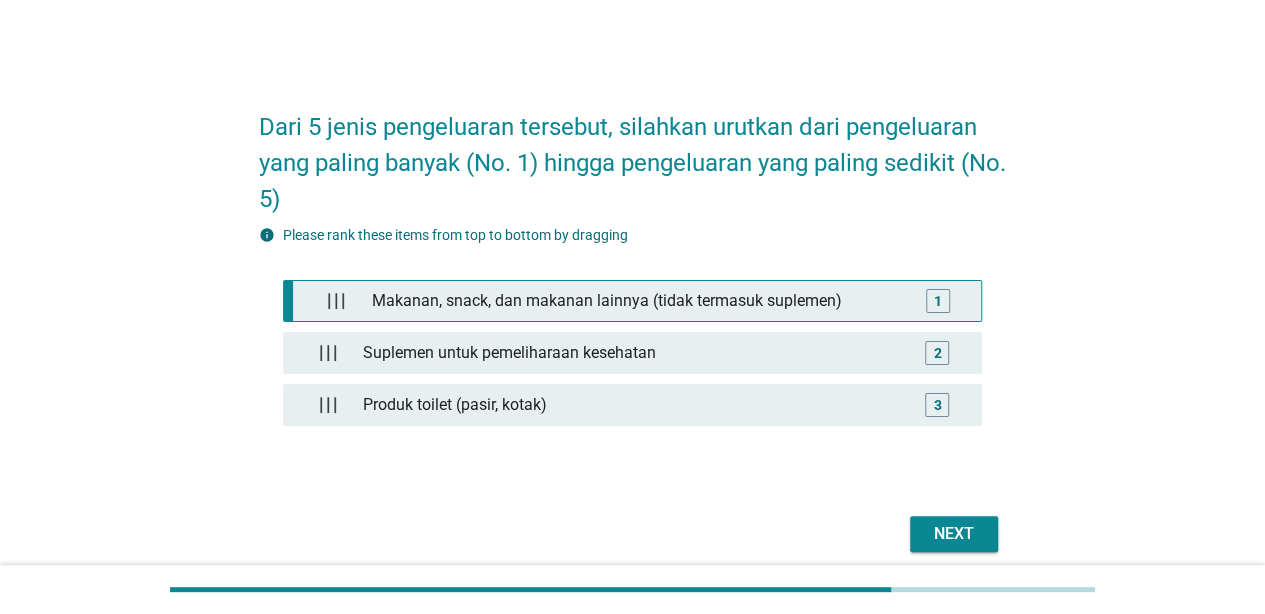 type 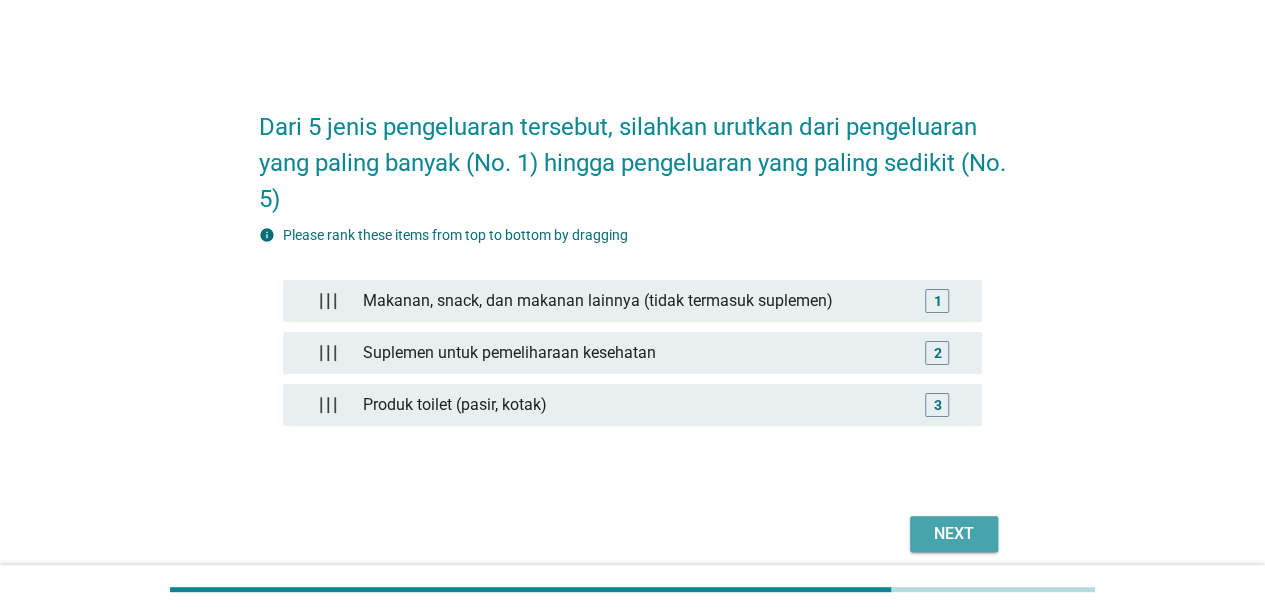 click on "Next" at bounding box center (954, 534) 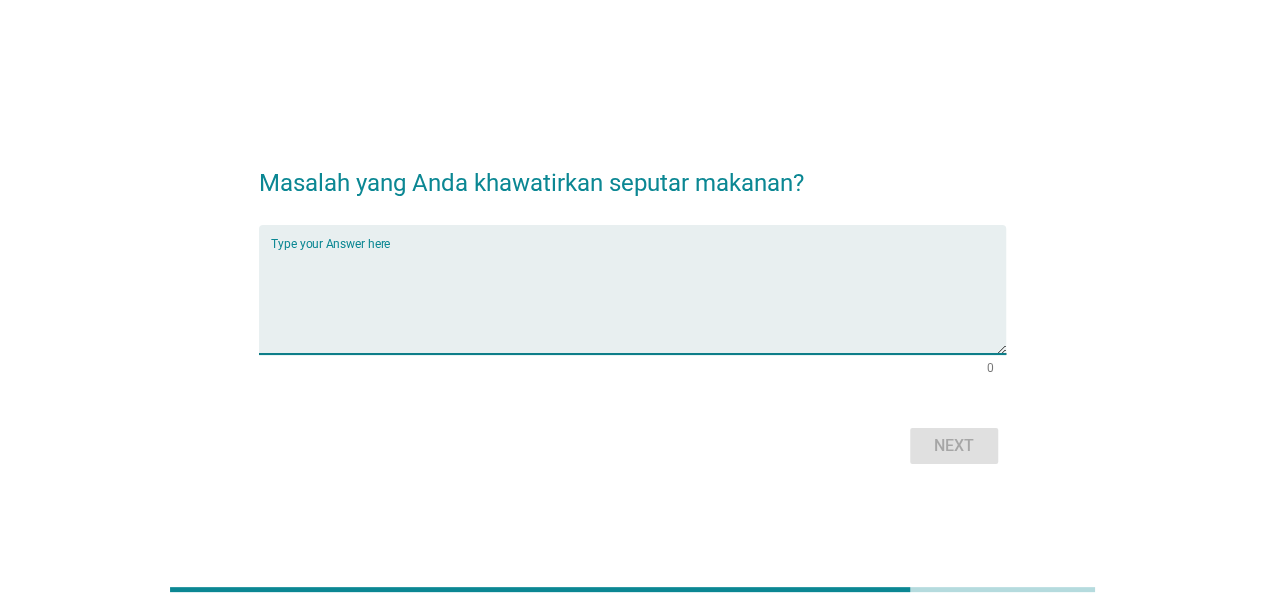 click at bounding box center [638, 301] 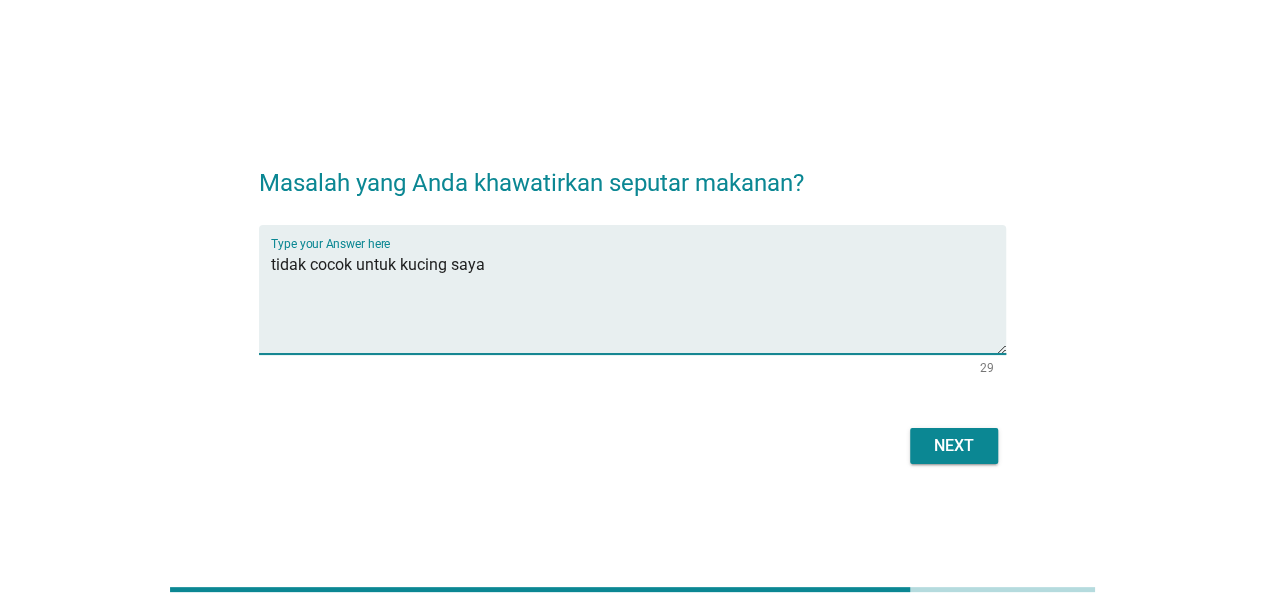 type on "tidak cocok untuk kucing saya" 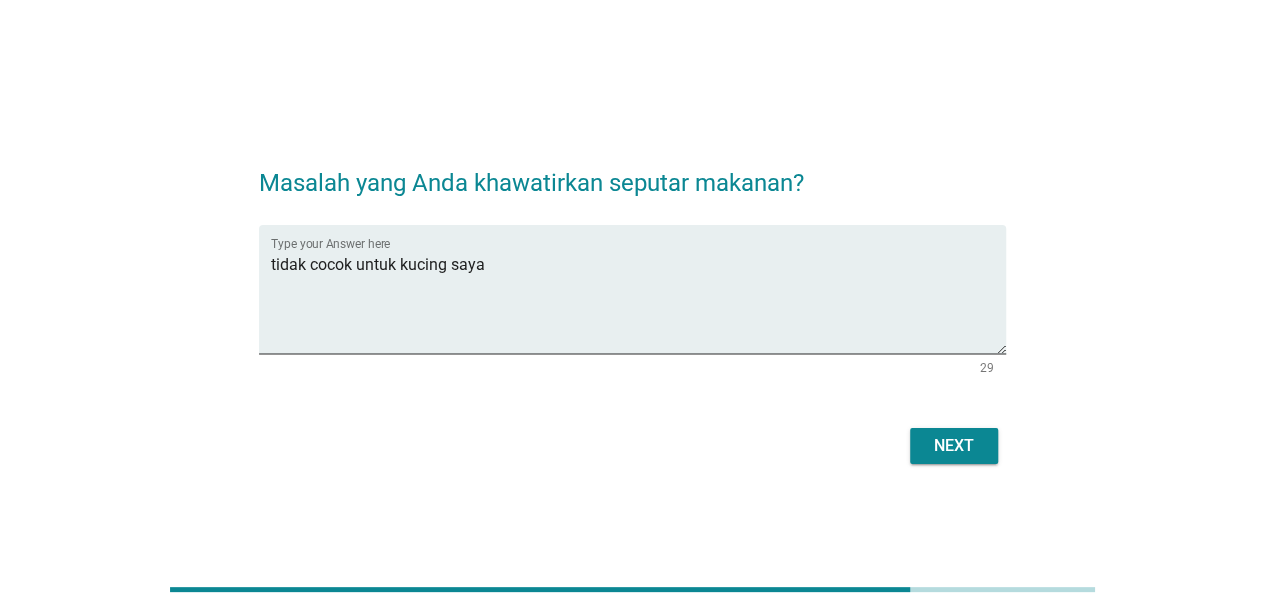 drag, startPoint x: 946, startPoint y: 469, endPoint x: 972, endPoint y: 453, distance: 30.528675 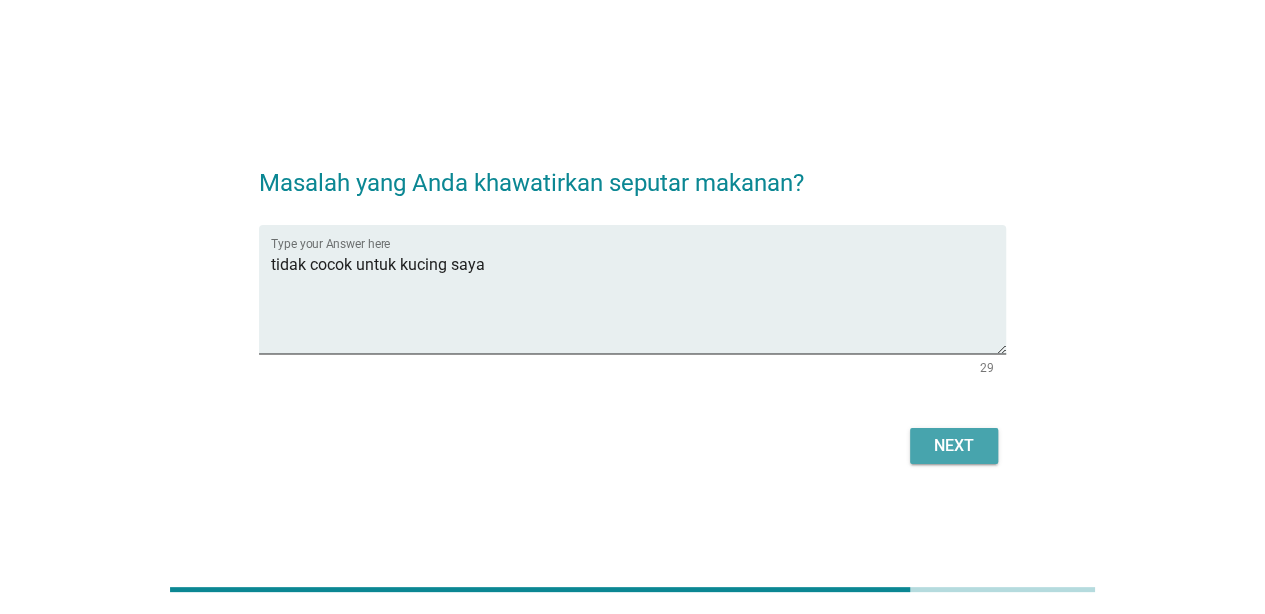 click on "Next" at bounding box center (954, 446) 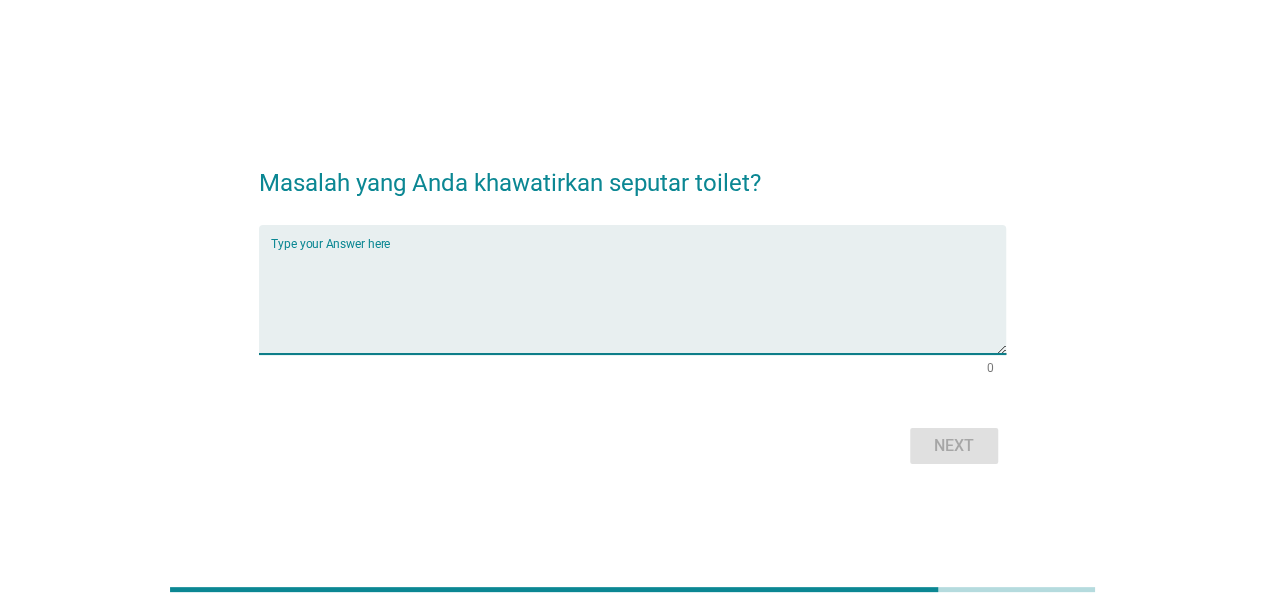 click at bounding box center [638, 301] 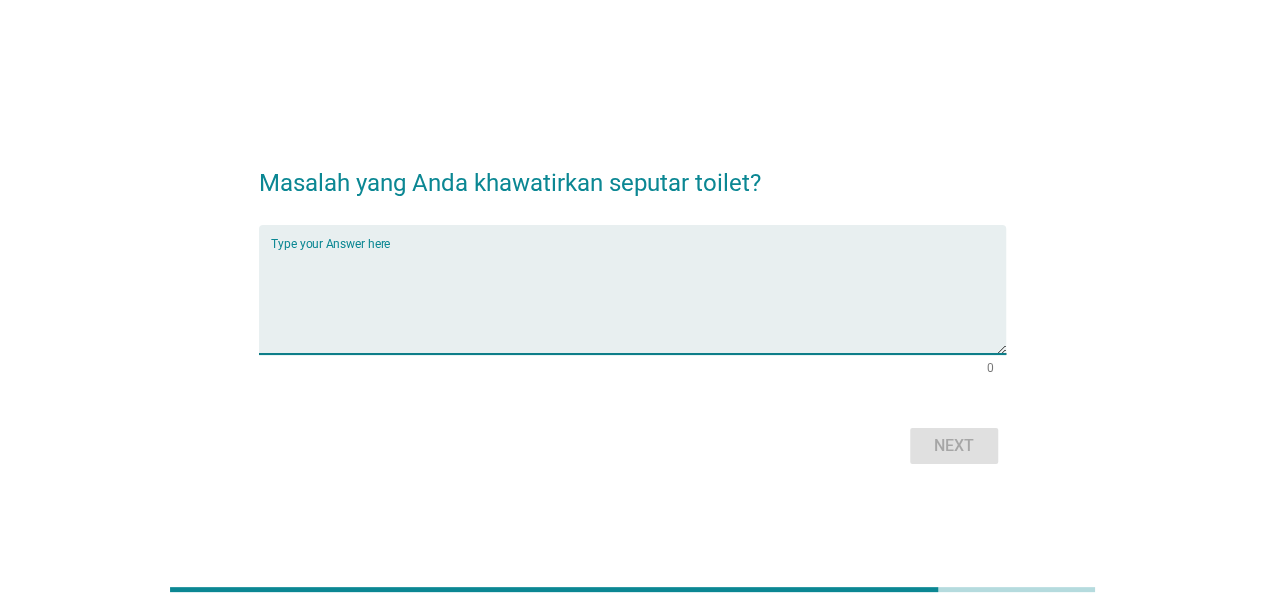 type on "t" 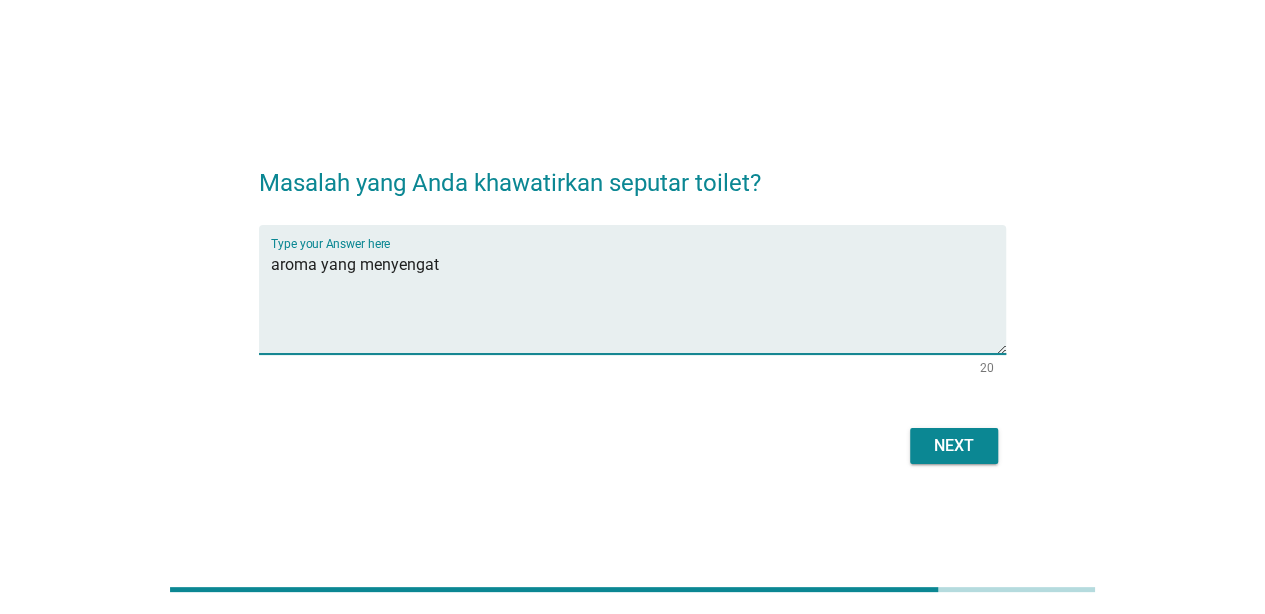 type on "aroma yang menyengat" 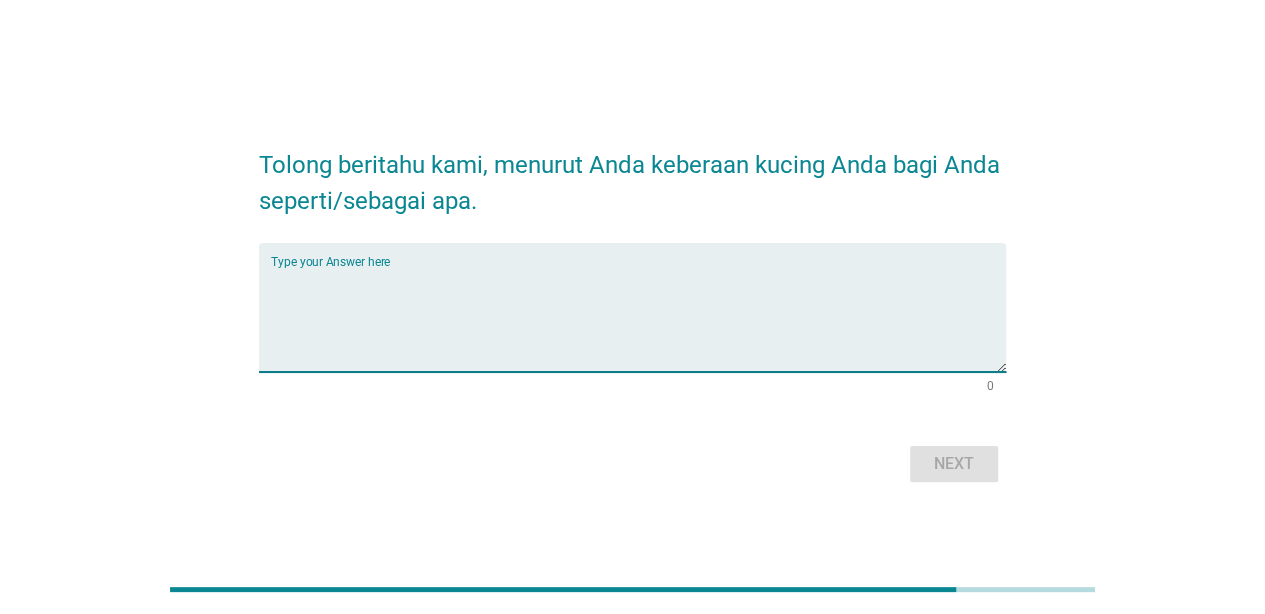 click at bounding box center (638, 319) 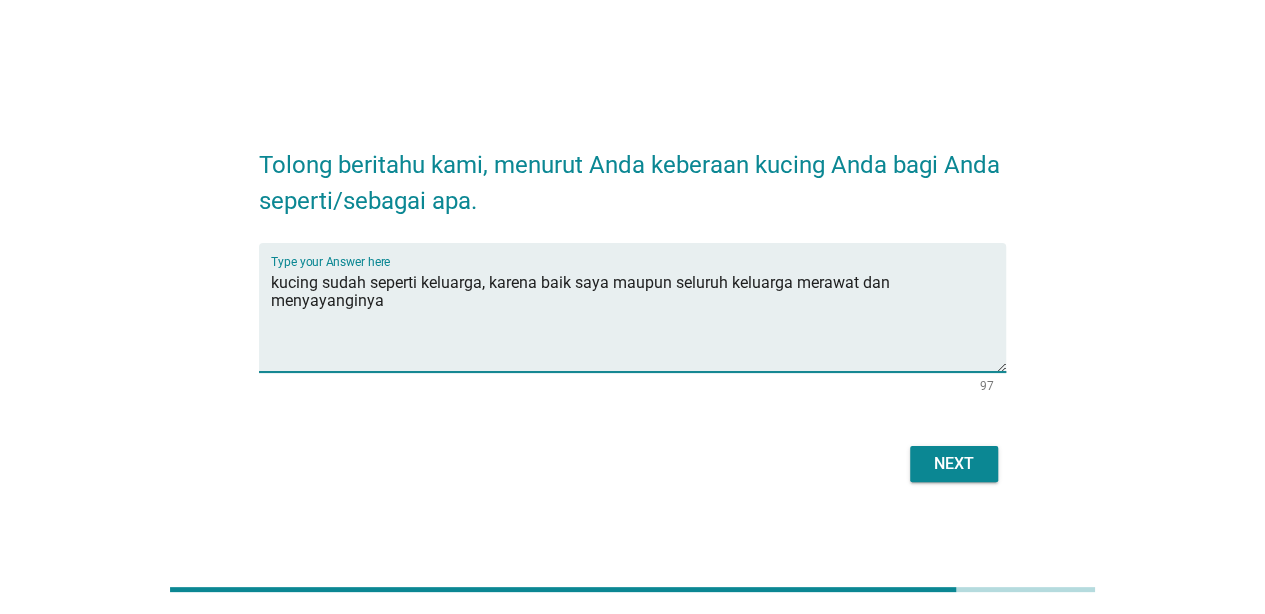type on "kucing sudah seperti keluarga, karena baik saya maupun seluruh keluarga merawat dan menyayanginya" 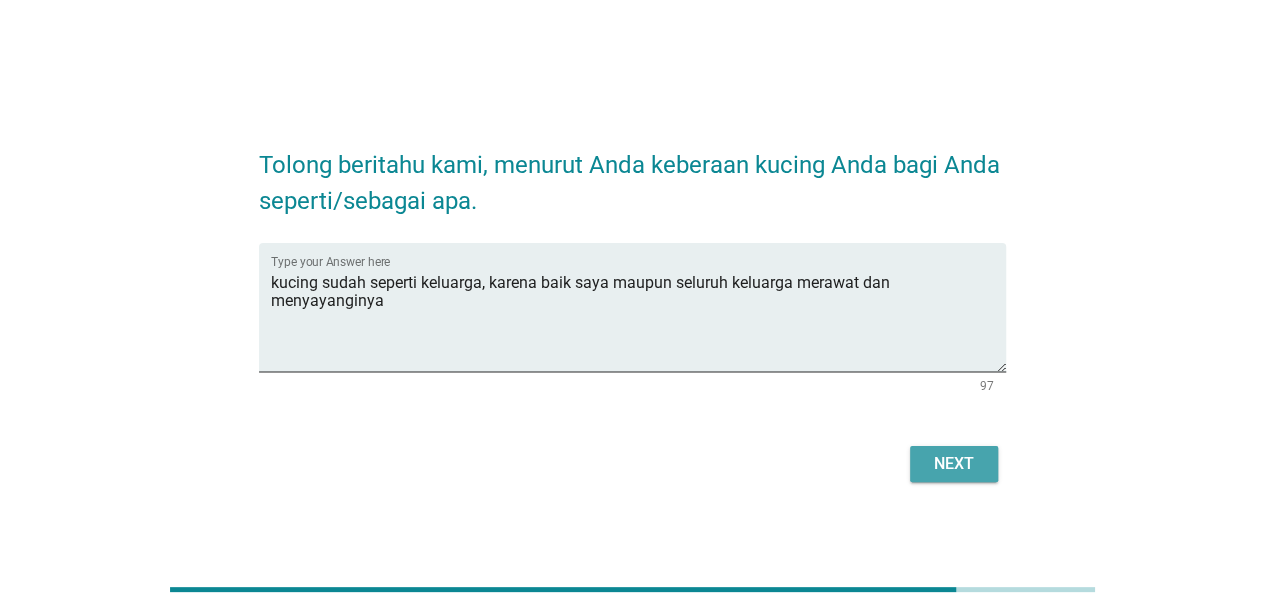 click on "Next" at bounding box center [954, 464] 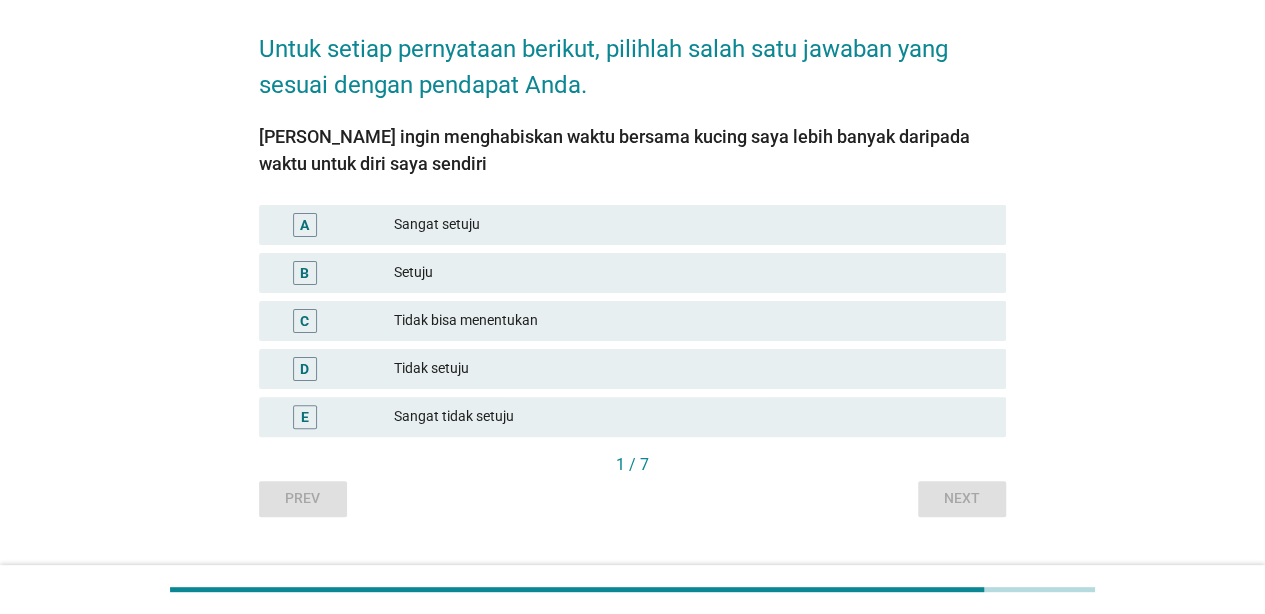 scroll, scrollTop: 84, scrollLeft: 0, axis: vertical 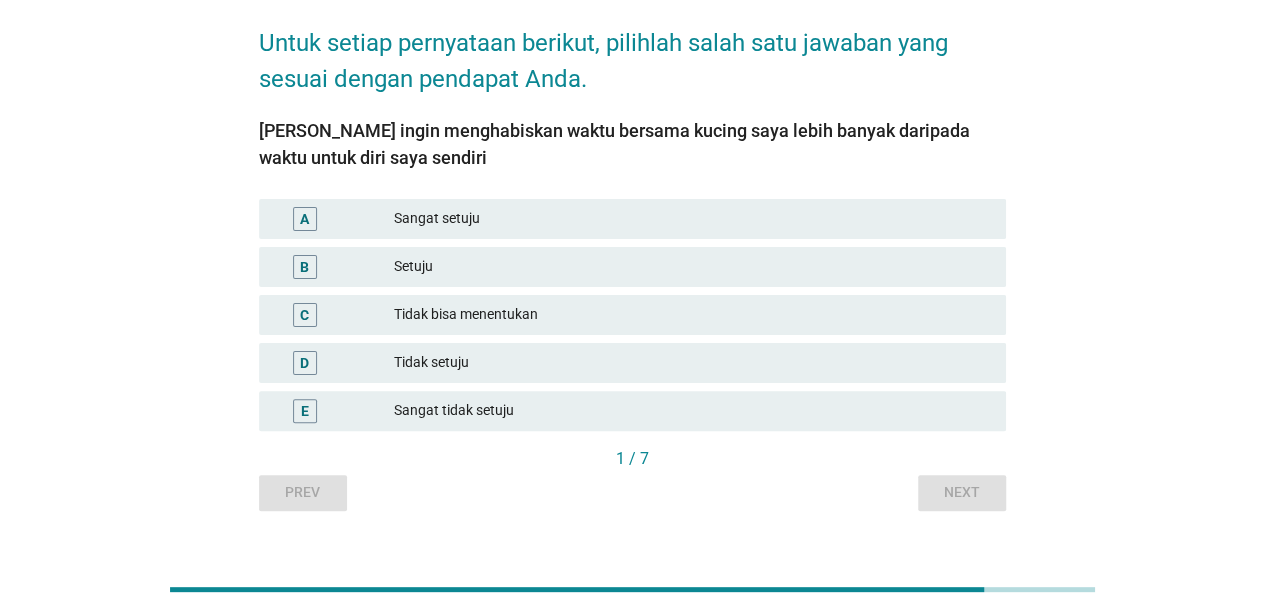 click on "C   Tidak bisa menentukan" at bounding box center (632, 315) 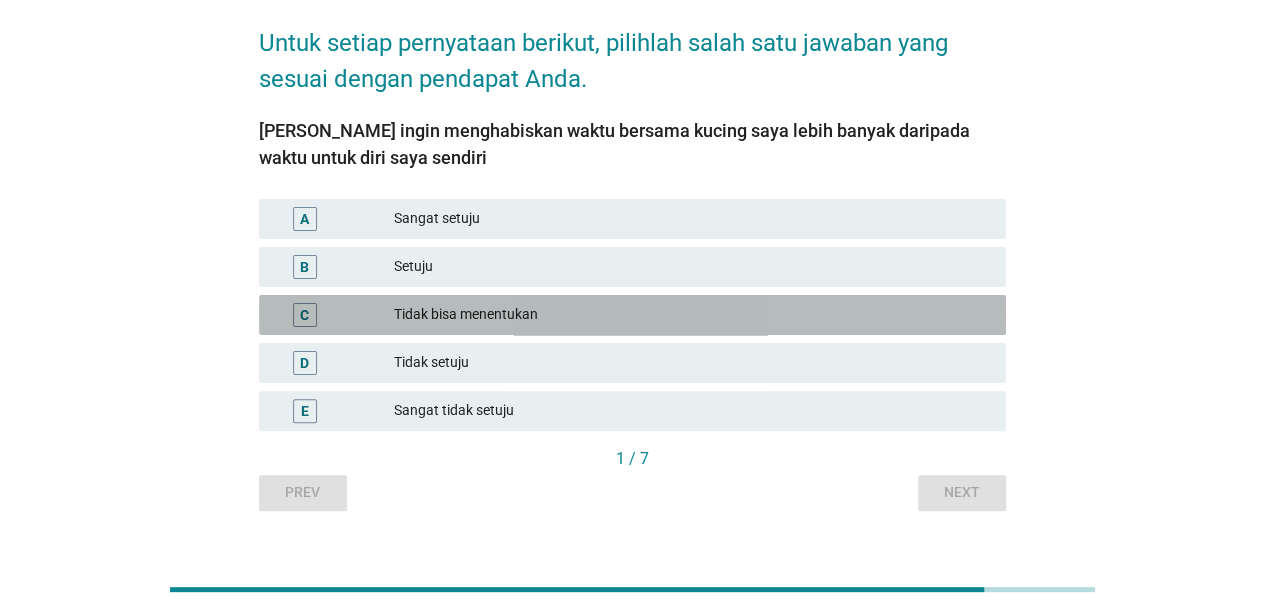 click on "C   Tidak bisa menentukan" at bounding box center (632, 315) 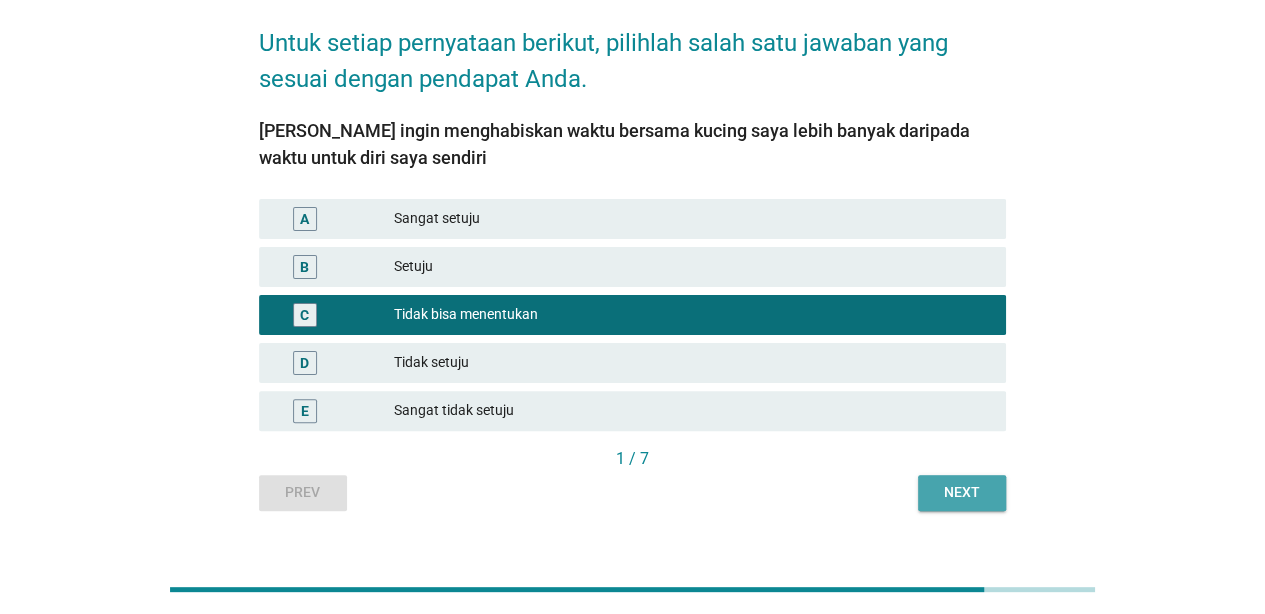 click on "Next" at bounding box center (962, 492) 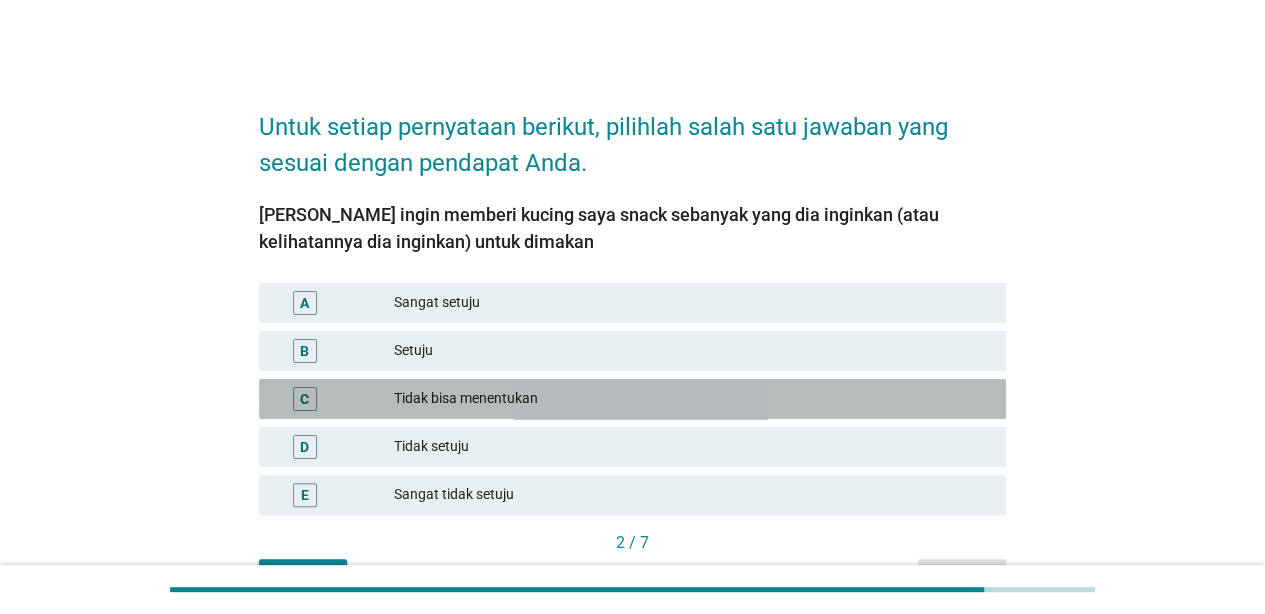 click on "C   Tidak bisa menentukan" at bounding box center (632, 399) 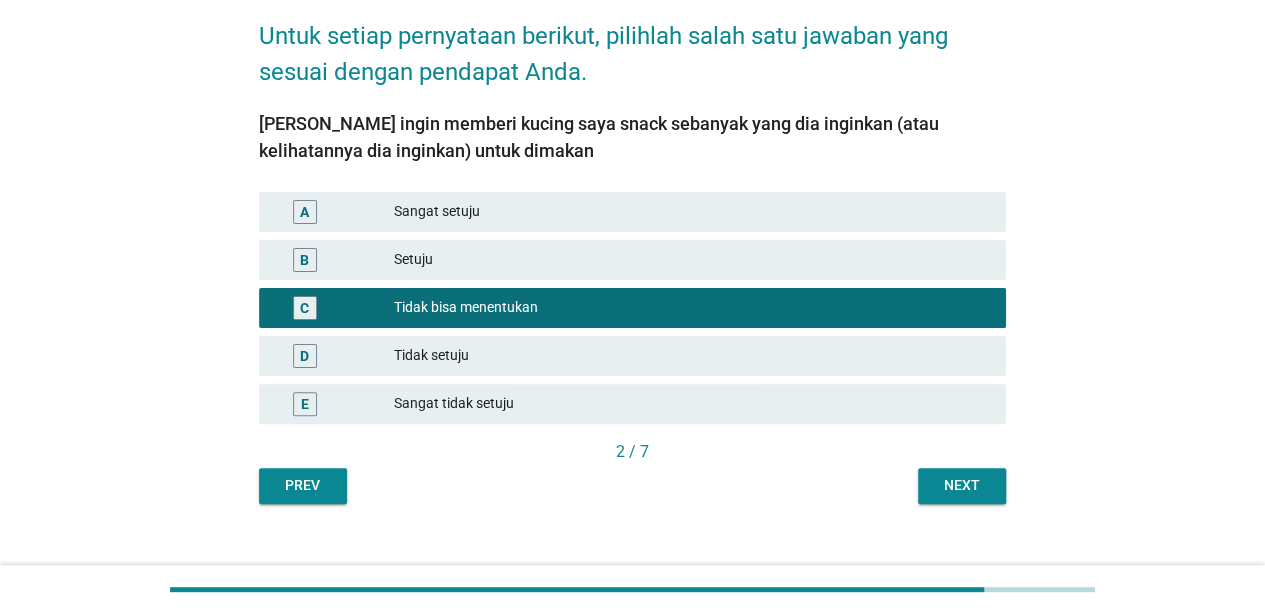 scroll, scrollTop: 106, scrollLeft: 0, axis: vertical 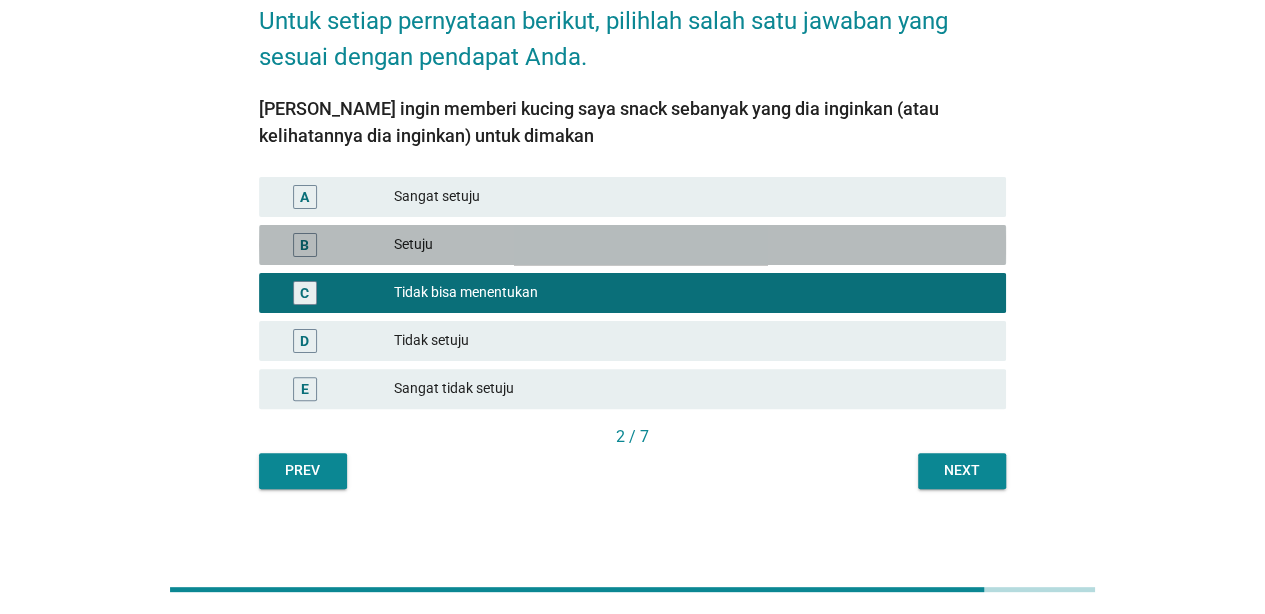 click on "Setuju" at bounding box center (692, 245) 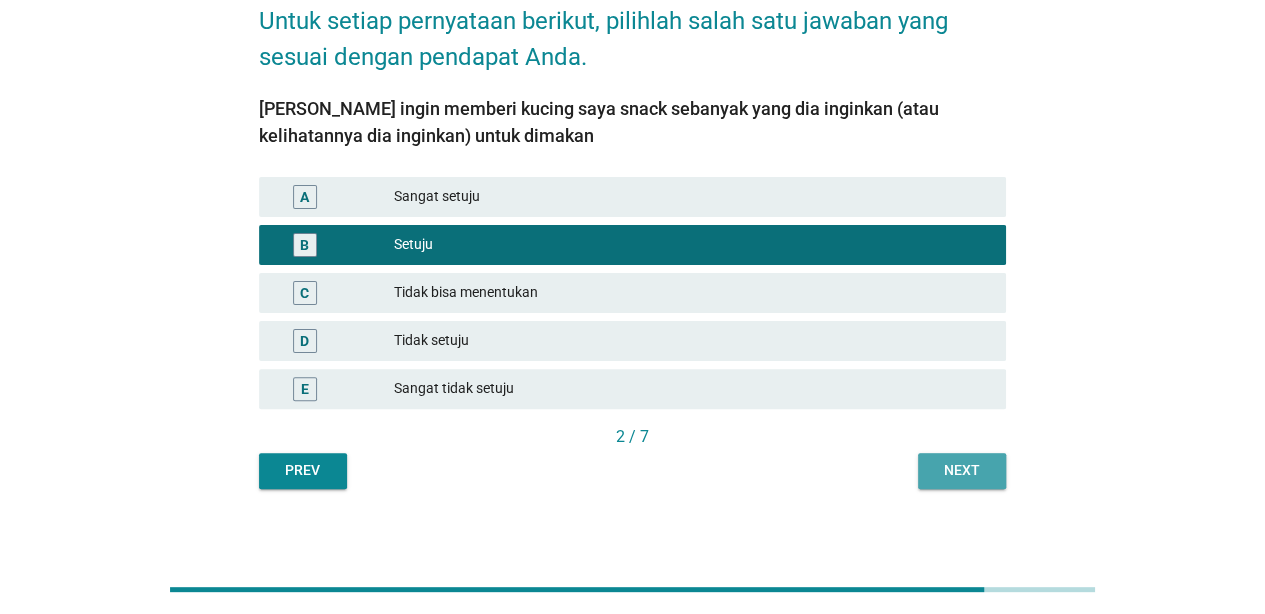 click on "Next" at bounding box center [962, 471] 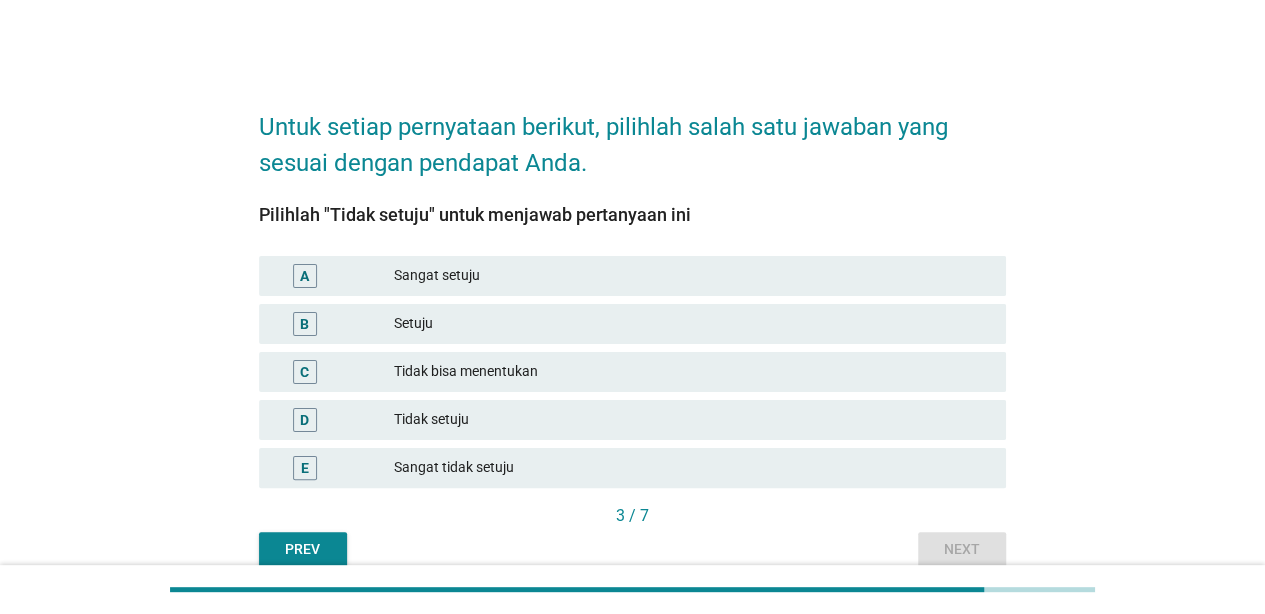 click on "E   Sangat tidak setuju" at bounding box center [632, 468] 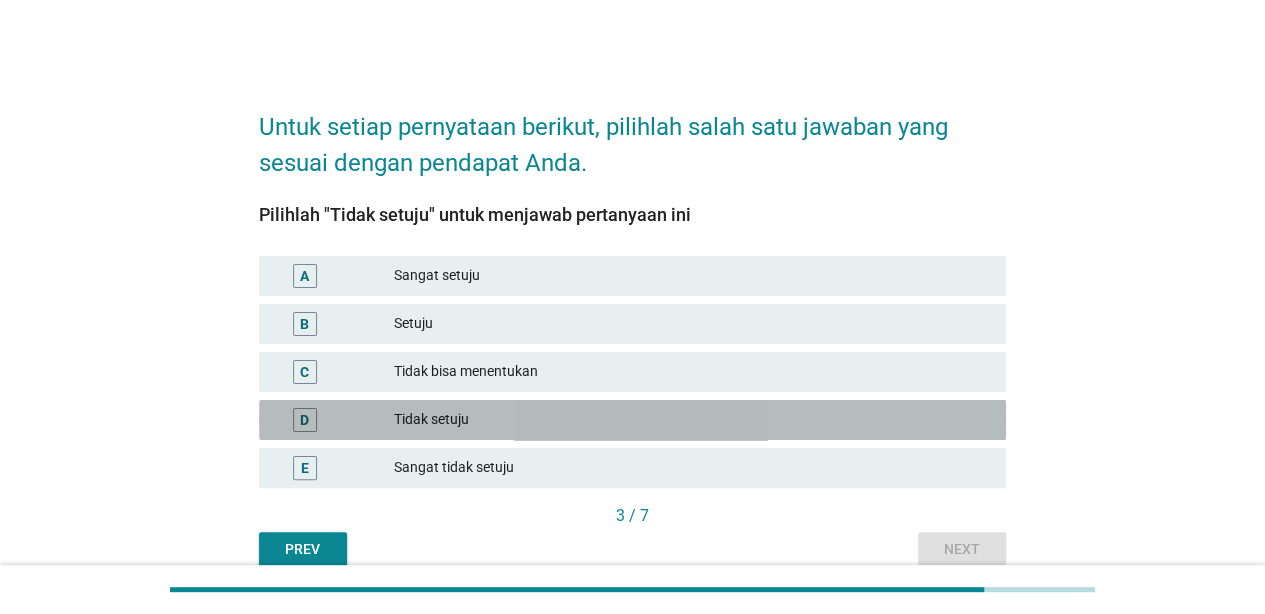 click on "Tidak setuju" at bounding box center (692, 420) 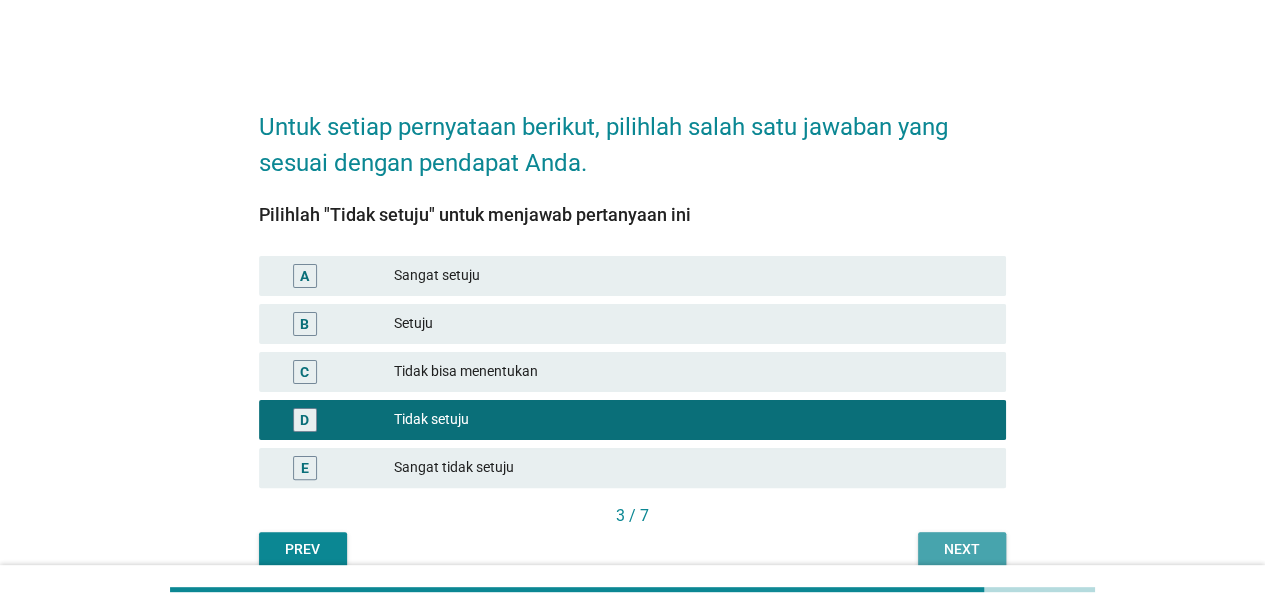 click on "Next" at bounding box center [962, 549] 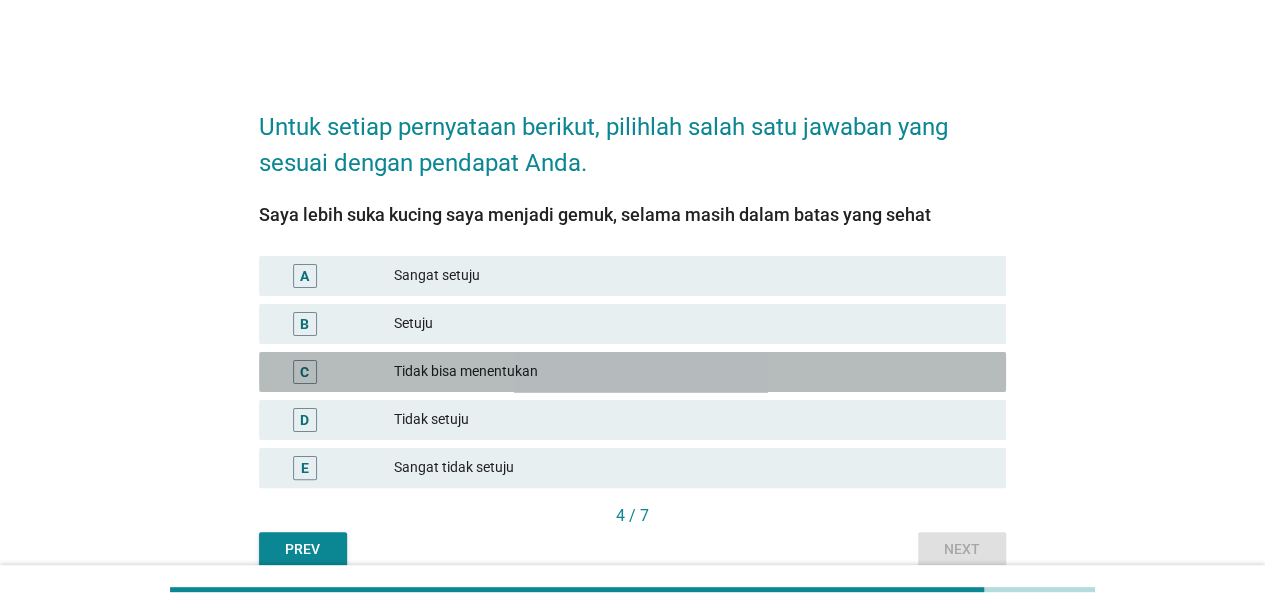 click on "C   Tidak bisa menentukan" at bounding box center [632, 372] 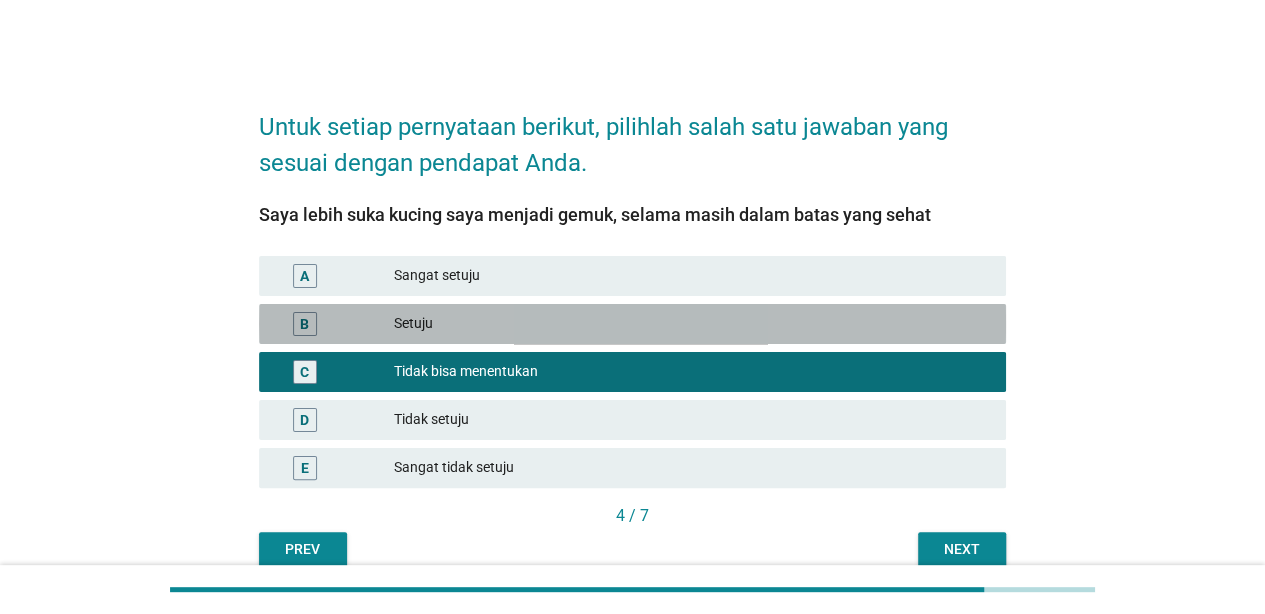 click on "Setuju" at bounding box center [692, 324] 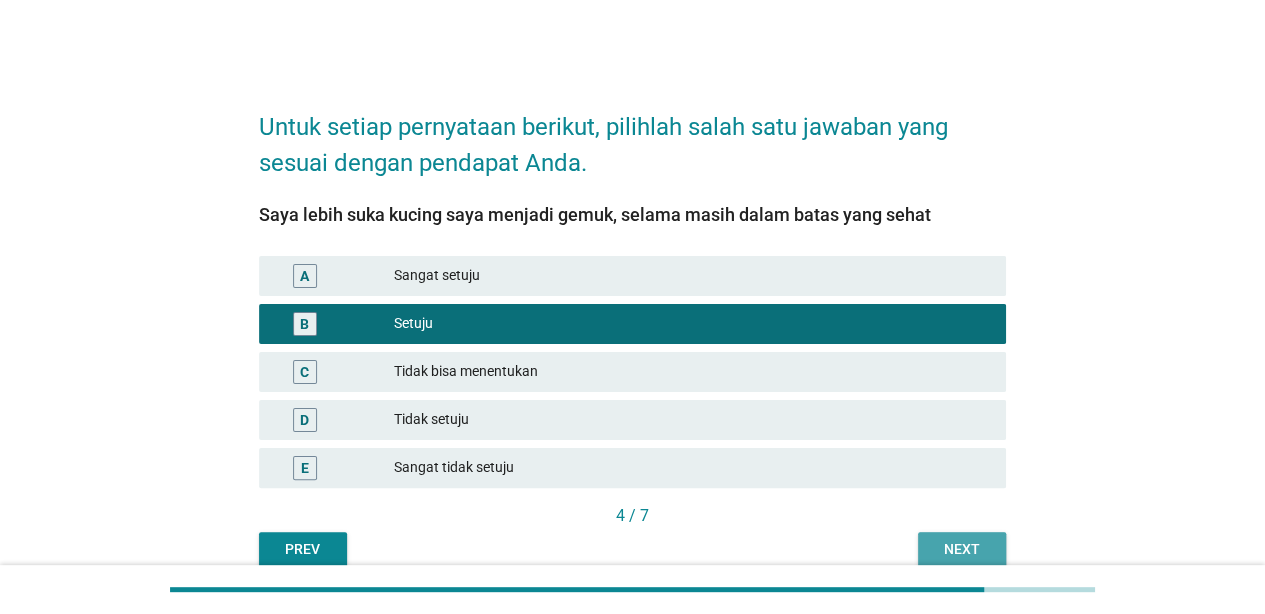 click on "Next" at bounding box center [962, 550] 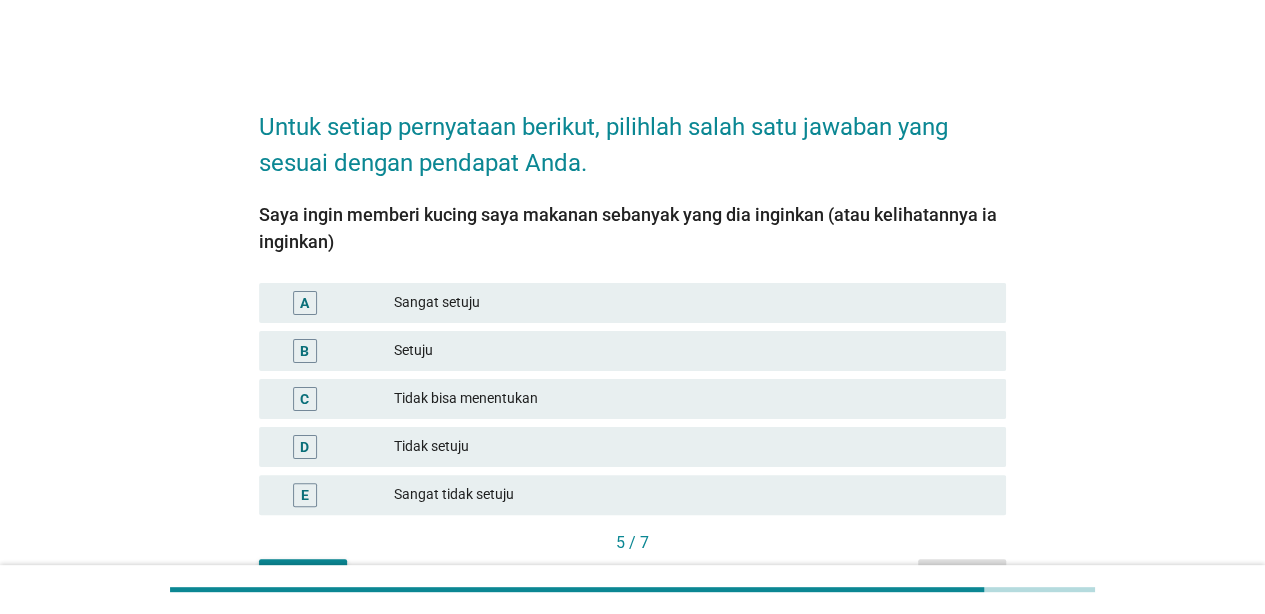 click on "Setuju" at bounding box center [692, 351] 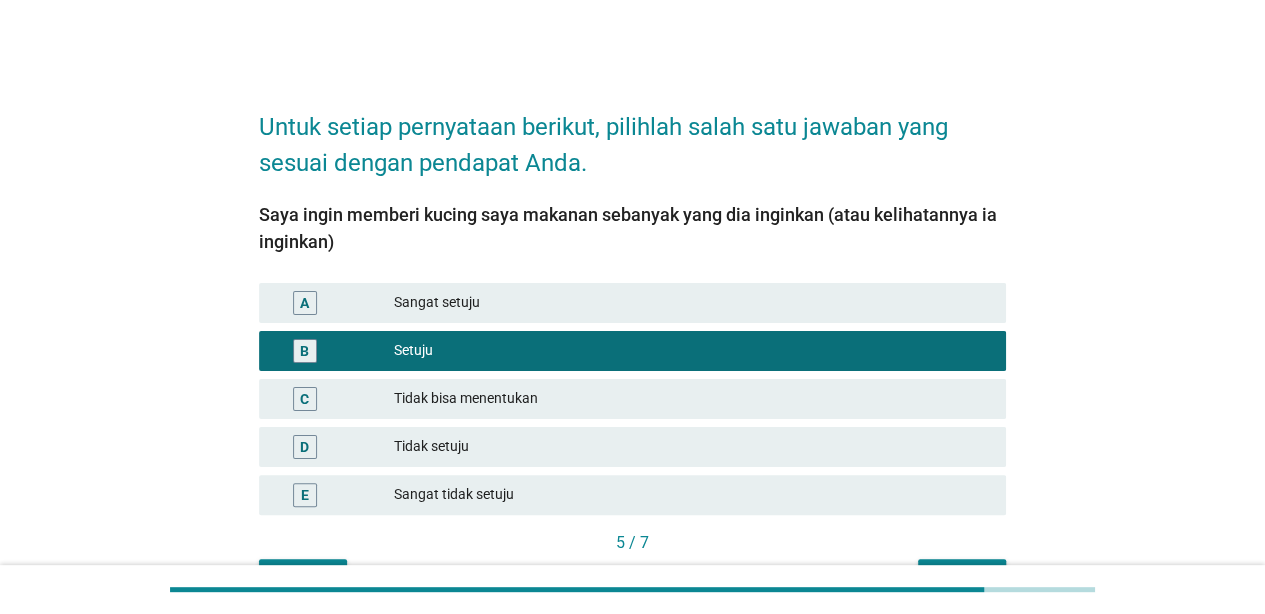 scroll, scrollTop: 118, scrollLeft: 0, axis: vertical 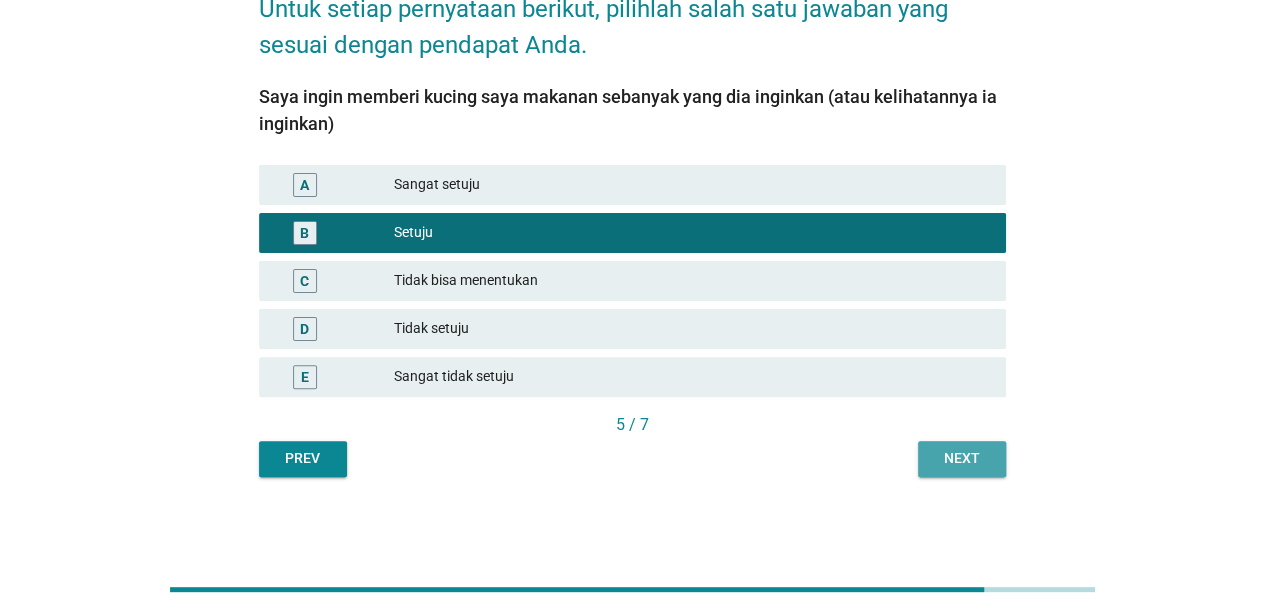click on "Next" at bounding box center [962, 458] 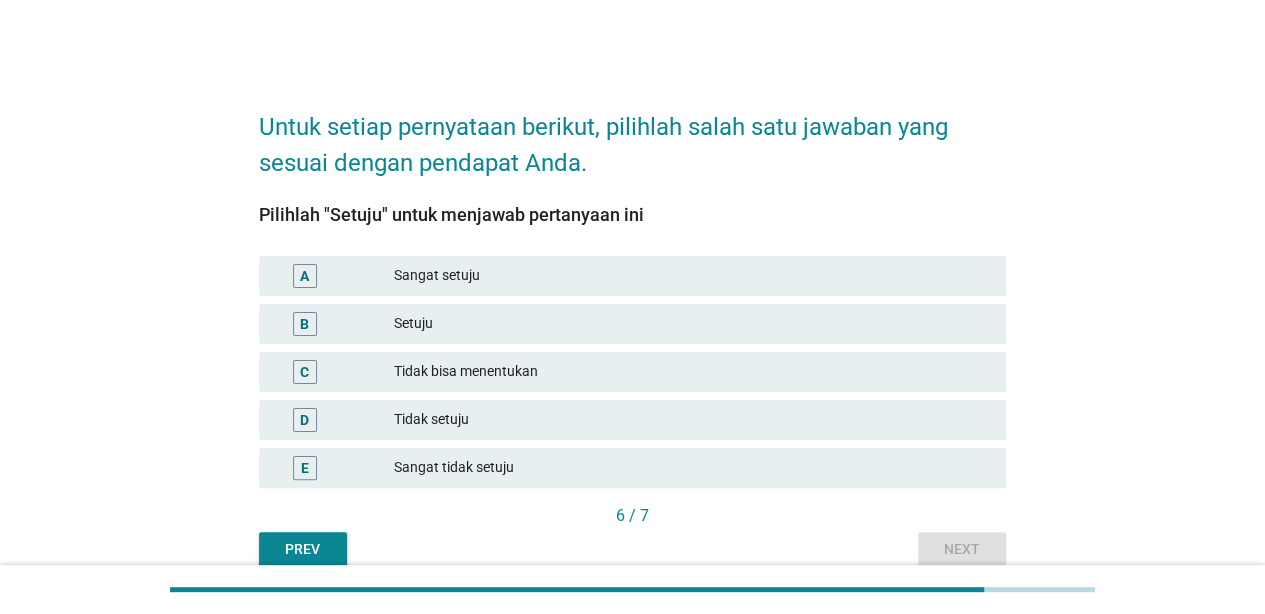 click on "C   Tidak bisa menentukan" at bounding box center [632, 372] 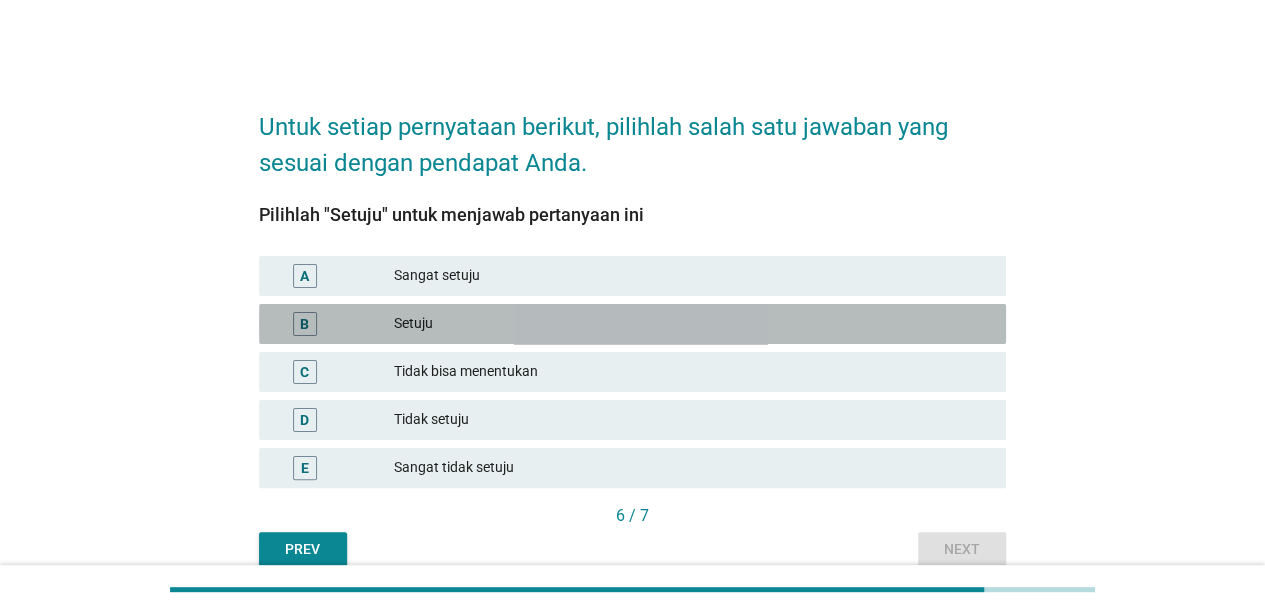 click on "Setuju" at bounding box center (692, 324) 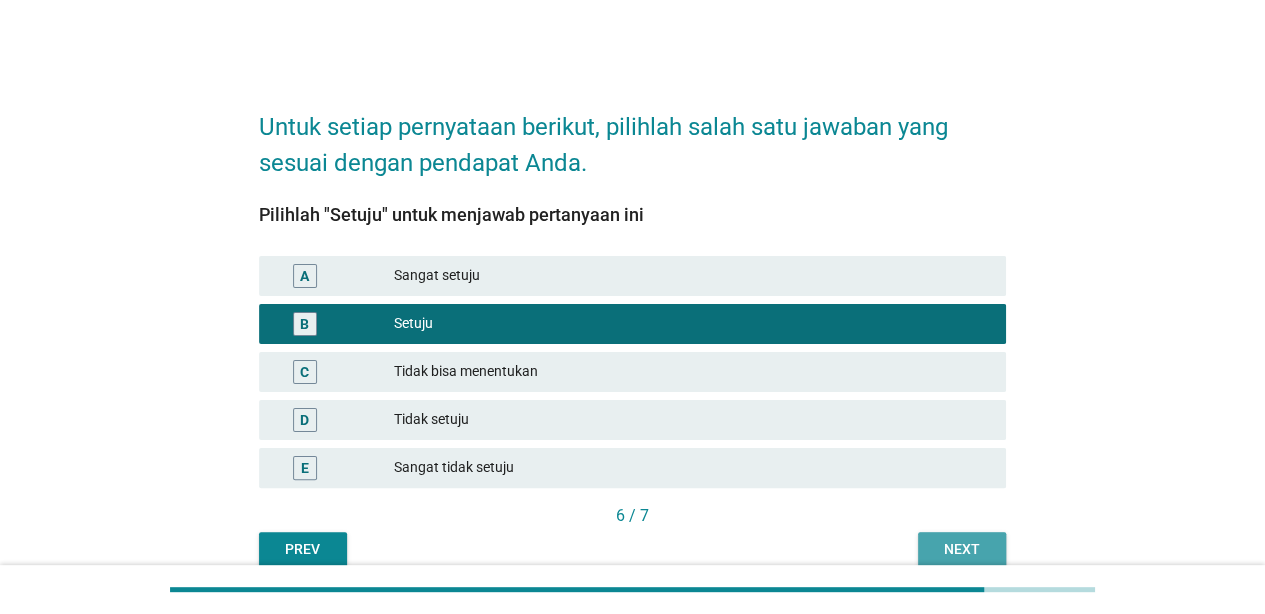 click on "Next" at bounding box center [962, 550] 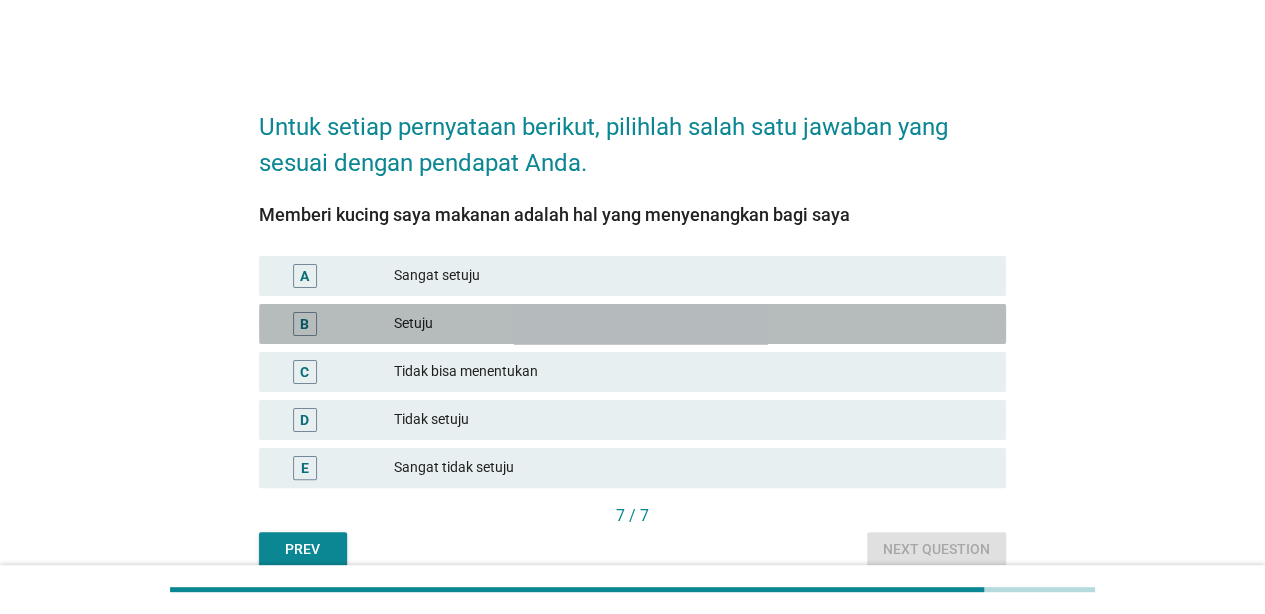 click on "Setuju" at bounding box center (692, 324) 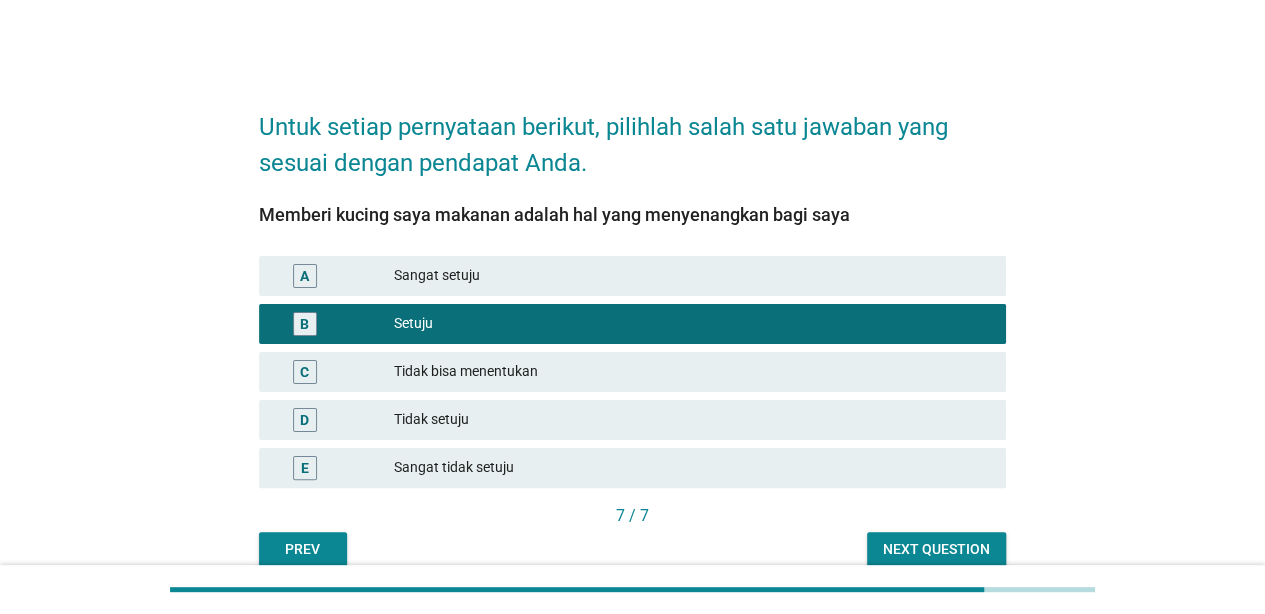 click on "A   Sangat setuju" at bounding box center [632, 276] 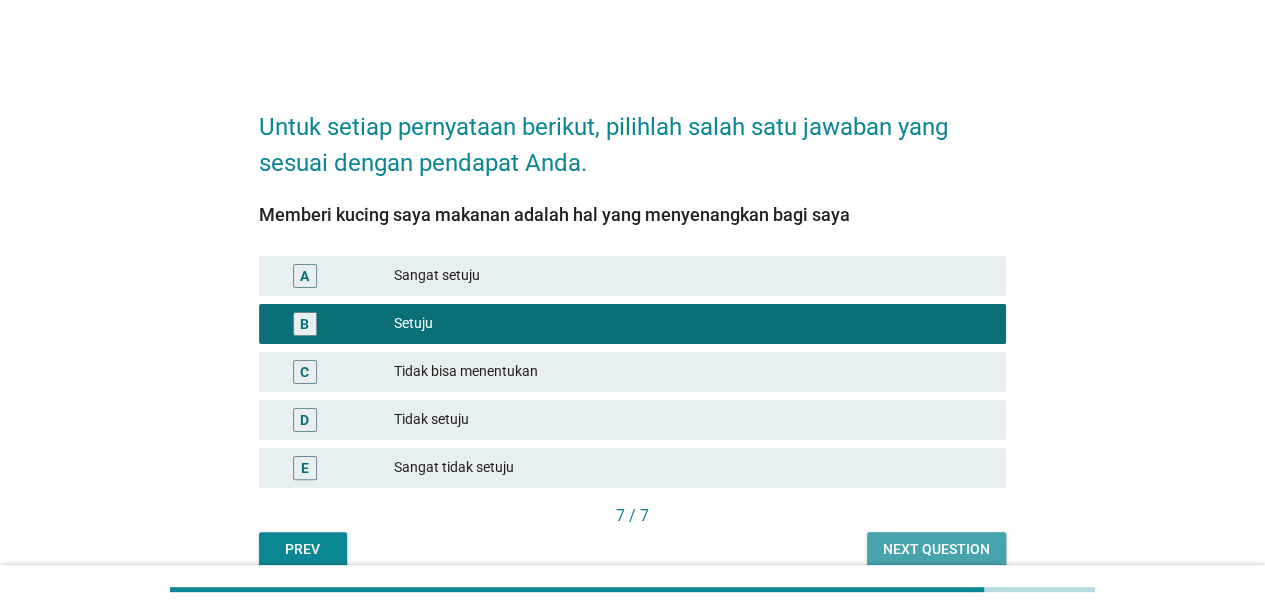 click on "Next question" at bounding box center (936, 549) 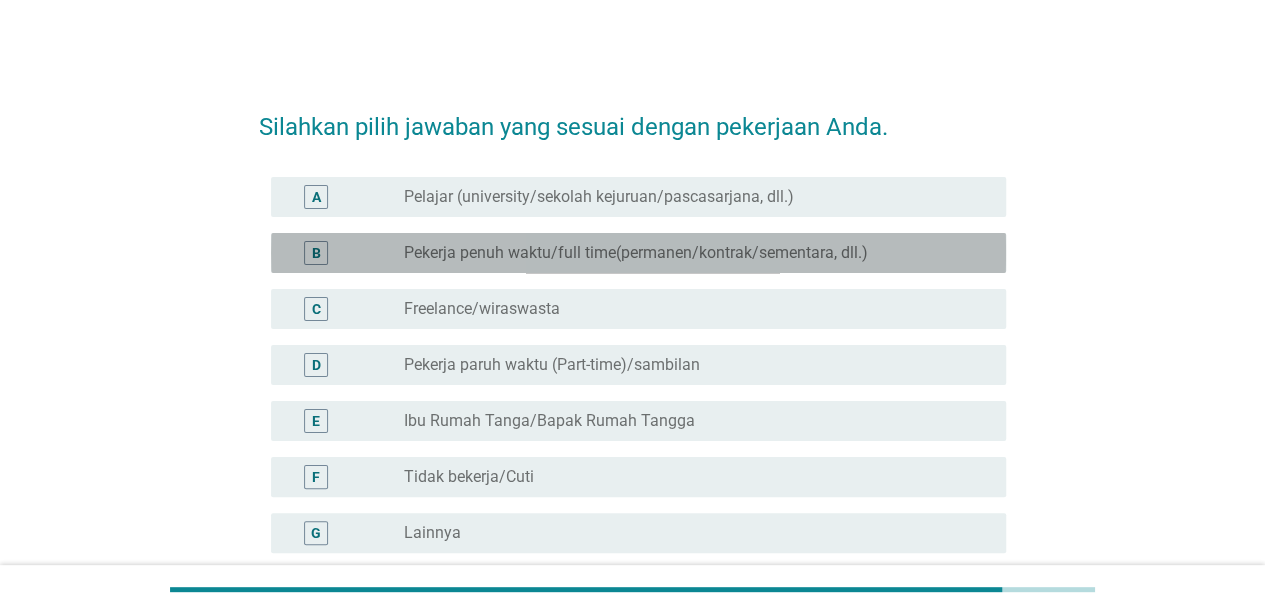 click on "B     radio_button_unchecked Pekerja penuh waktu/full time(permanen/kontrak/sementara, dll.)" at bounding box center (638, 253) 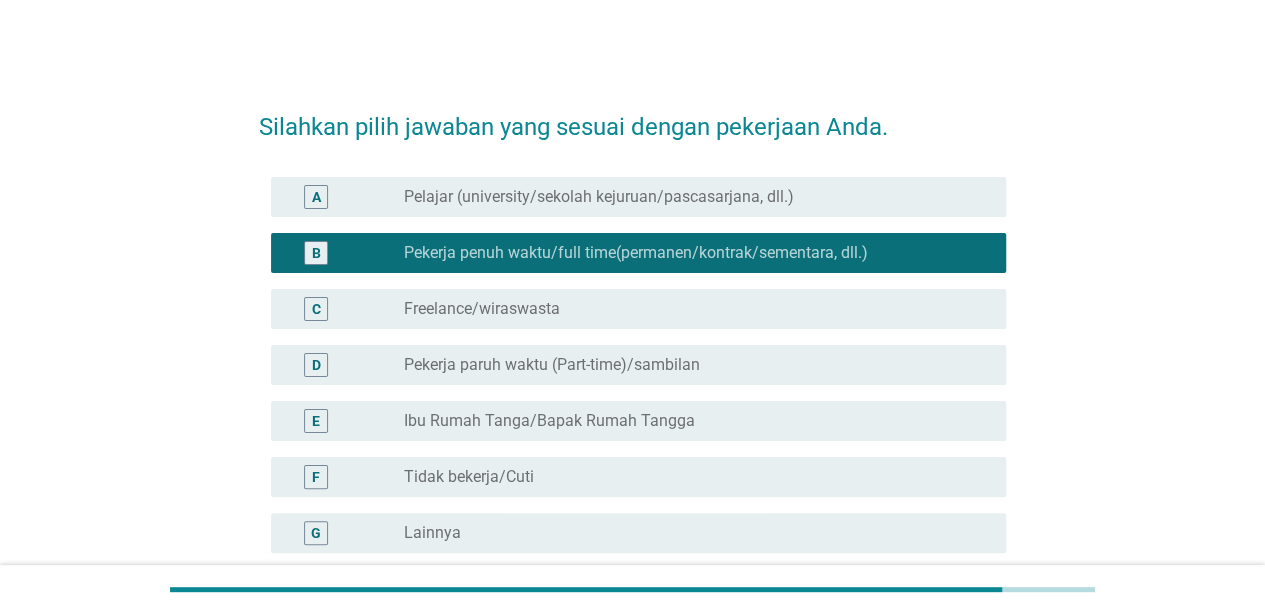 scroll, scrollTop: 196, scrollLeft: 0, axis: vertical 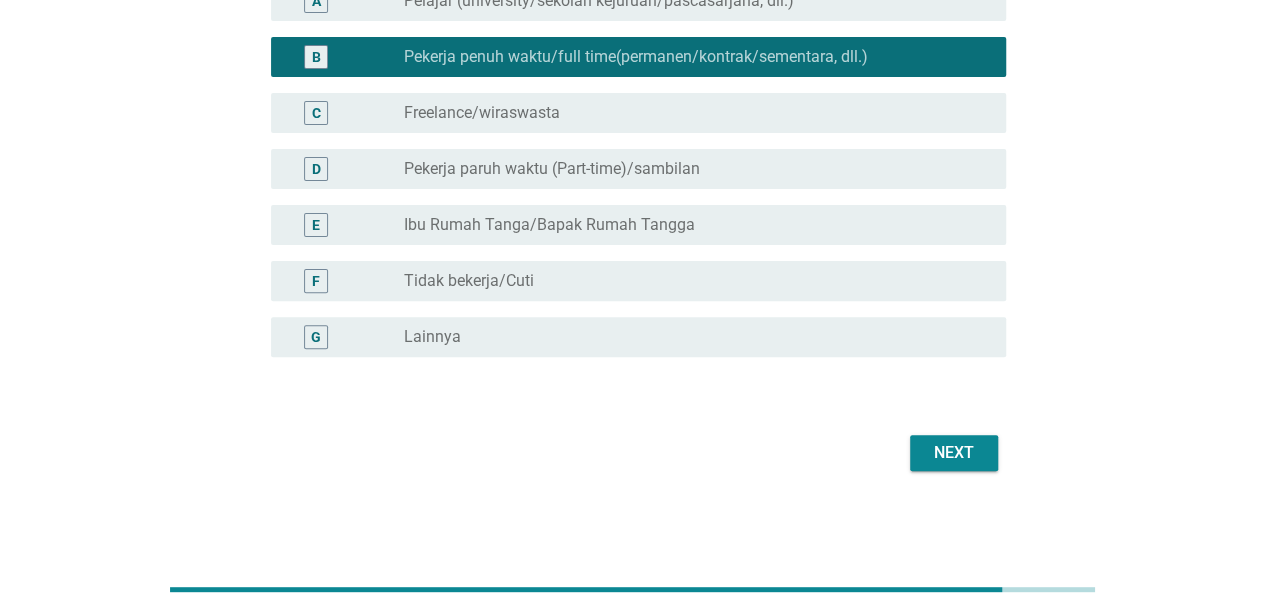 drag, startPoint x: 966, startPoint y: 480, endPoint x: 970, endPoint y: 463, distance: 17.464249 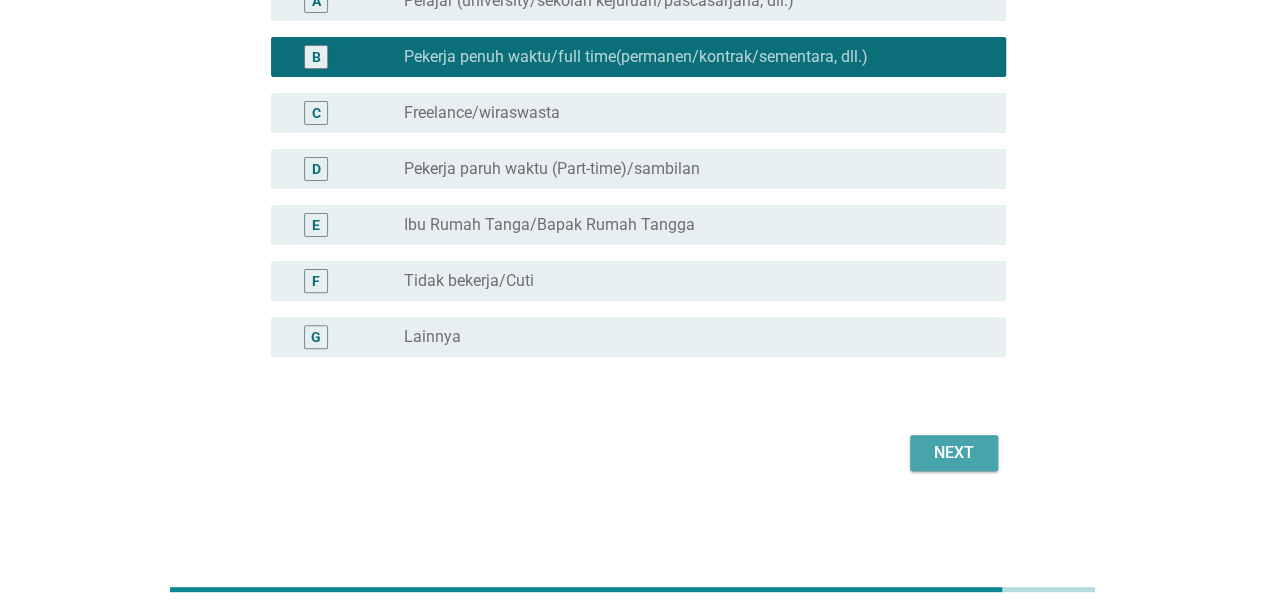 click on "Next" at bounding box center (954, 453) 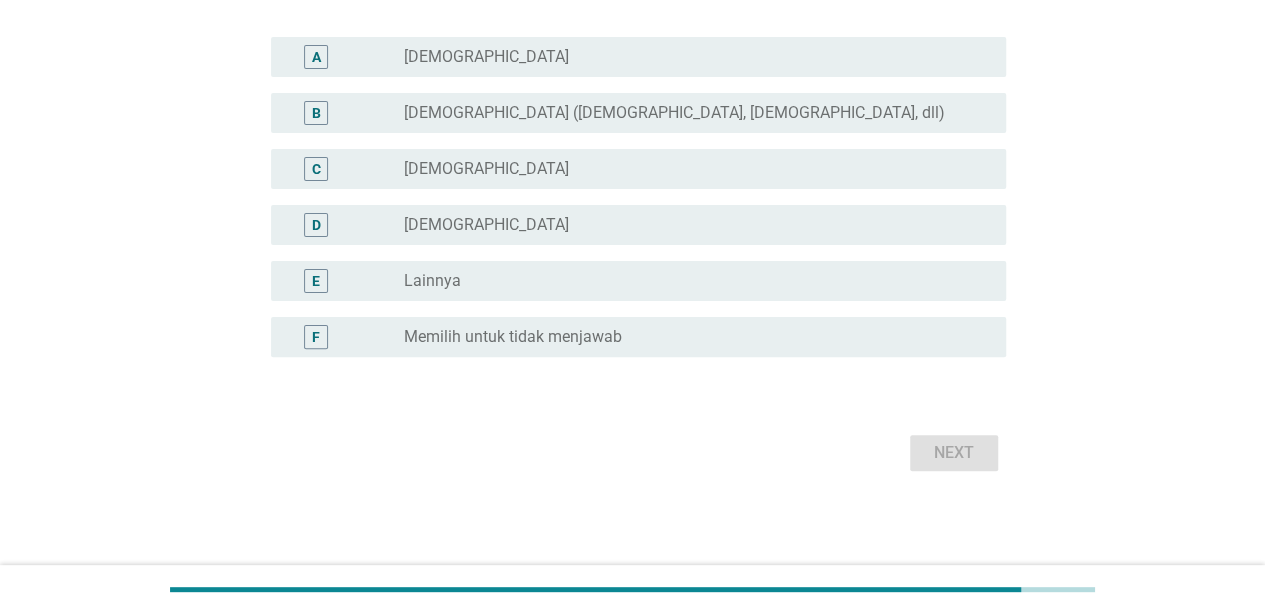 scroll, scrollTop: 0, scrollLeft: 0, axis: both 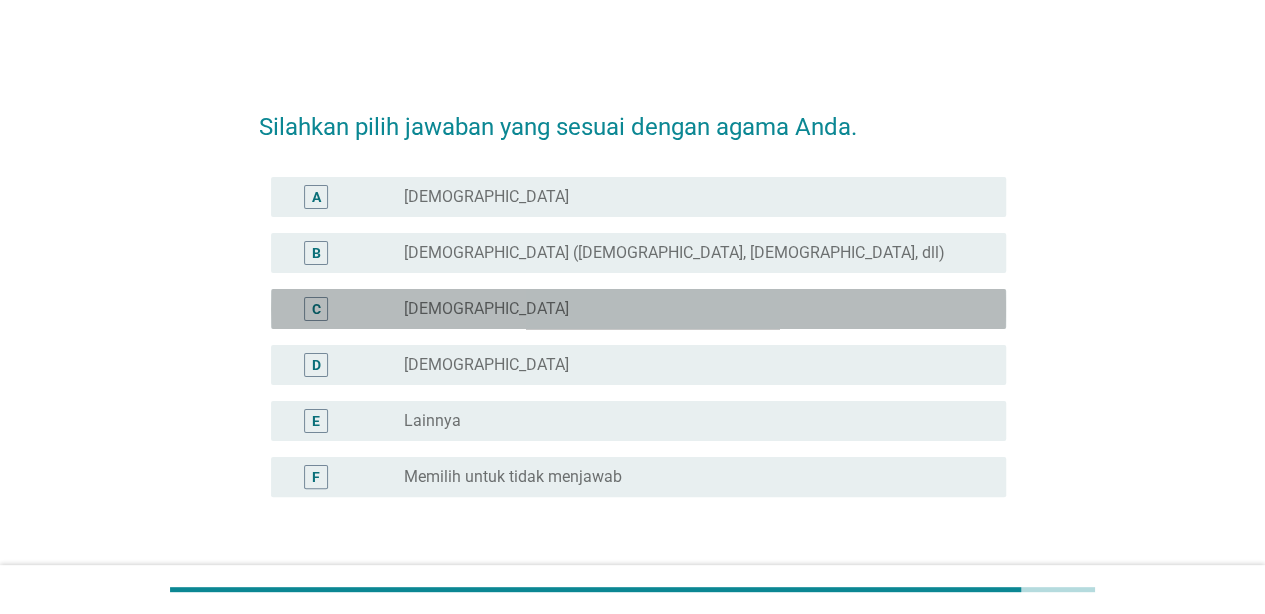 click on "radio_button_unchecked [DEMOGRAPHIC_DATA]" at bounding box center (689, 309) 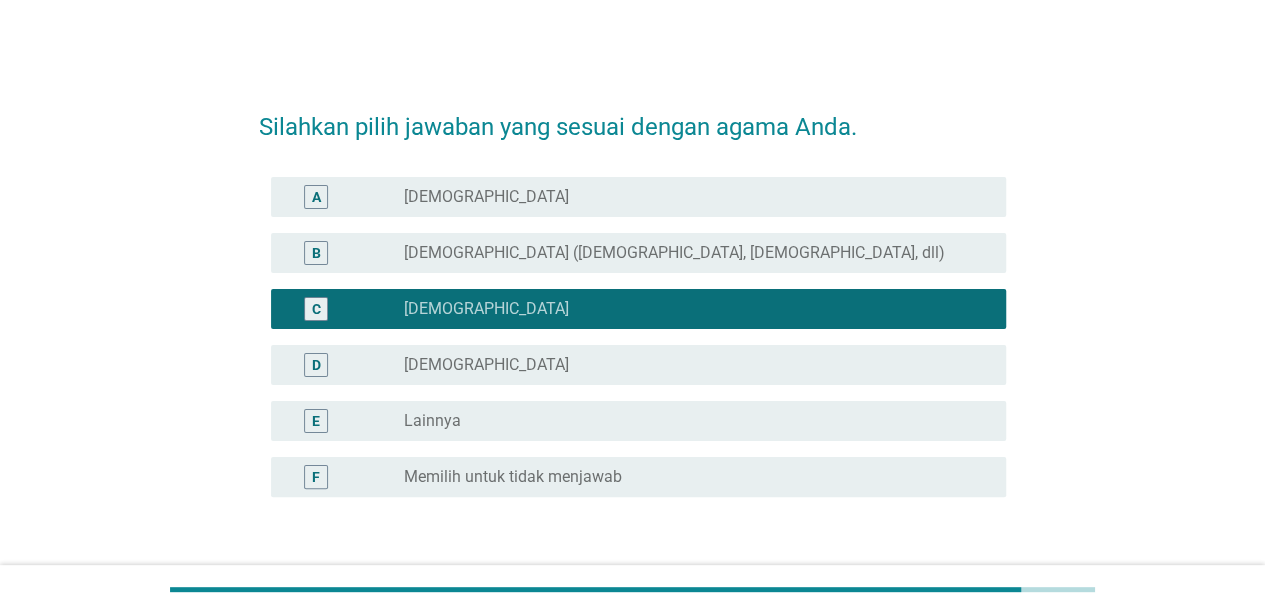 scroll, scrollTop: 140, scrollLeft: 0, axis: vertical 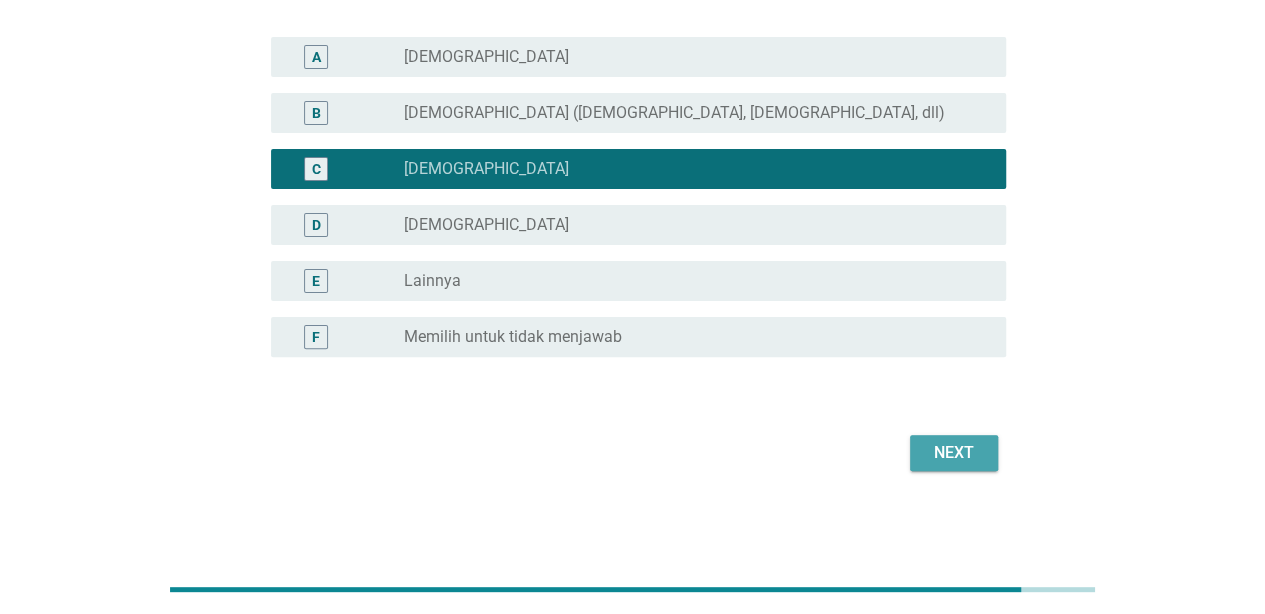 click on "Next" at bounding box center [954, 453] 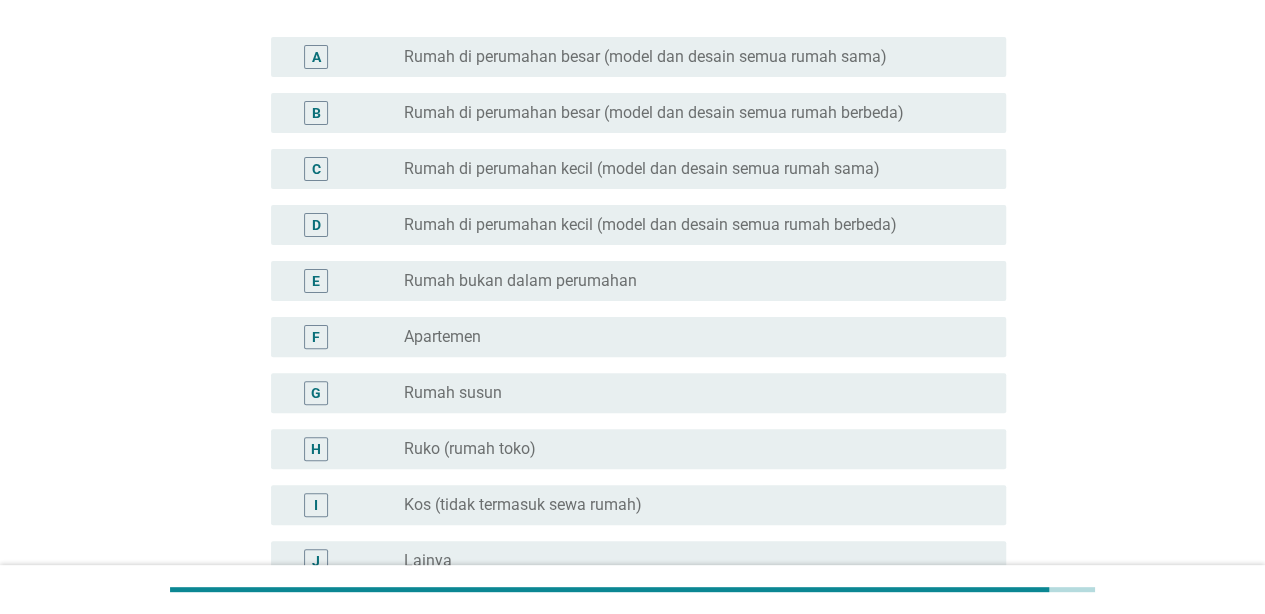 scroll, scrollTop: 0, scrollLeft: 0, axis: both 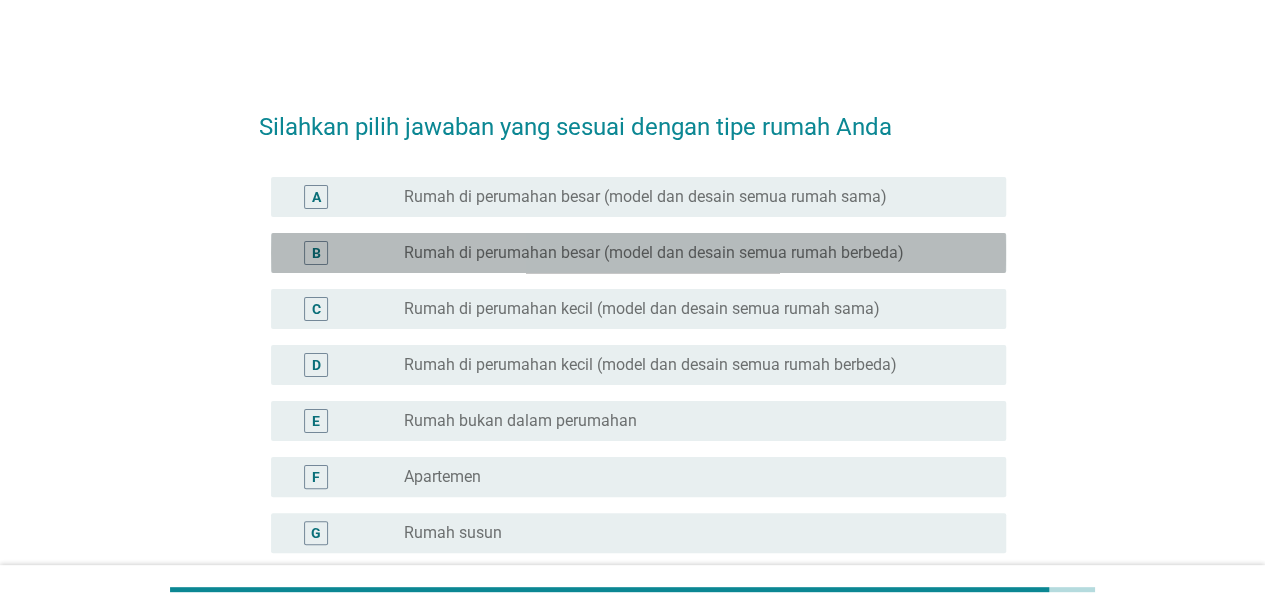 click on "Rumah di perumahan besar (model dan desain semua rumah berbeda)" at bounding box center (654, 253) 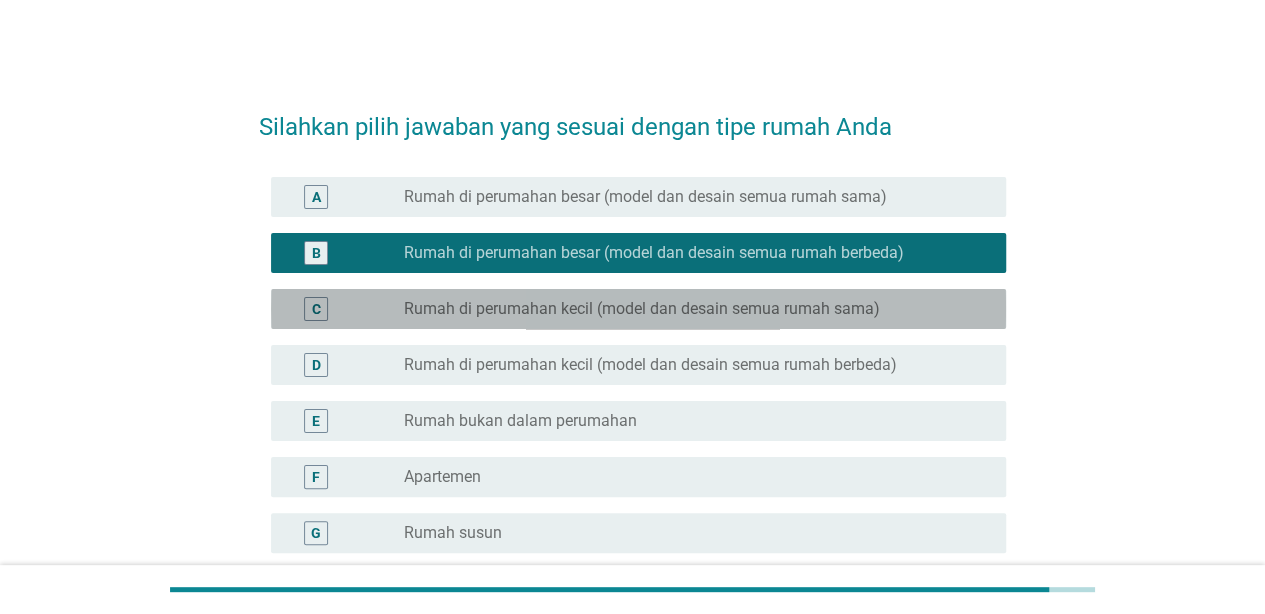 click on "Rumah di perumahan kecil (model dan desain semua rumah sama)" at bounding box center (642, 309) 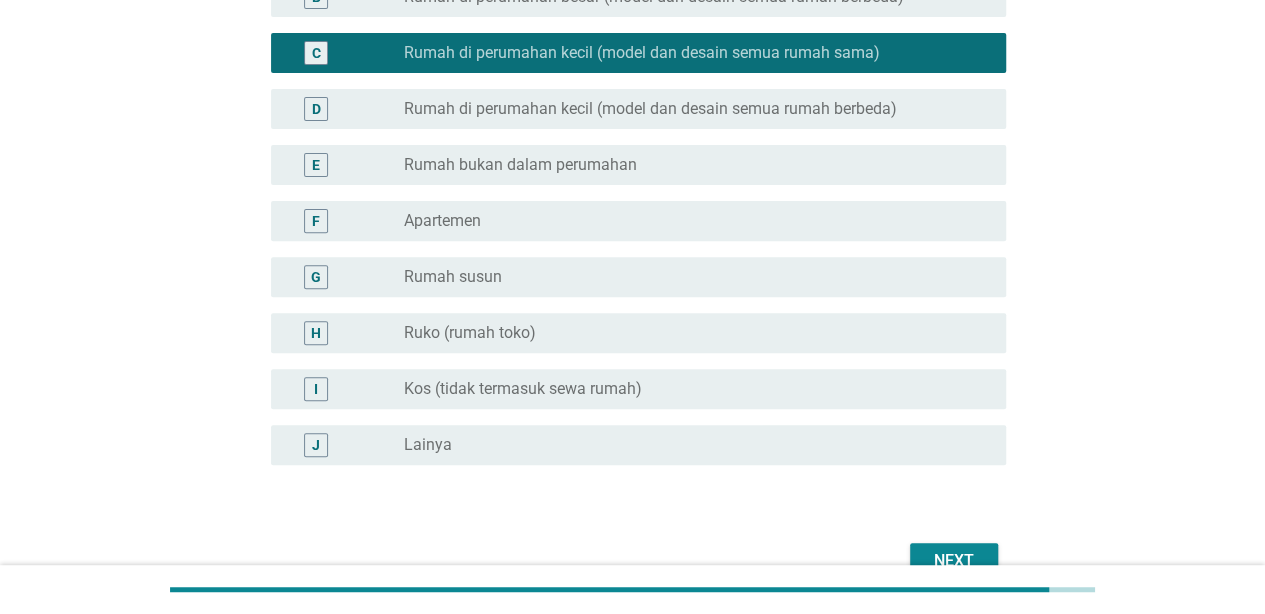 scroll, scrollTop: 364, scrollLeft: 0, axis: vertical 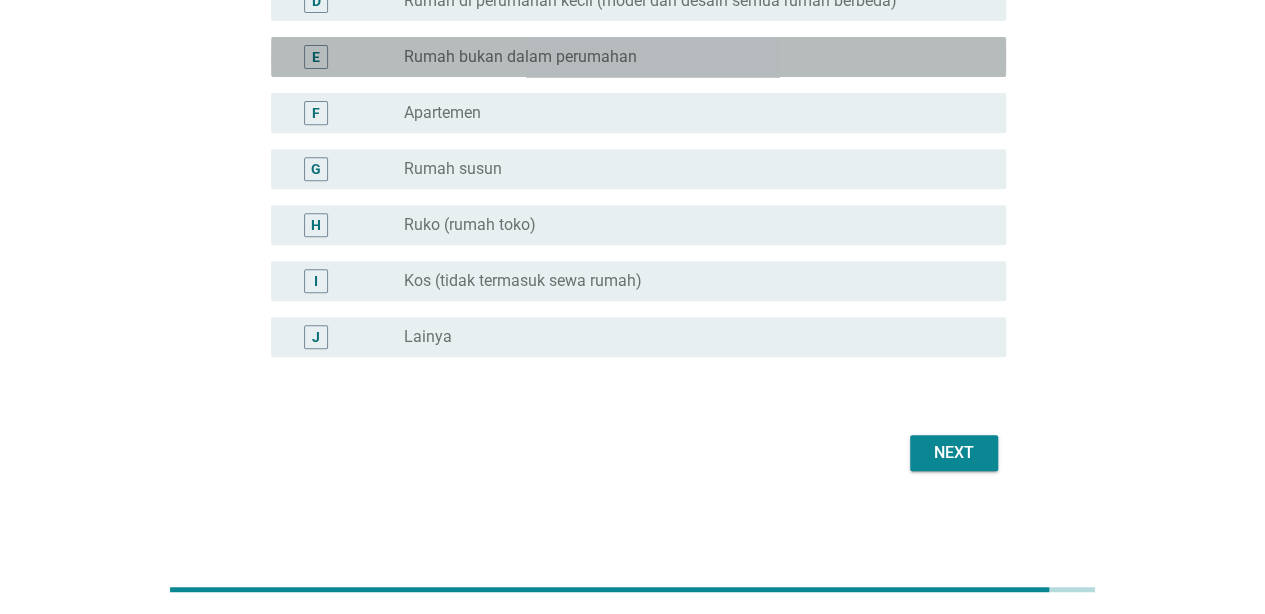 click on "radio_button_unchecked Rumah bukan dalam perumahan" at bounding box center (689, 57) 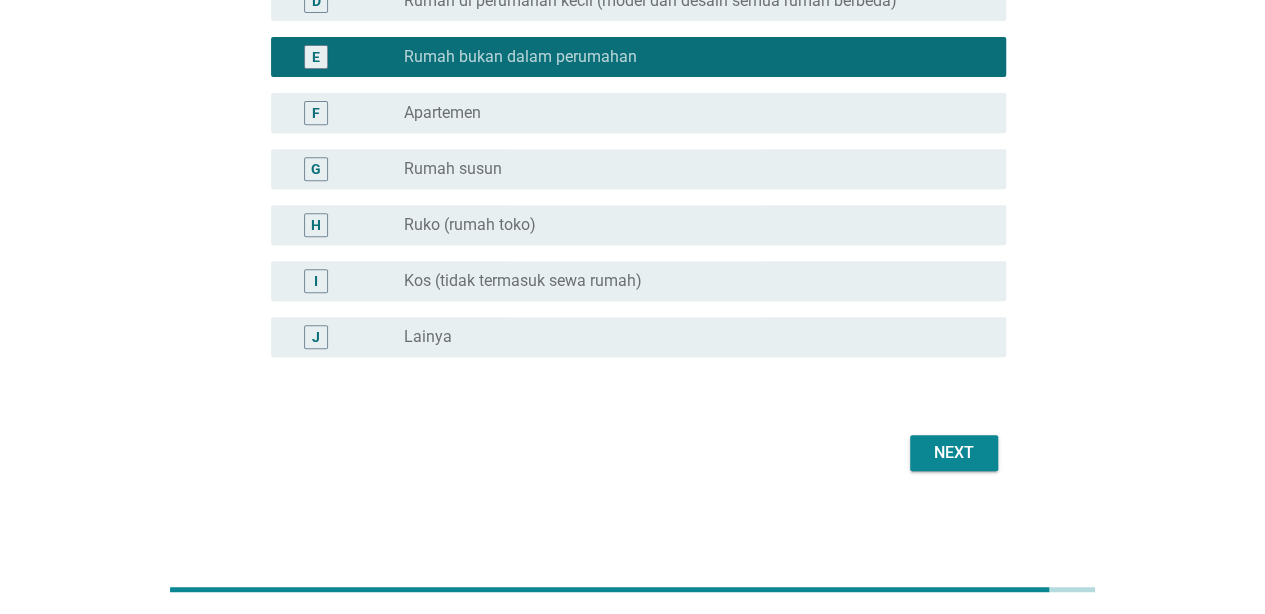 click on "D     radio_button_unchecked Rumah di perumahan kecil (model dan desain semua rumah berbeda)" at bounding box center (638, 1) 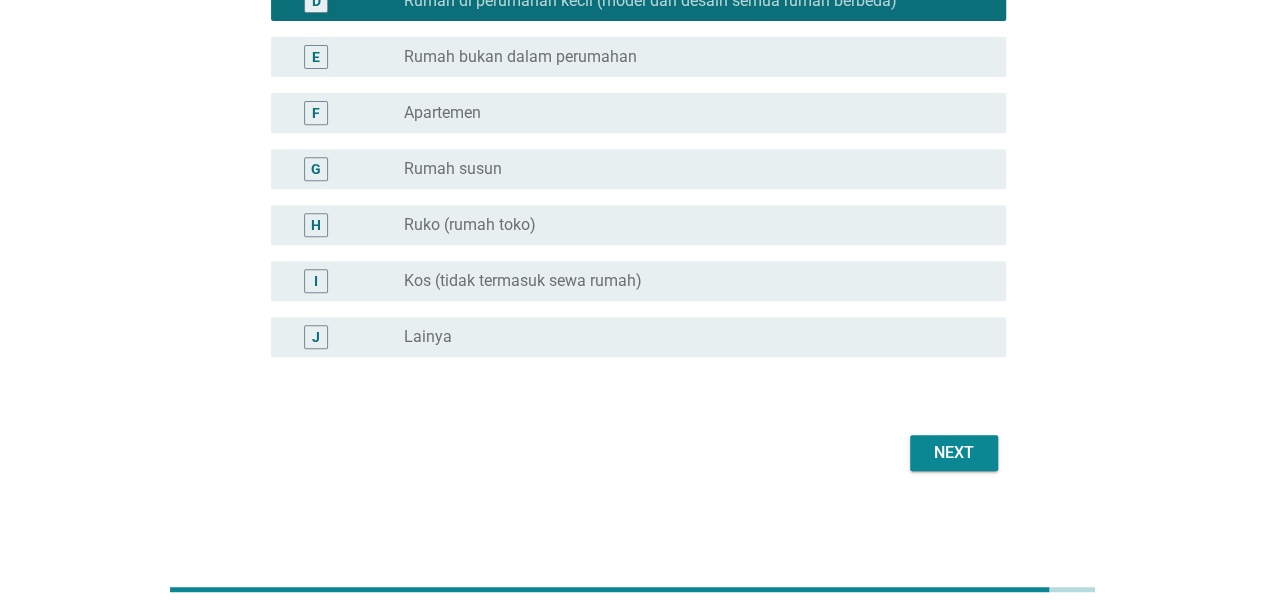 click on "Next" at bounding box center (632, 453) 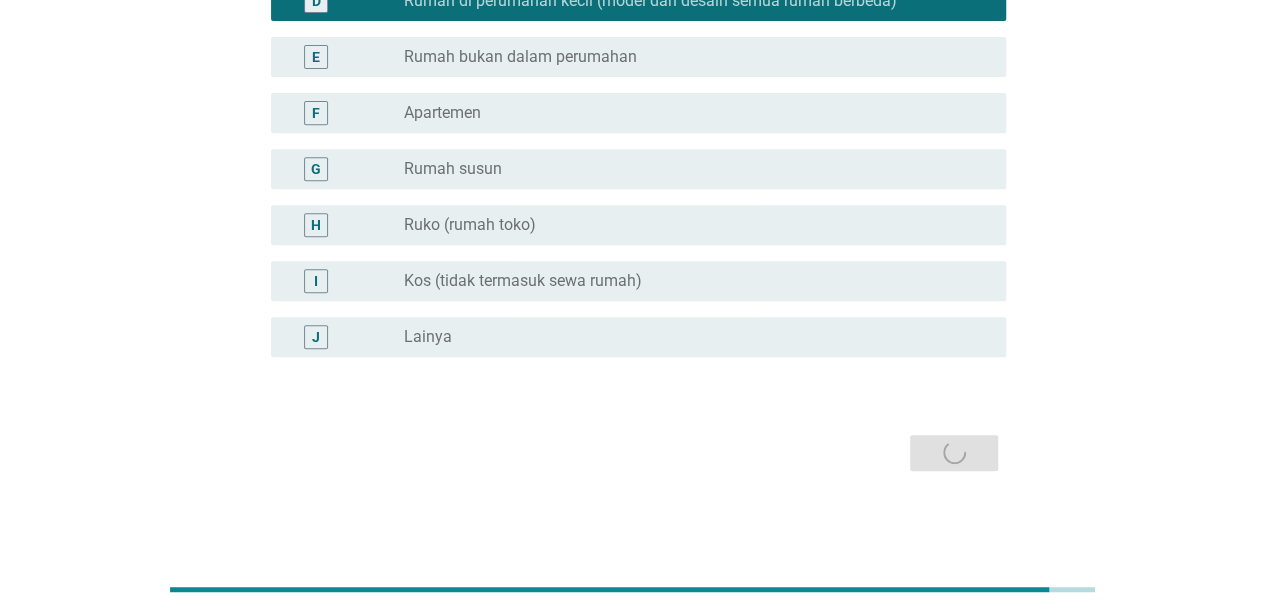 scroll, scrollTop: 0, scrollLeft: 0, axis: both 